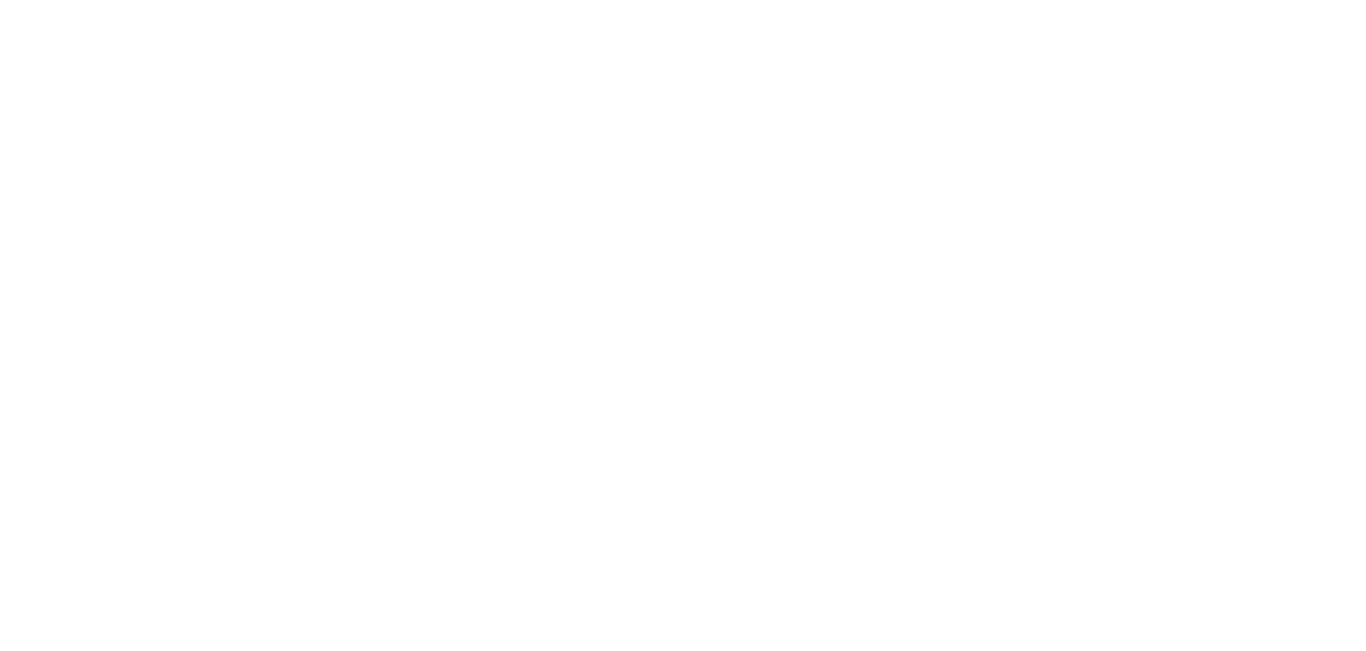 scroll, scrollTop: 0, scrollLeft: 0, axis: both 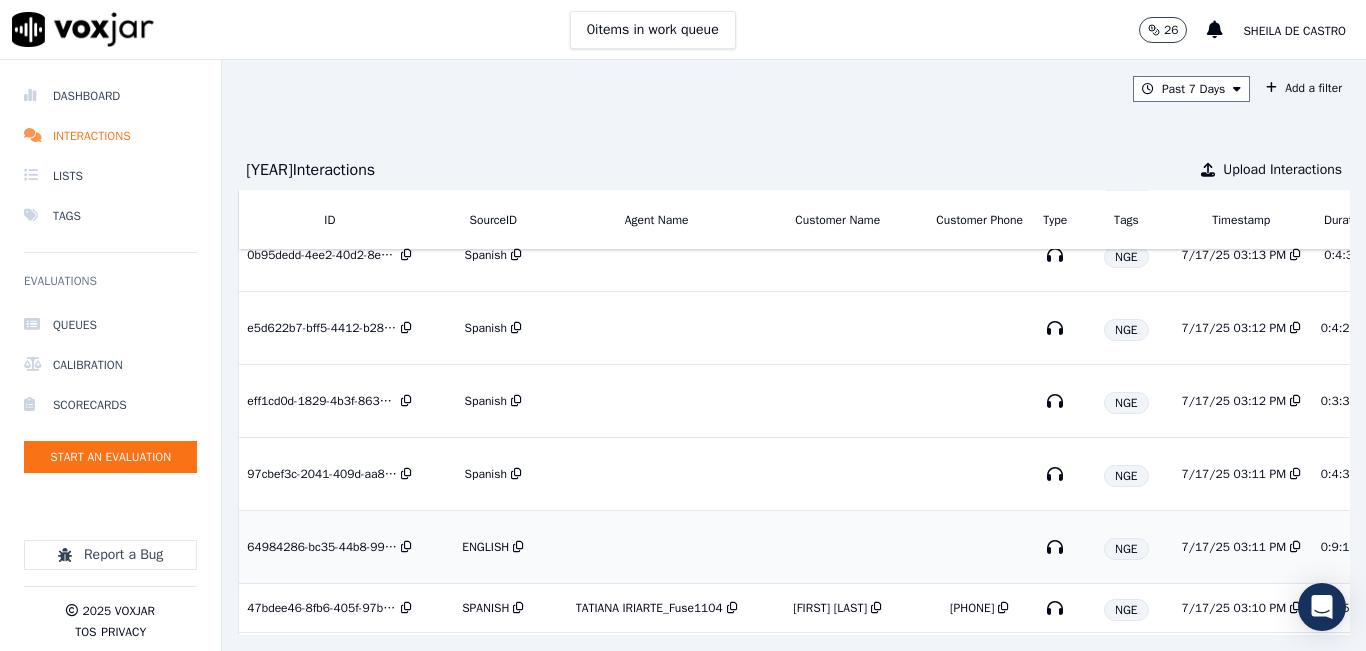 click on "ENGLISH" at bounding box center (485, 547) 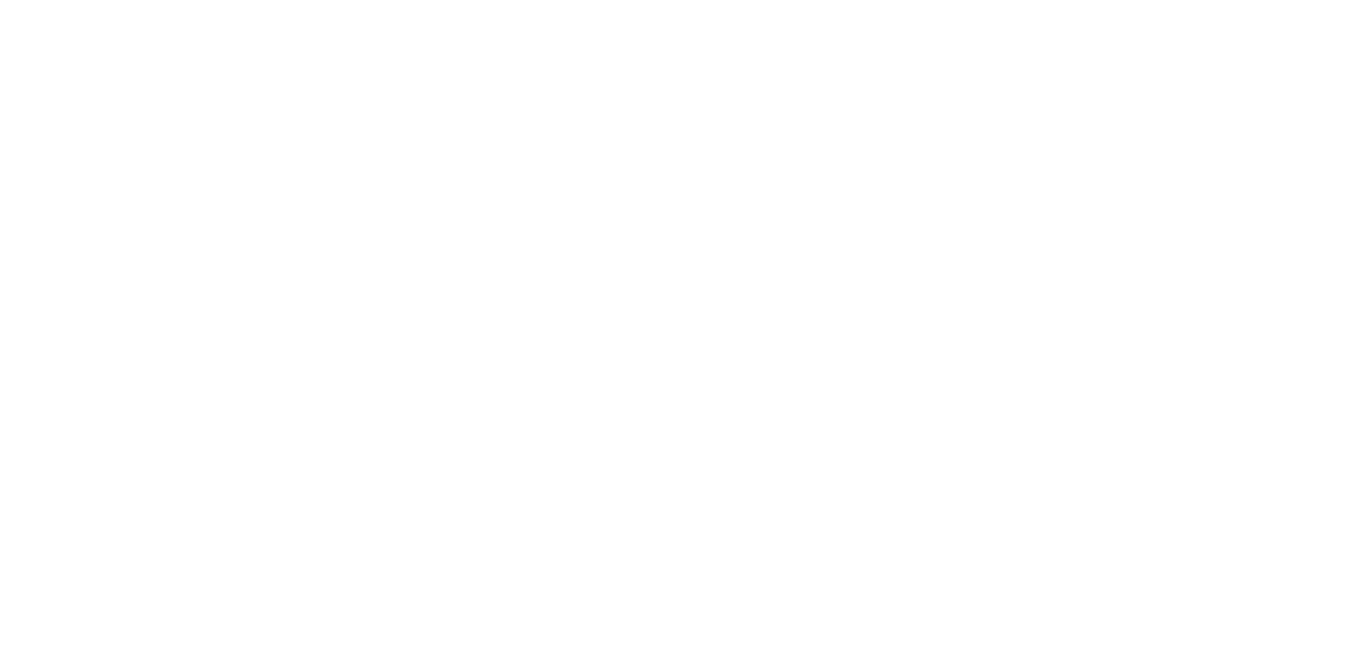 scroll, scrollTop: 0, scrollLeft: 0, axis: both 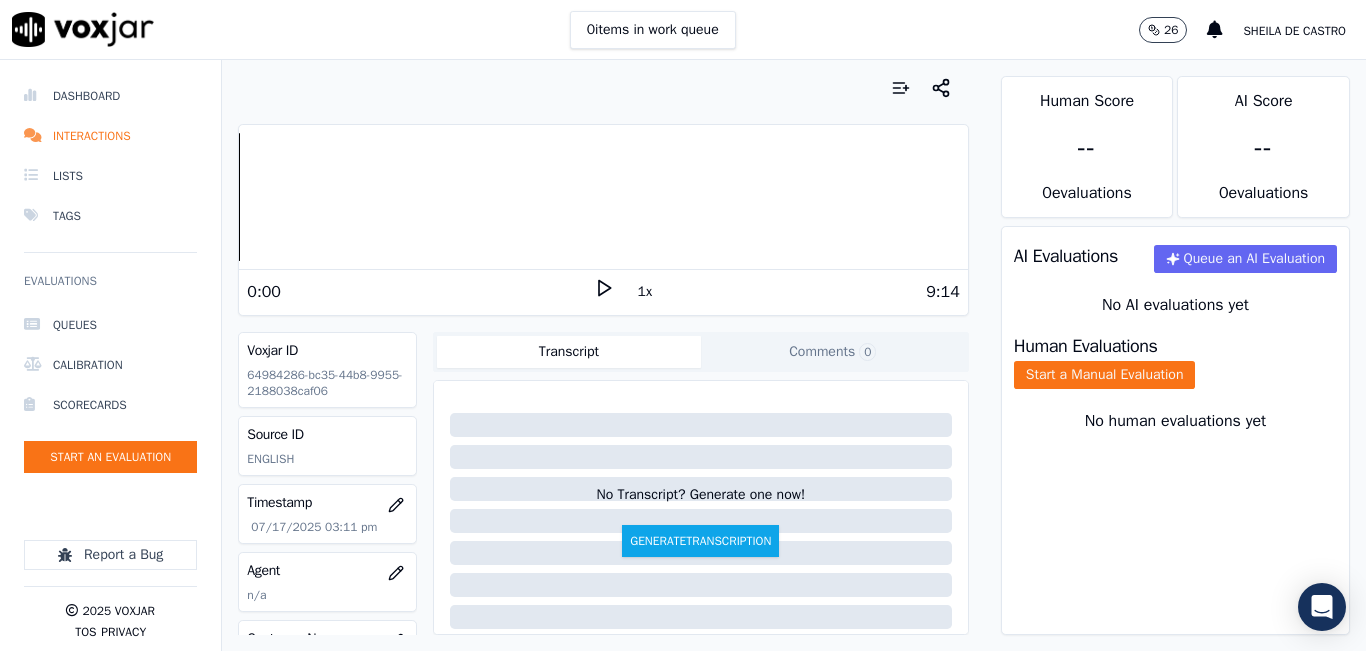click on "0  items in work queue     26         [FIRST] [LAST]" at bounding box center [683, 30] 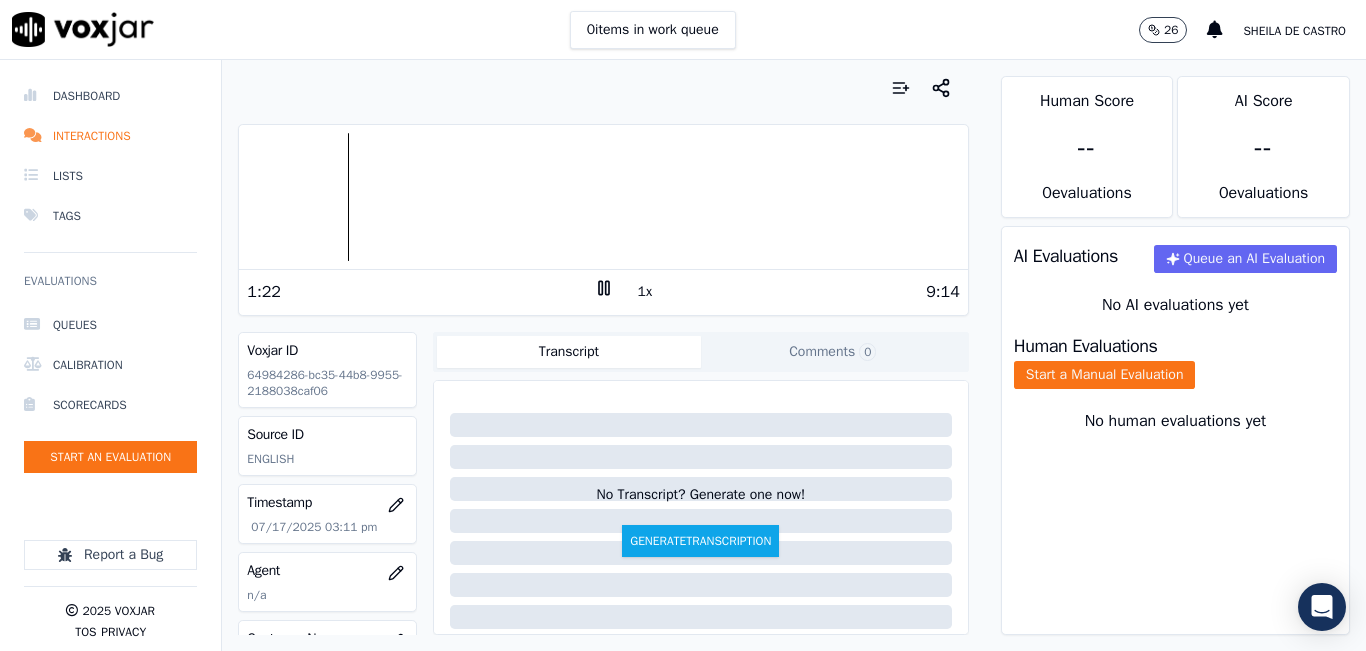 click 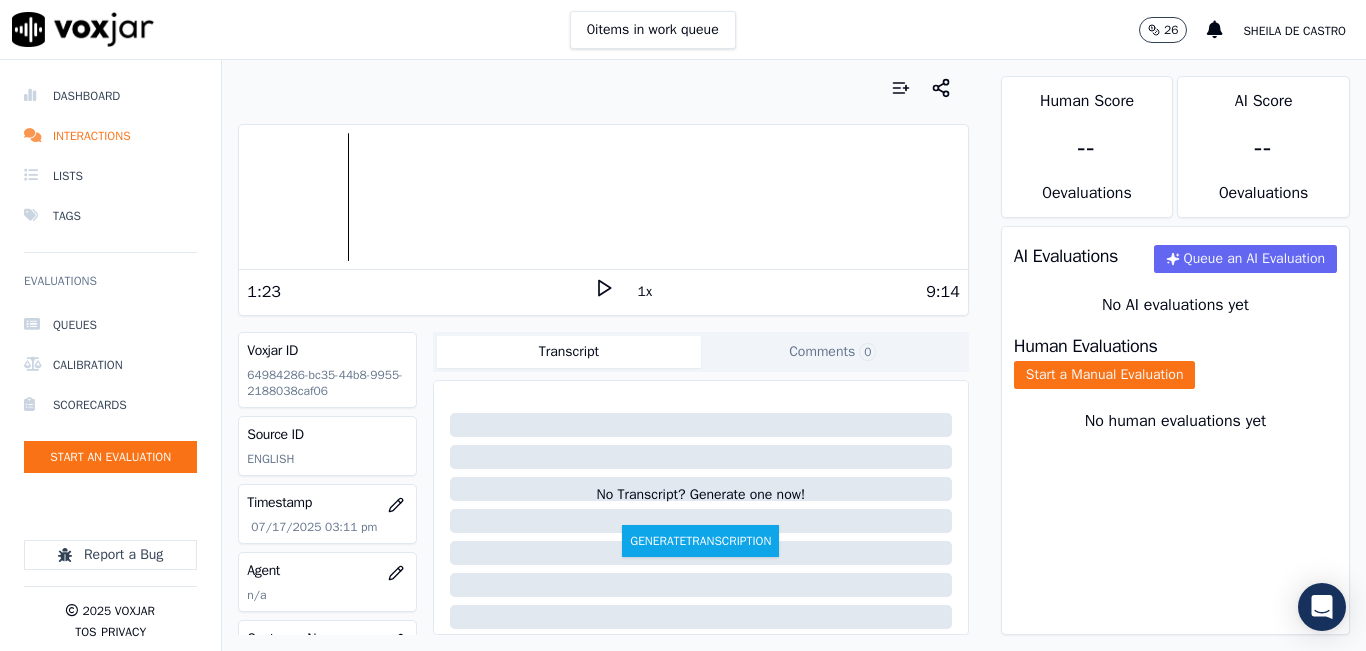 click 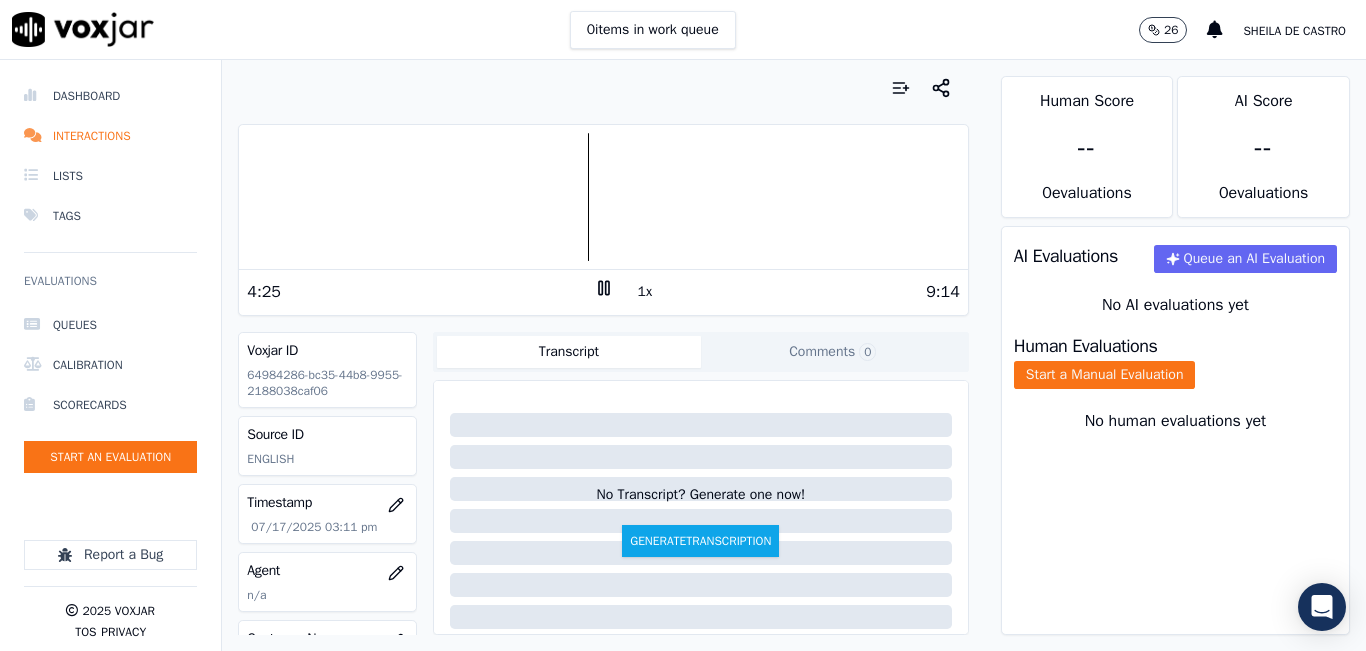 click on "Comments  0" 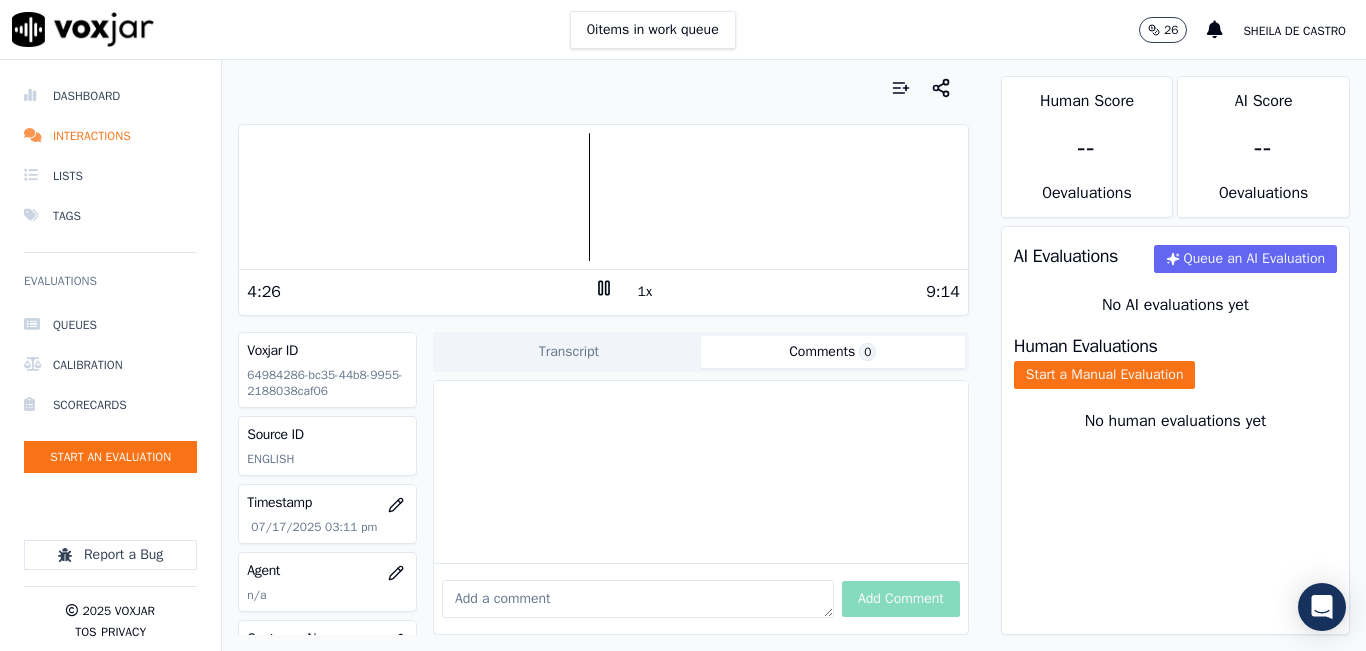 click at bounding box center [638, 599] 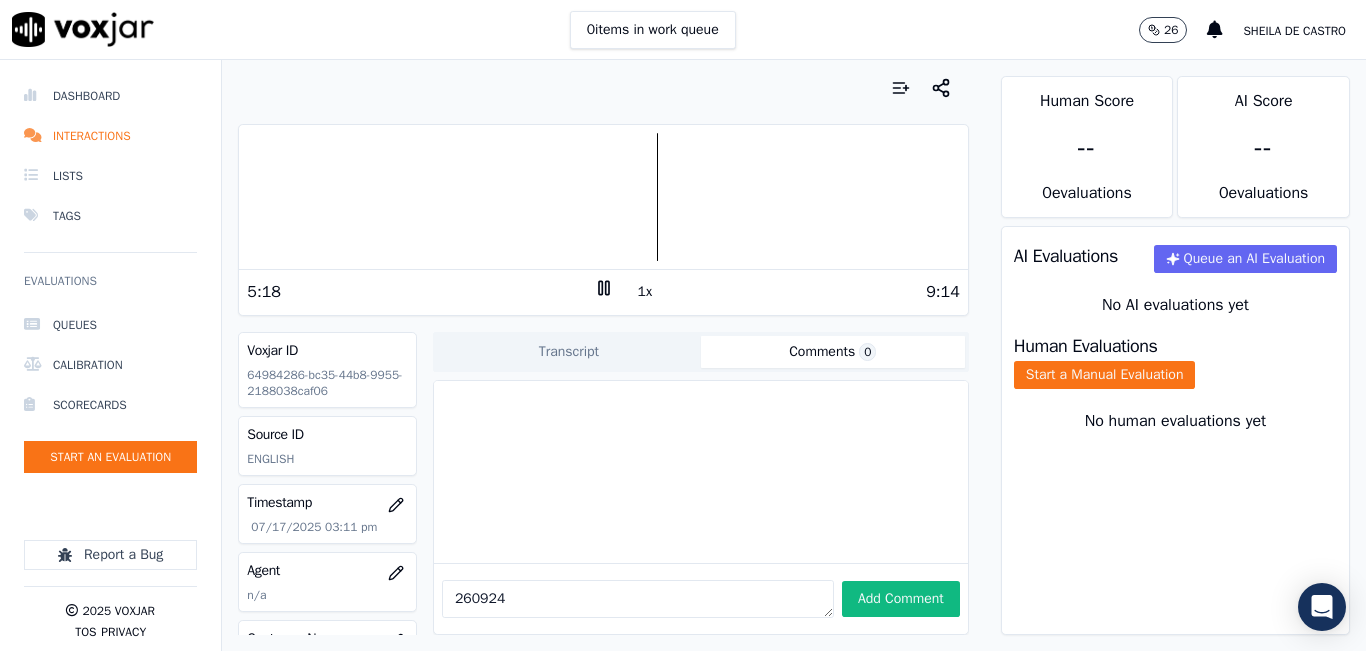 click at bounding box center [603, 197] 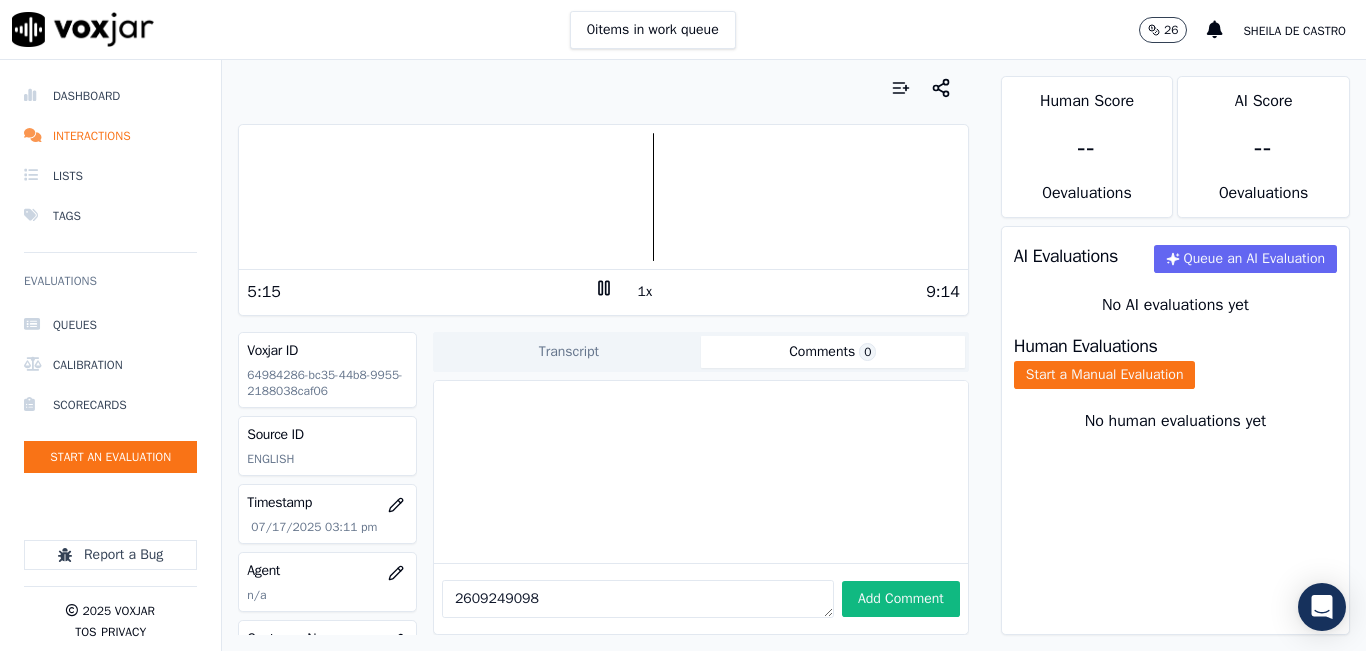 type on "2609249098" 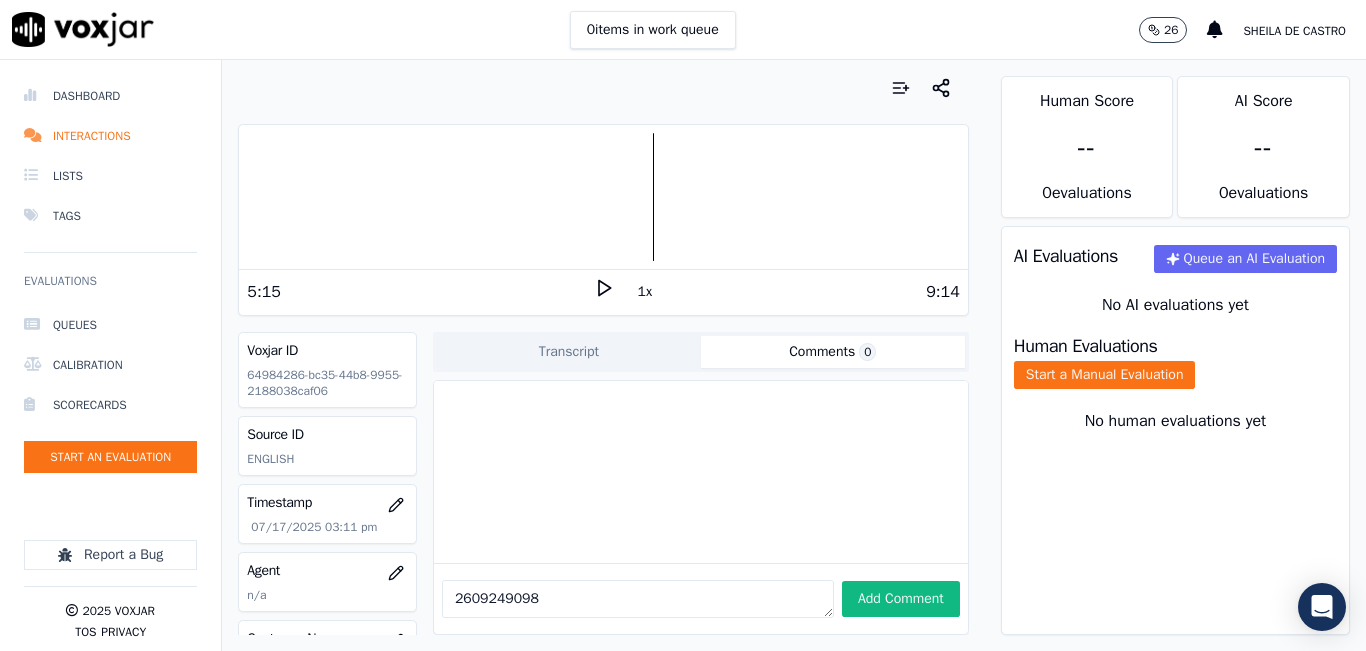 click on "2609249098" at bounding box center [638, 599] 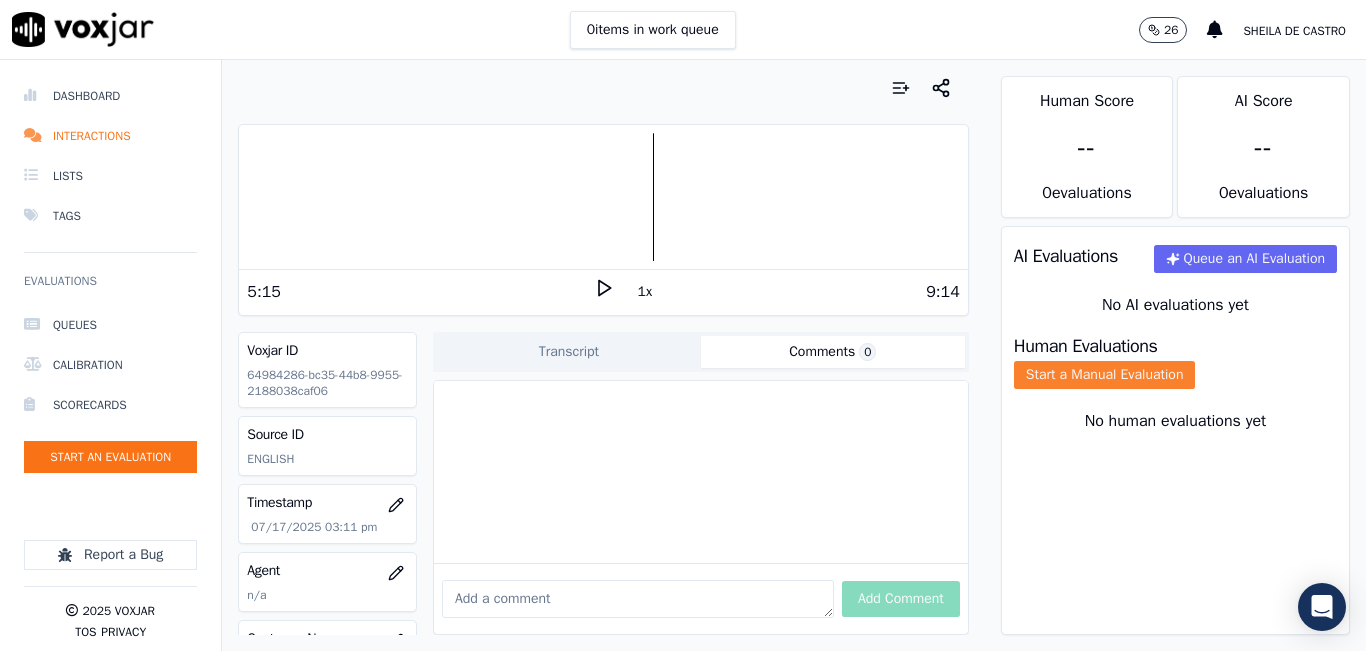 type 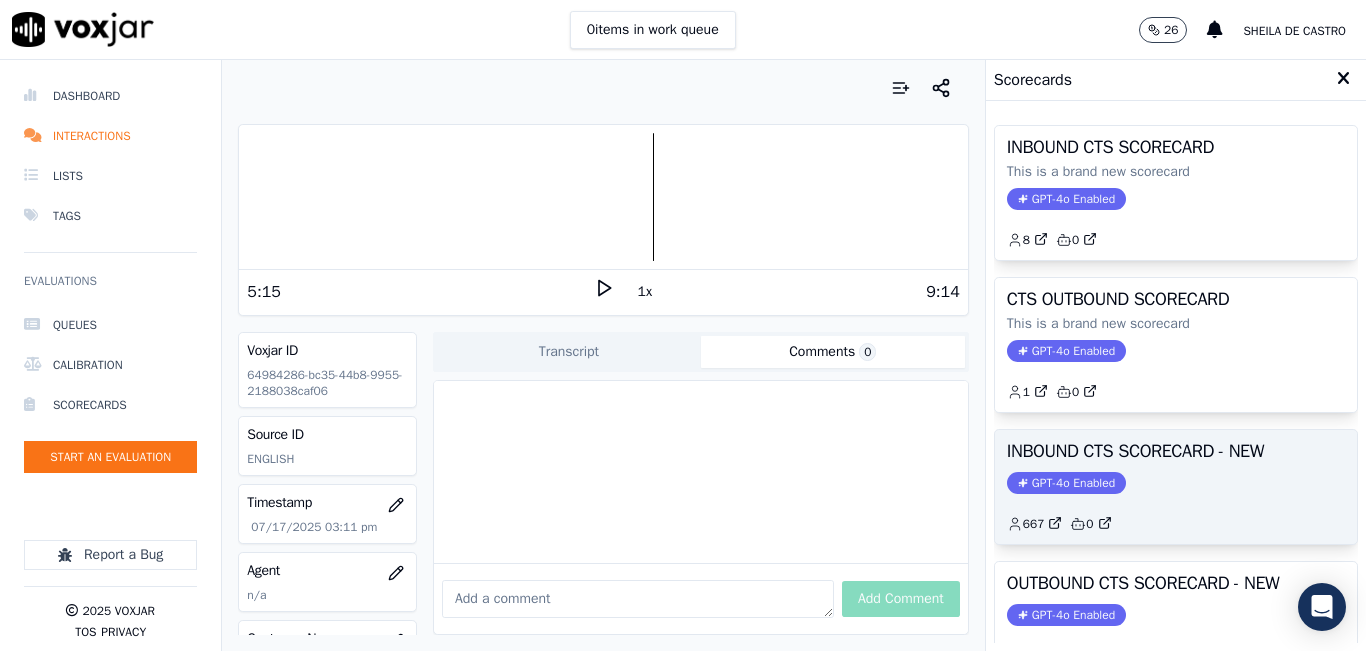 click on "INBOUND CTS SCORECARD - NEW" at bounding box center (1176, 451) 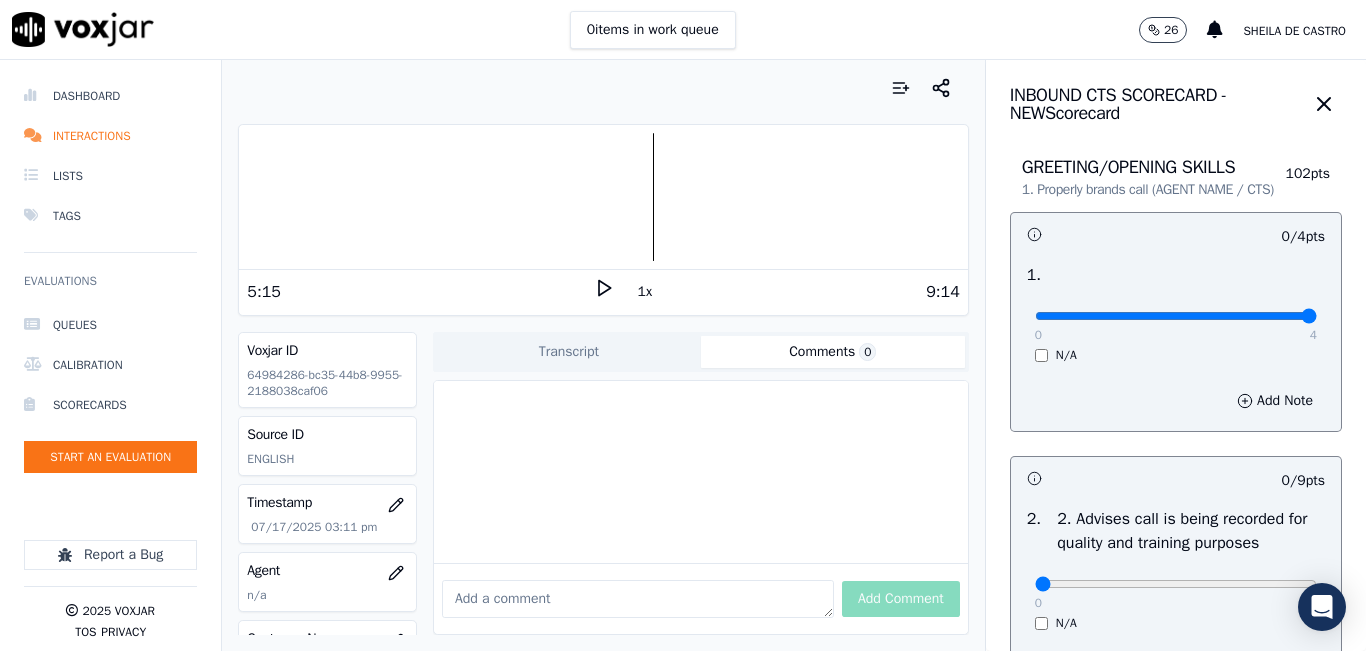 type on "4" 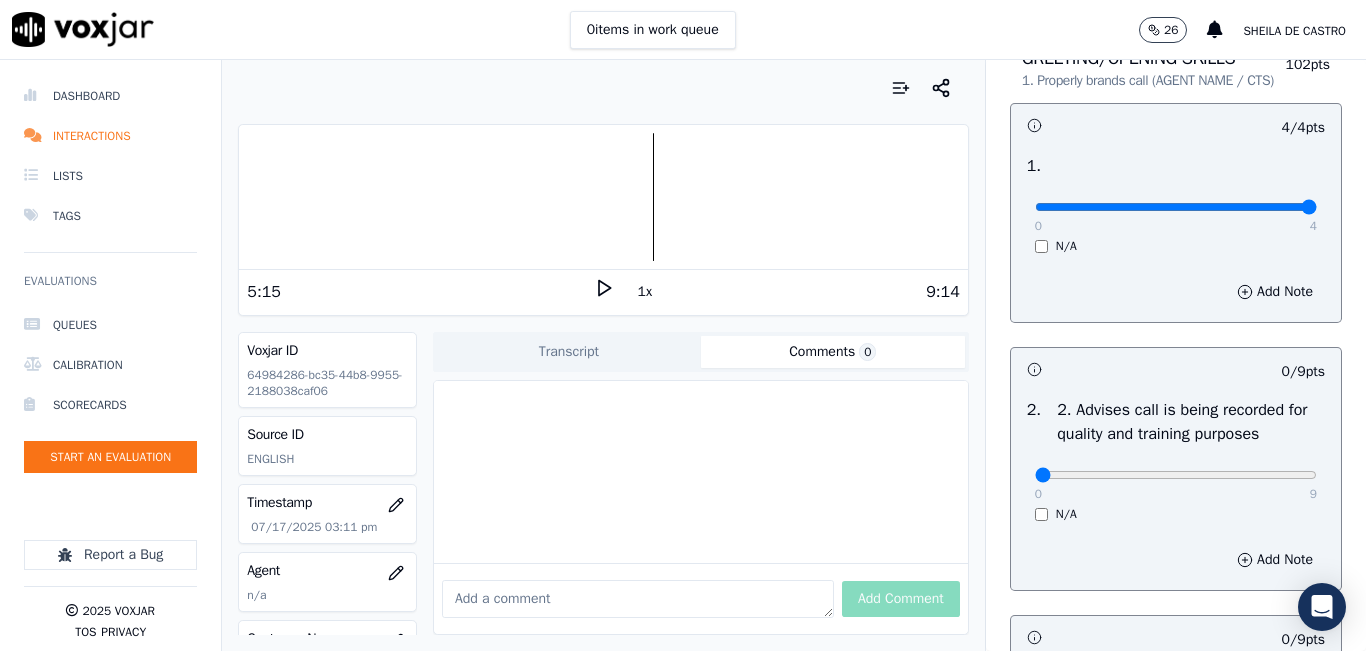 scroll, scrollTop: 300, scrollLeft: 0, axis: vertical 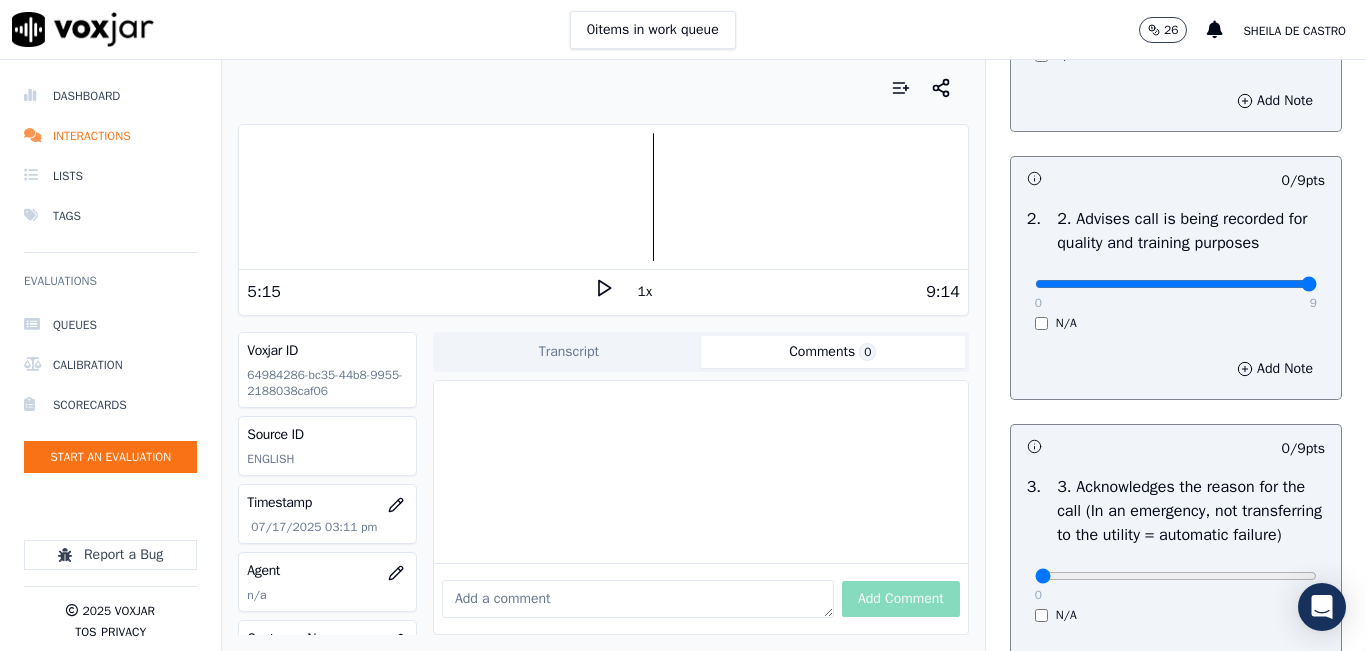 type on "9" 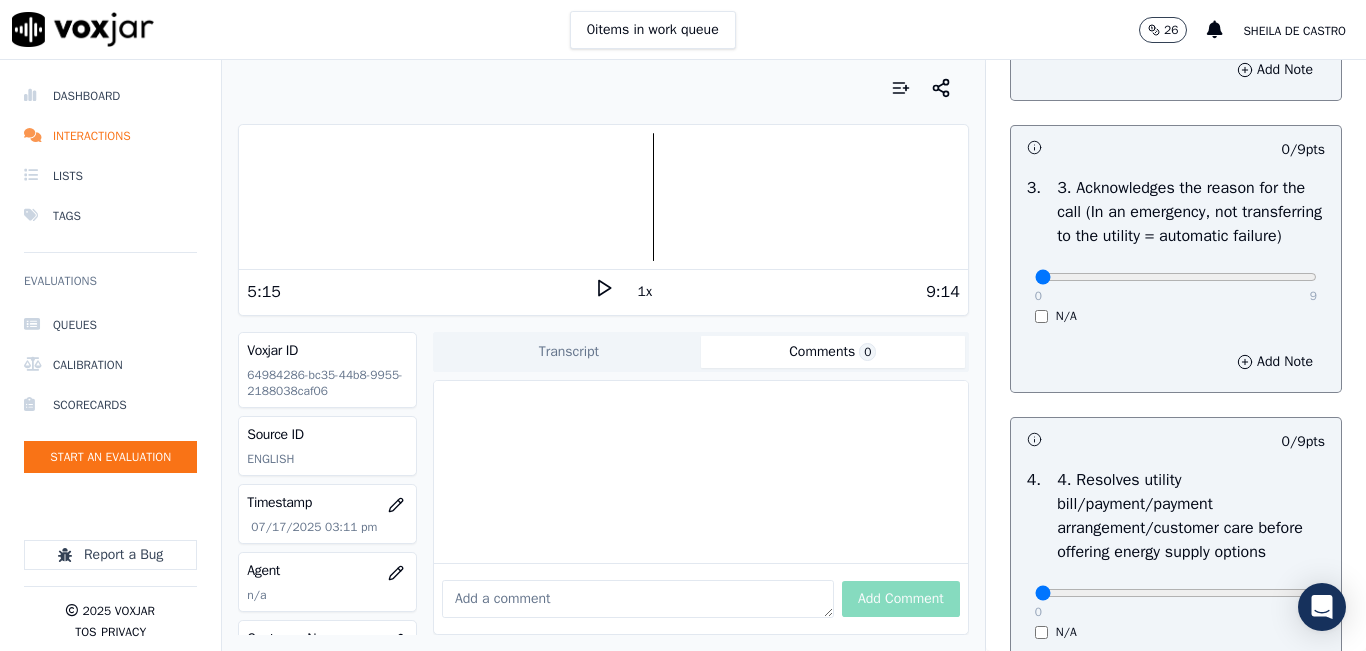 scroll, scrollTop: 600, scrollLeft: 0, axis: vertical 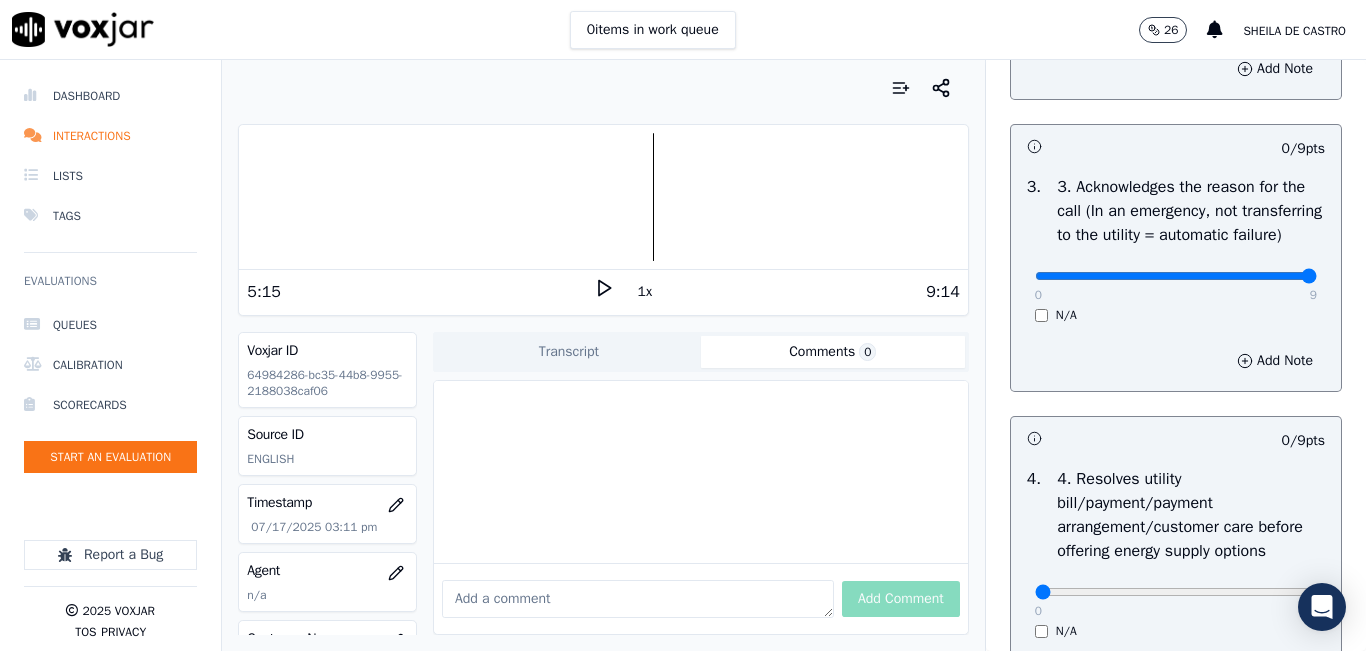 type on "9" 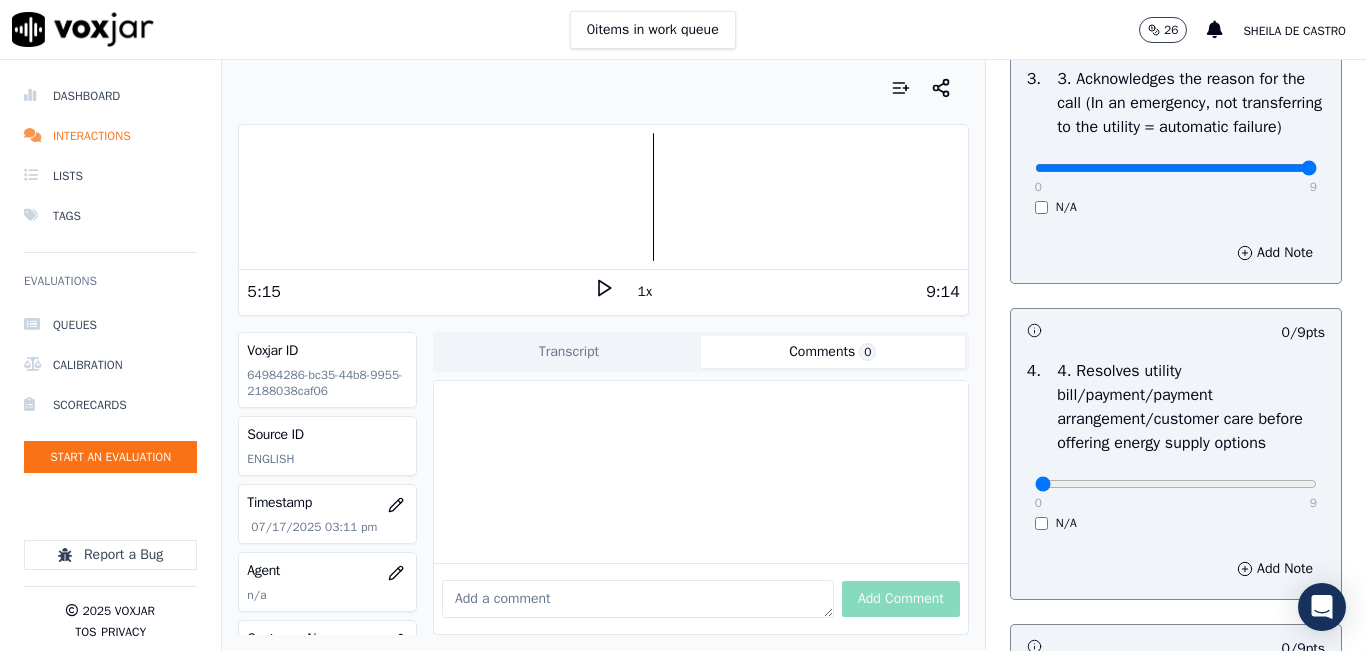 scroll, scrollTop: 800, scrollLeft: 0, axis: vertical 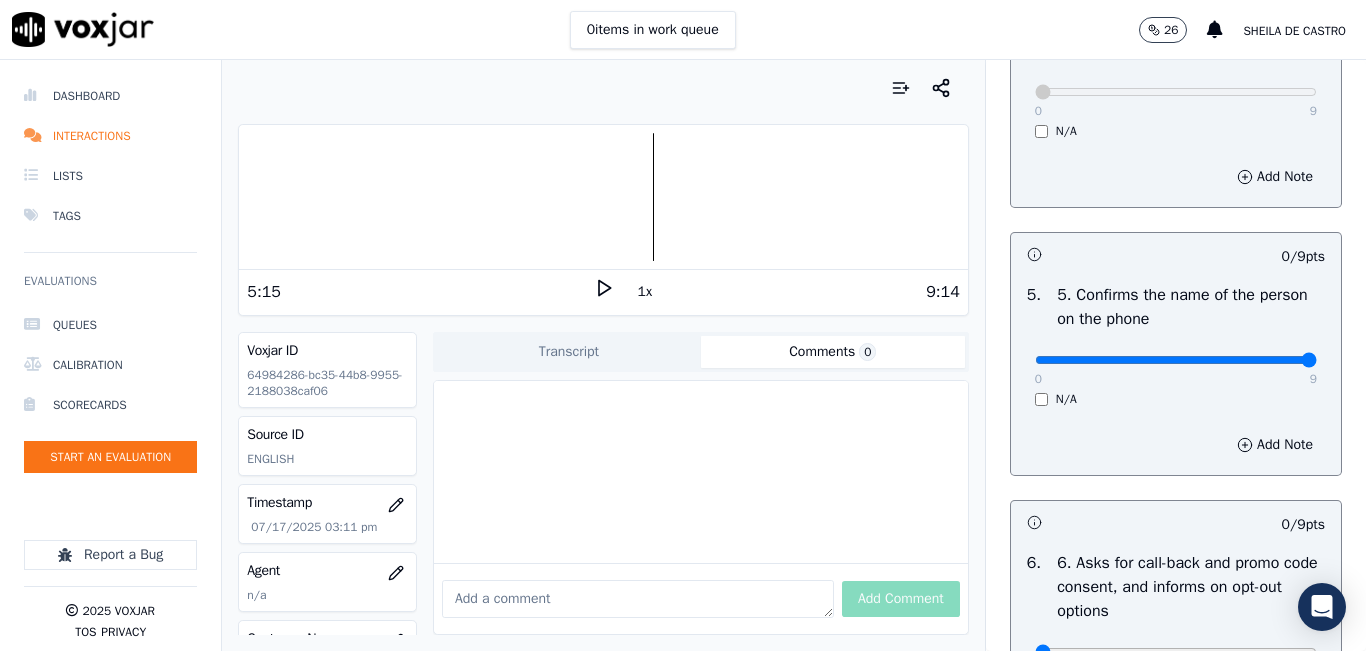 type on "9" 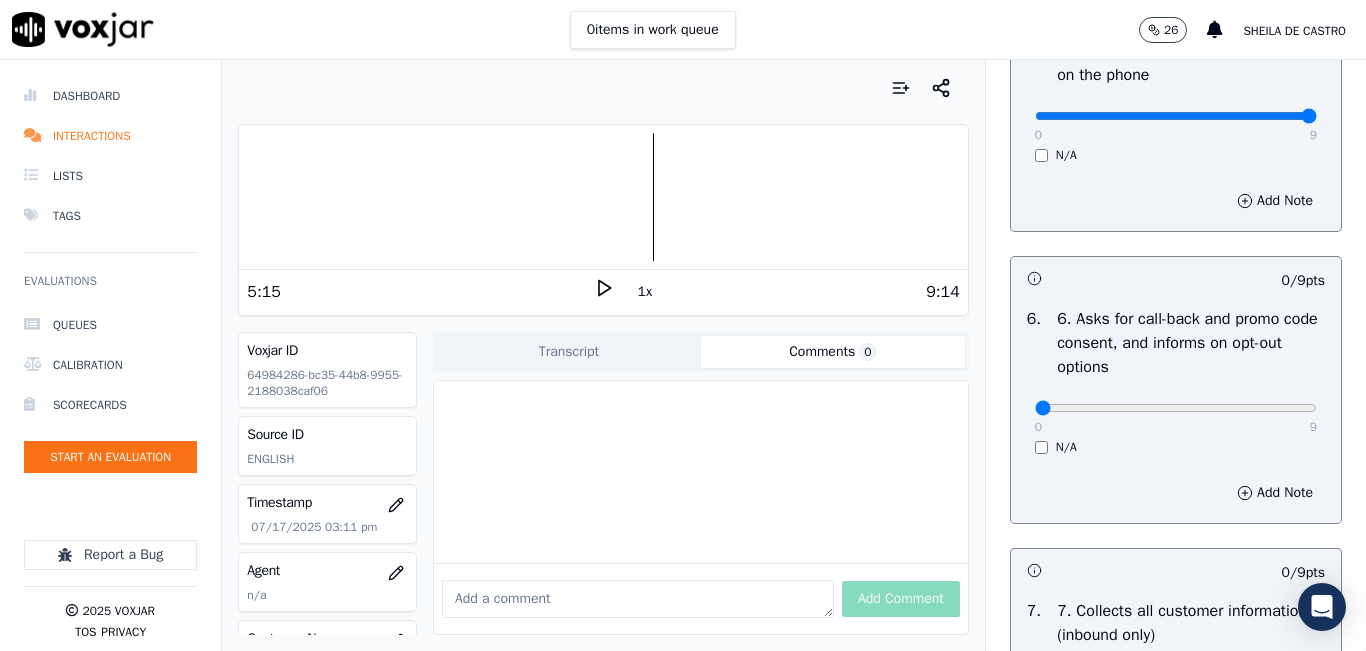 scroll, scrollTop: 1400, scrollLeft: 0, axis: vertical 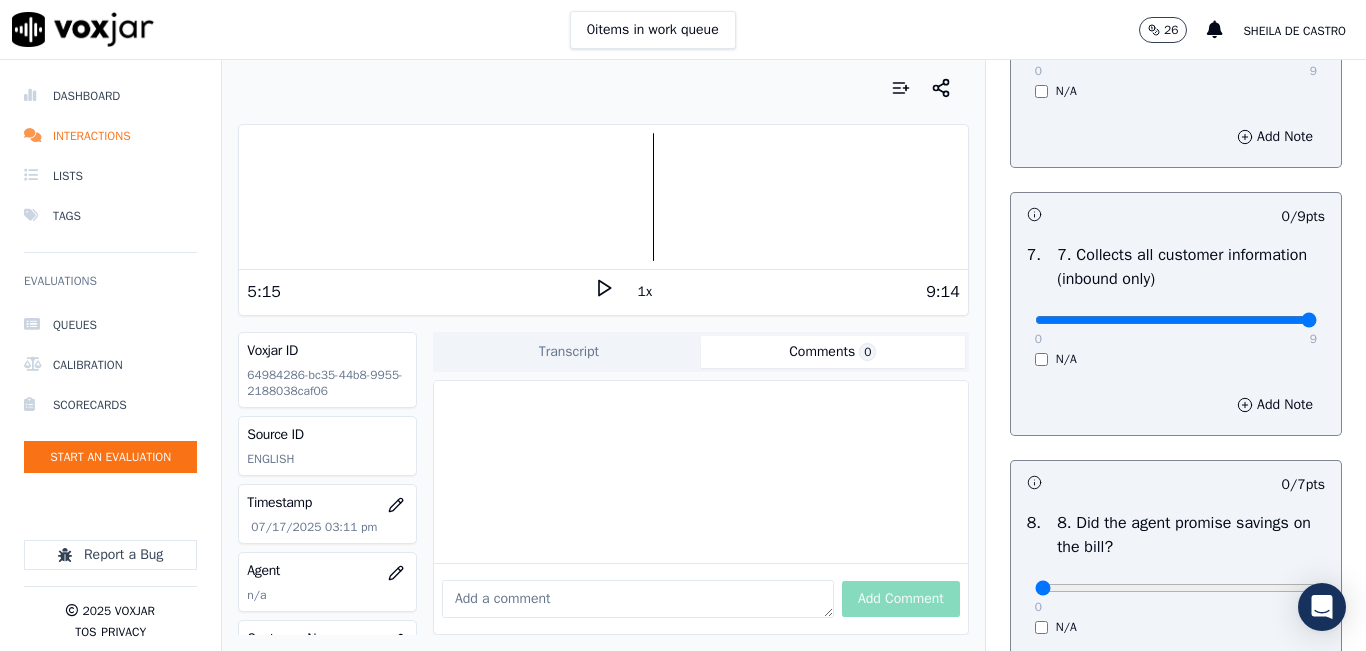 type on "9" 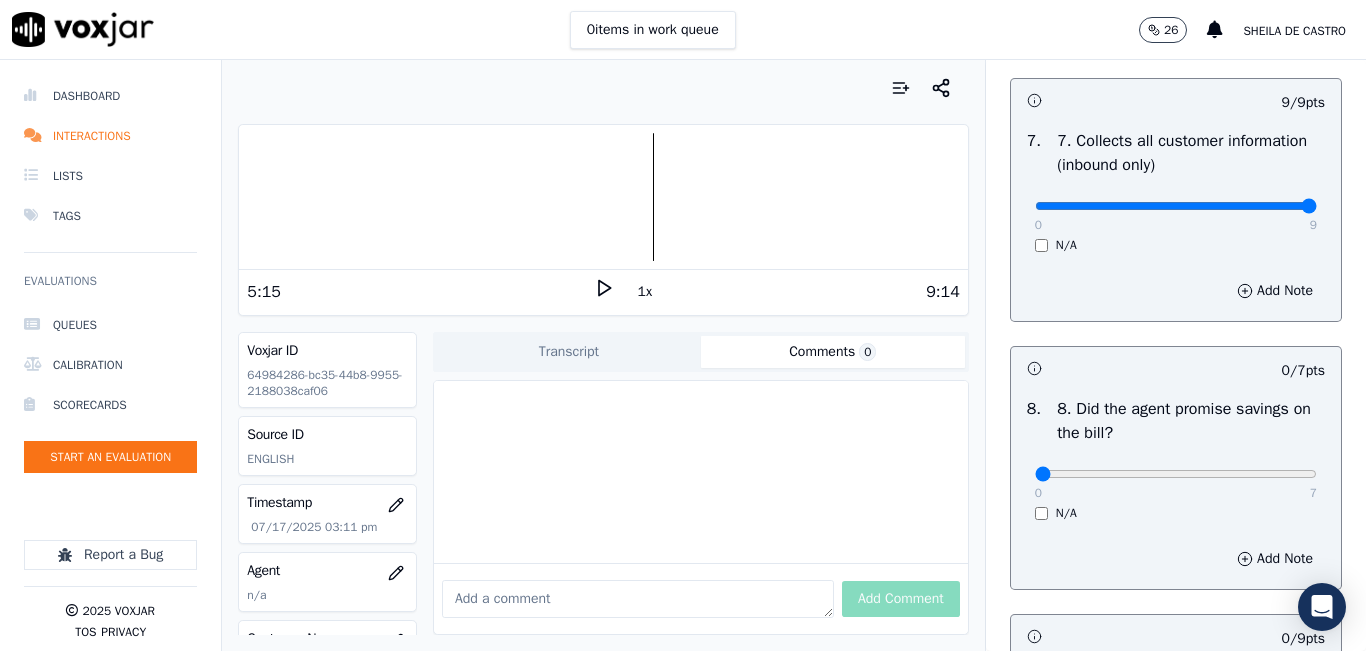 scroll, scrollTop: 2000, scrollLeft: 0, axis: vertical 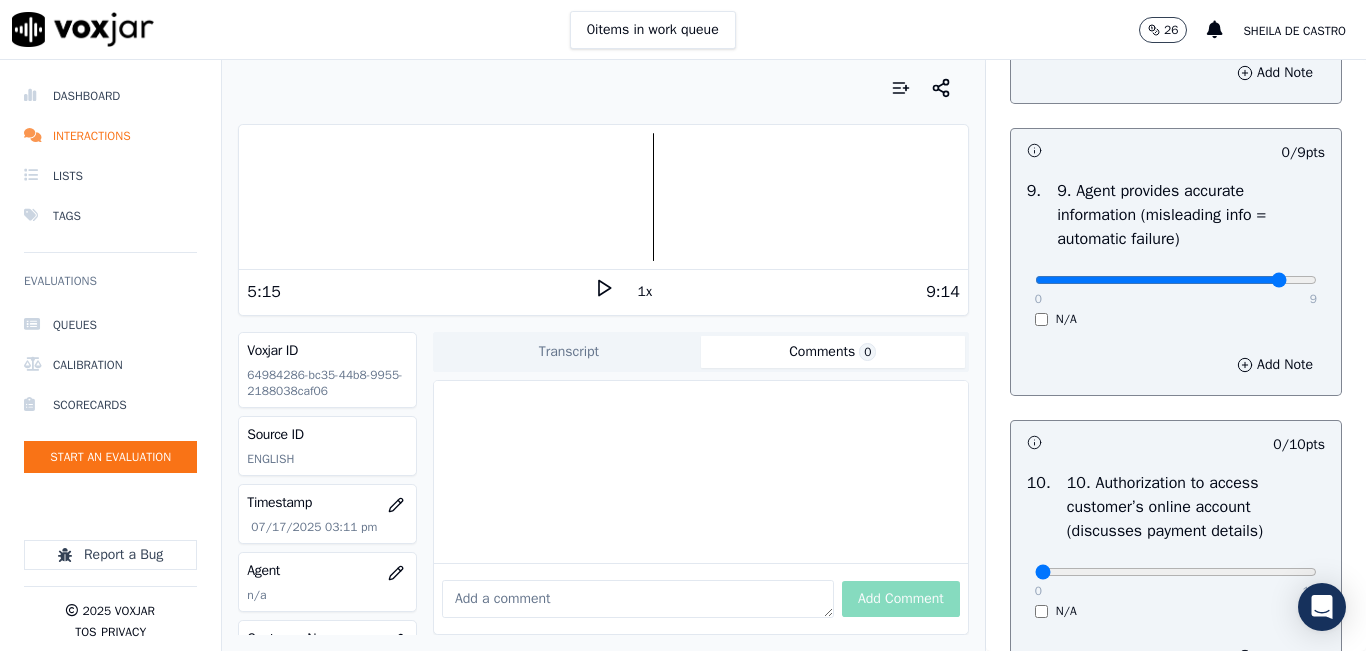 click at bounding box center [1176, -1984] 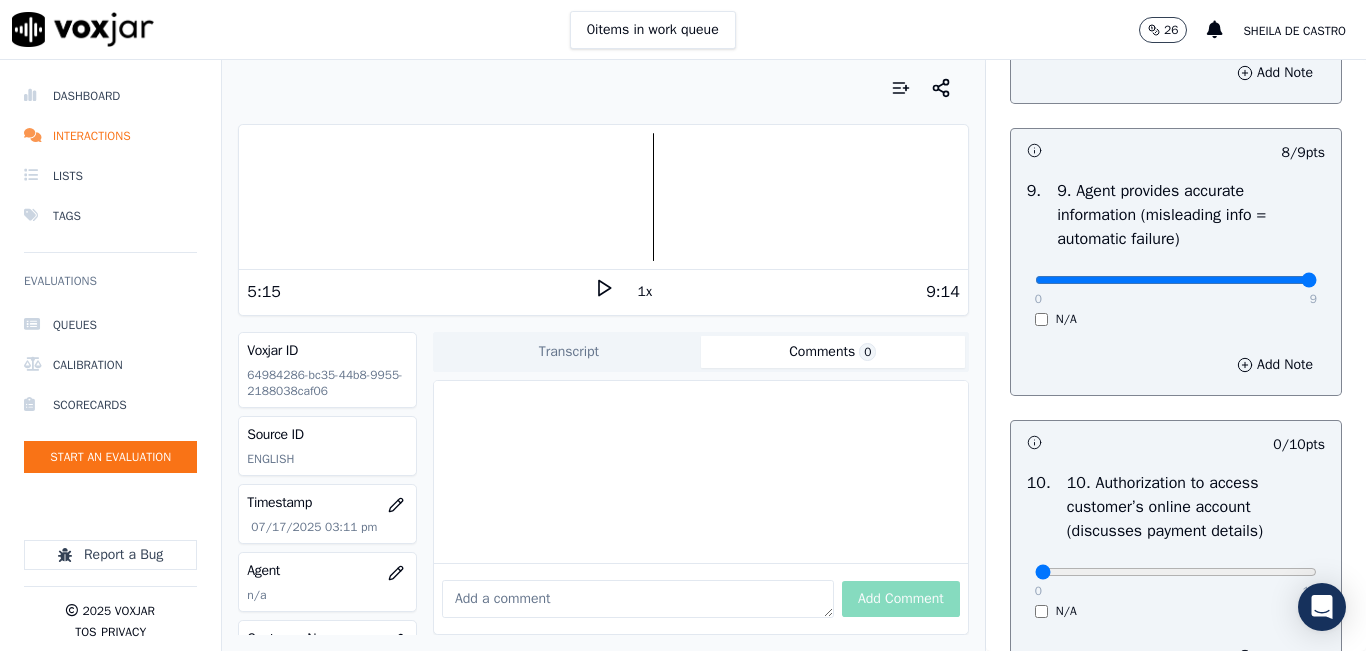 type on "9" 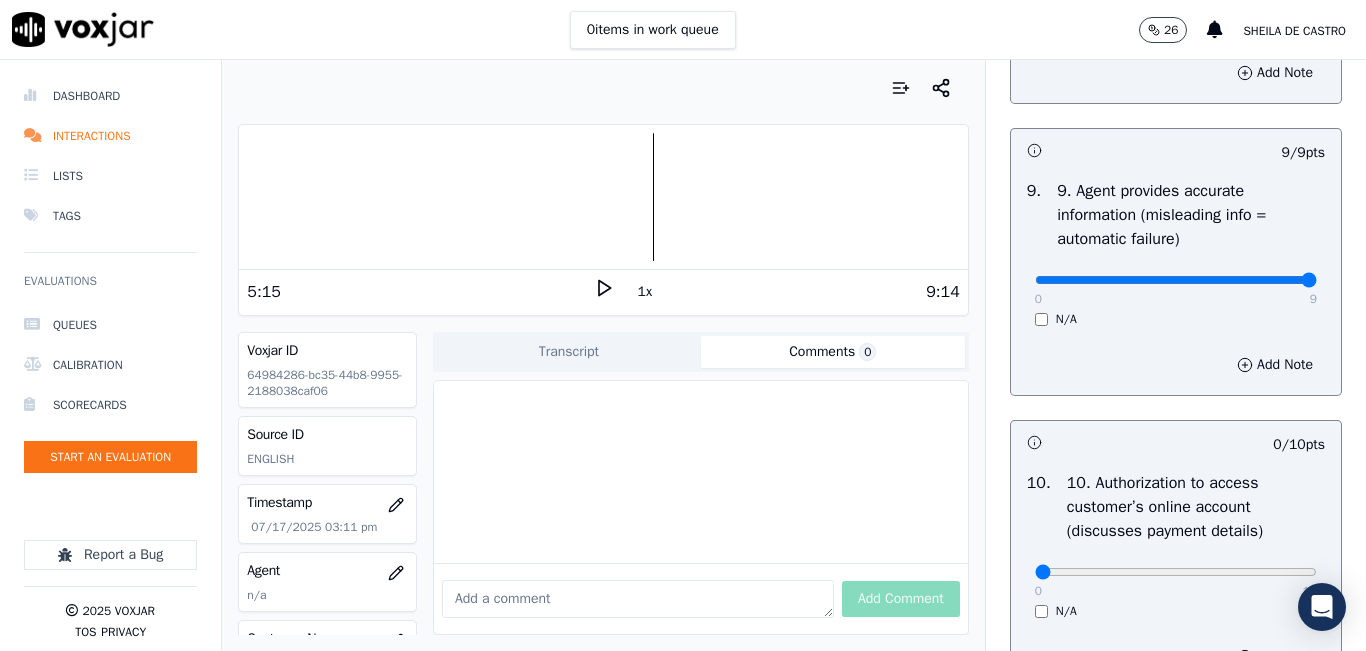 scroll, scrollTop: 2700, scrollLeft: 0, axis: vertical 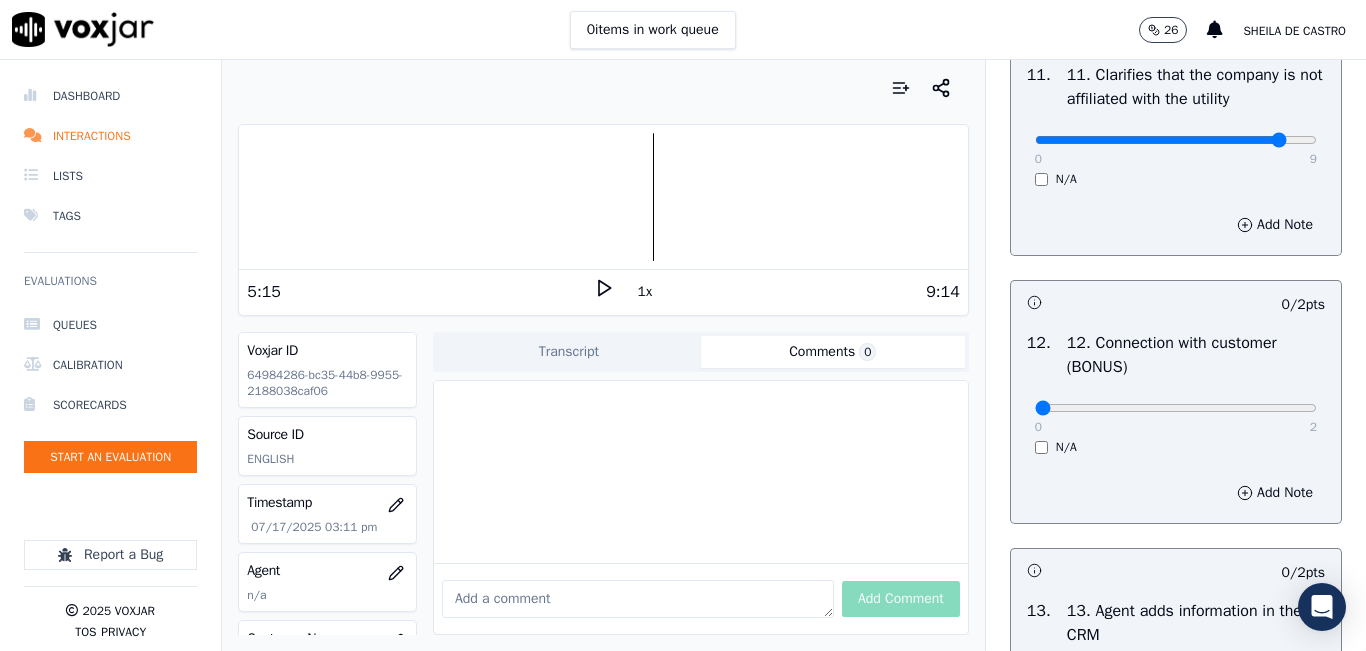 click at bounding box center (1176, -2684) 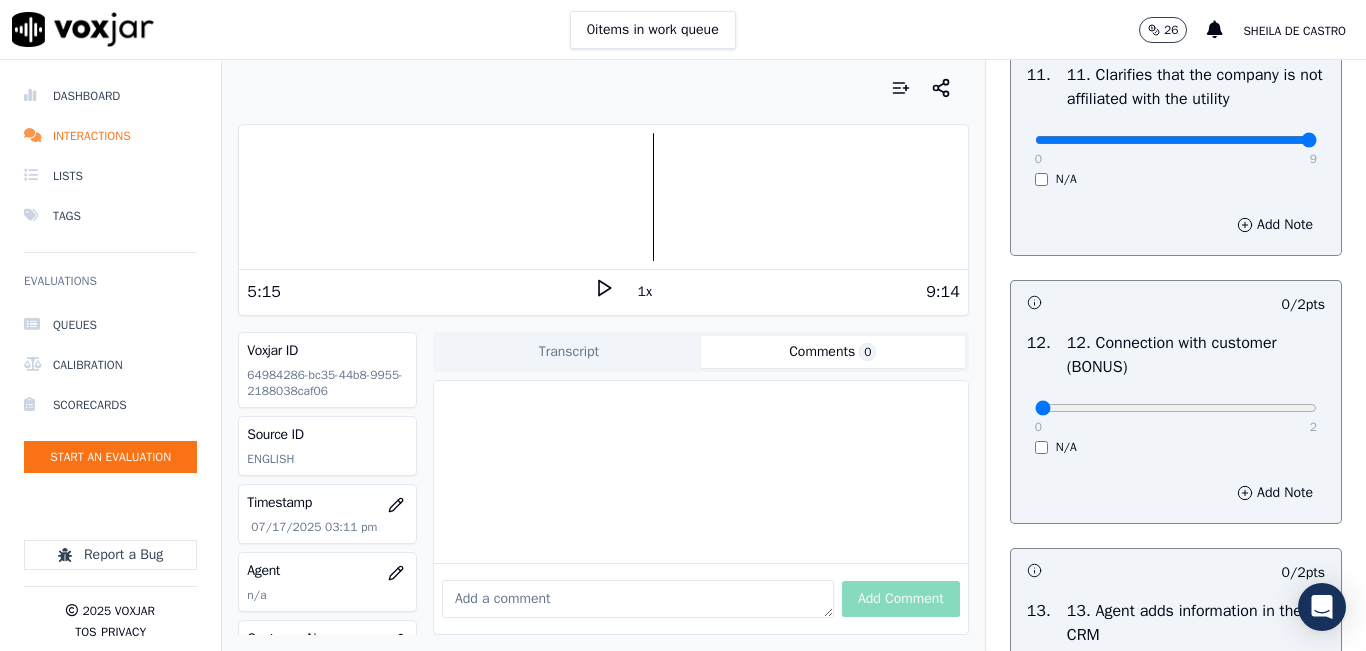 type on "9" 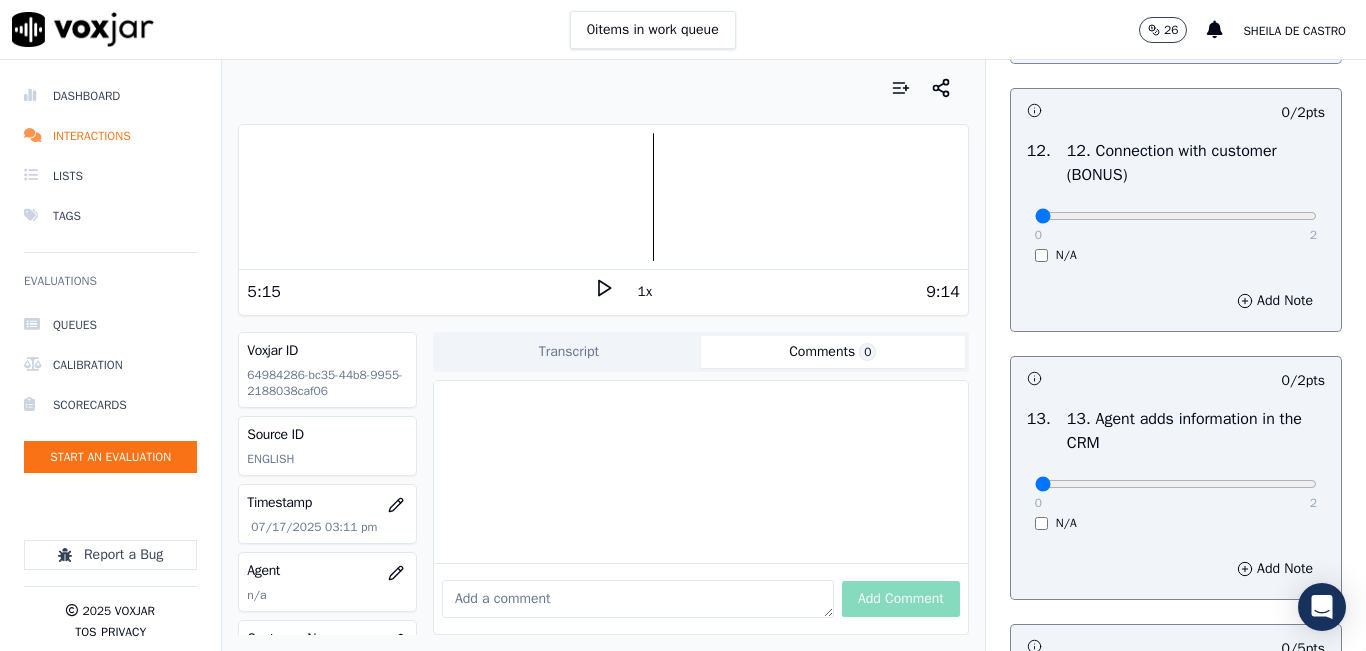 scroll, scrollTop: 3200, scrollLeft: 0, axis: vertical 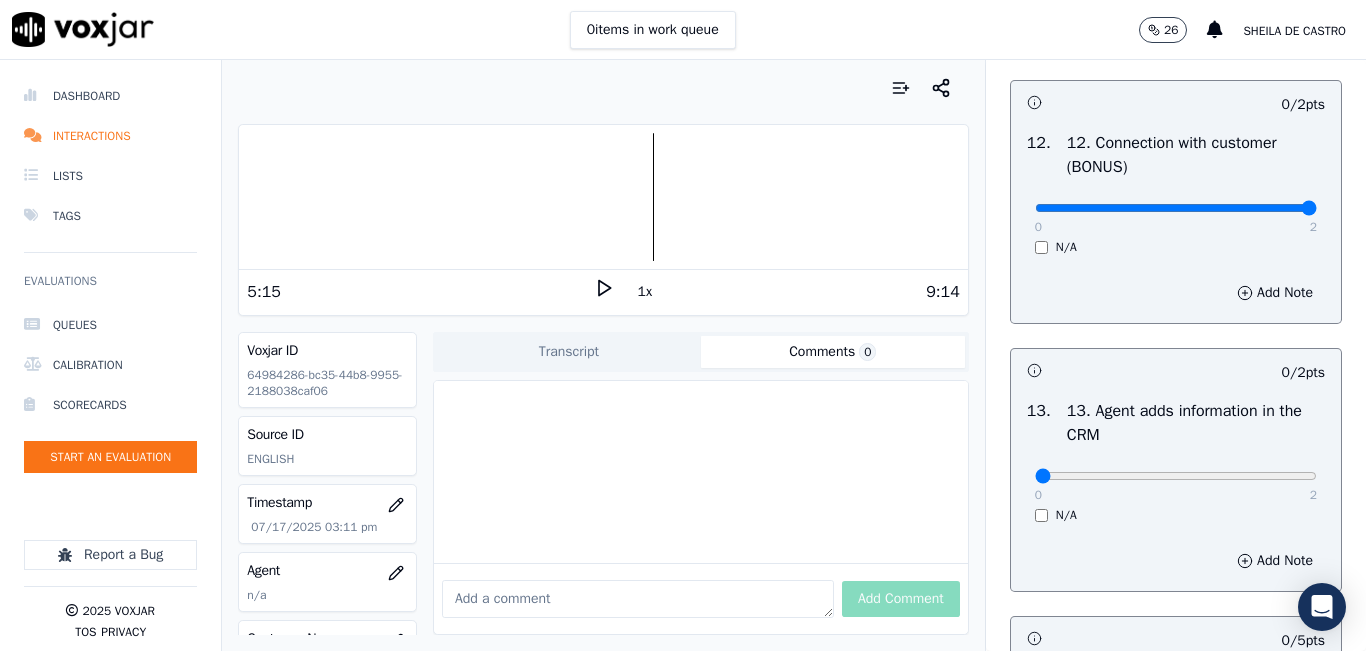 type on "2" 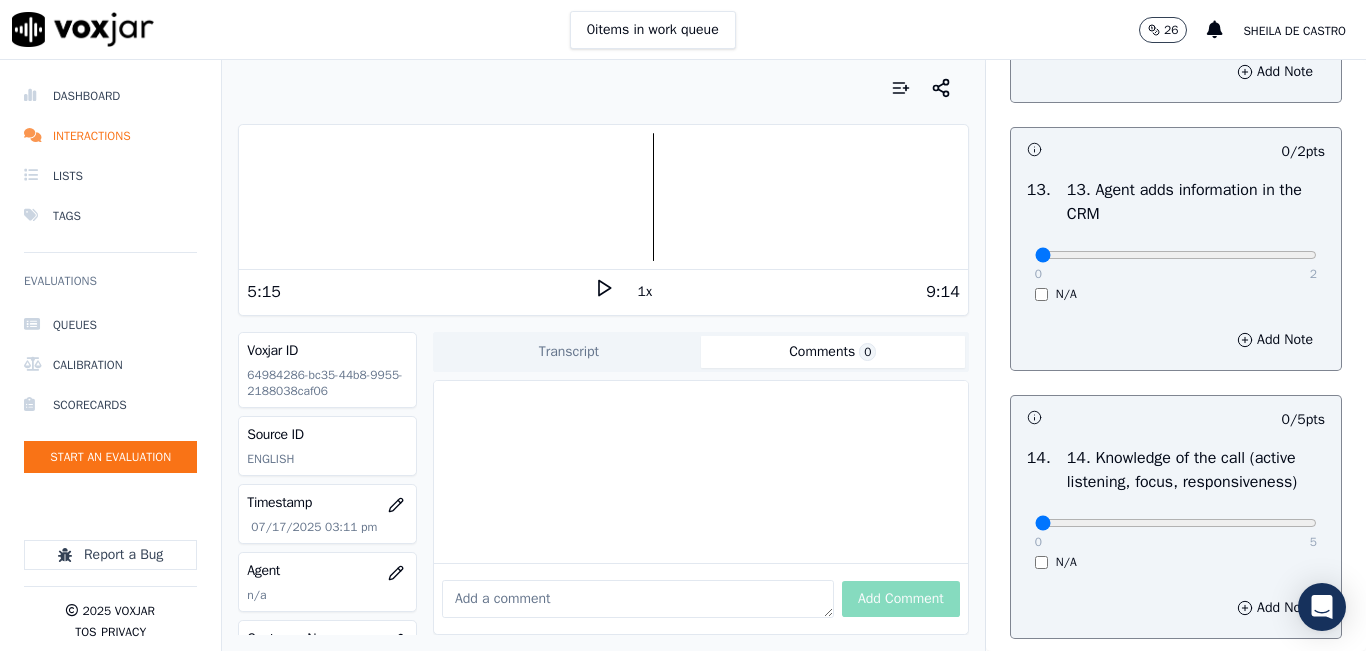 scroll, scrollTop: 3500, scrollLeft: 0, axis: vertical 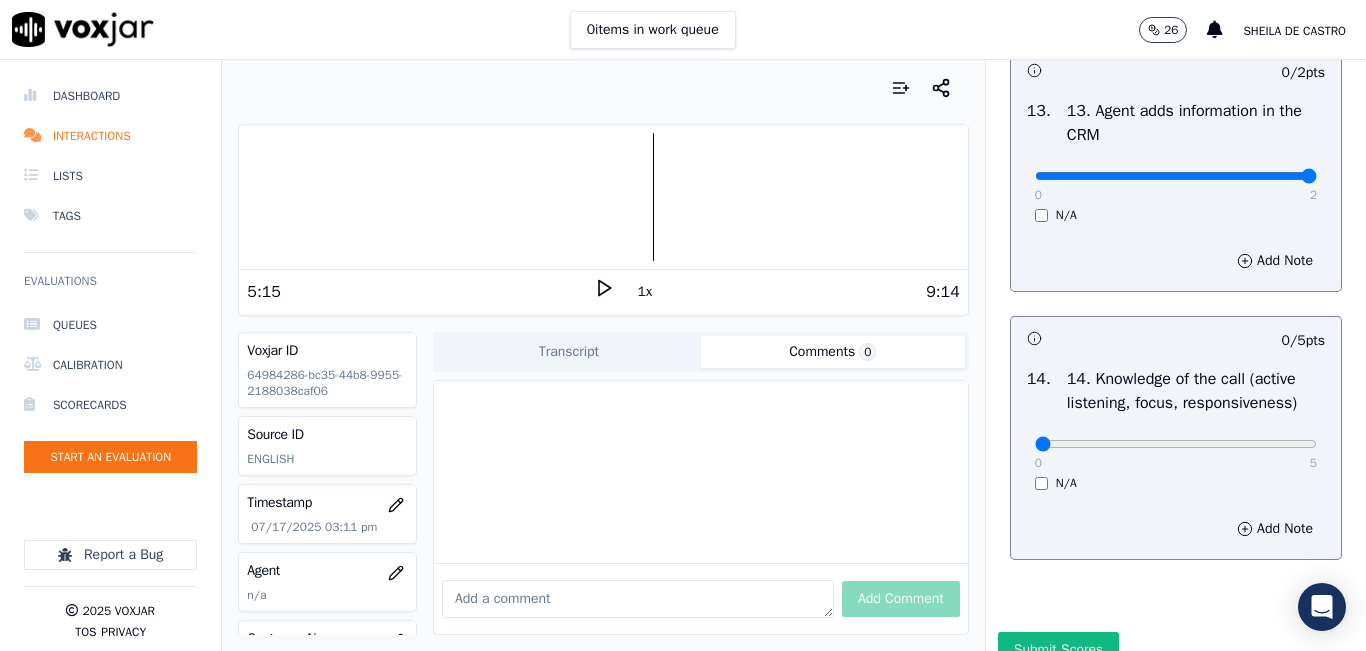 type on "2" 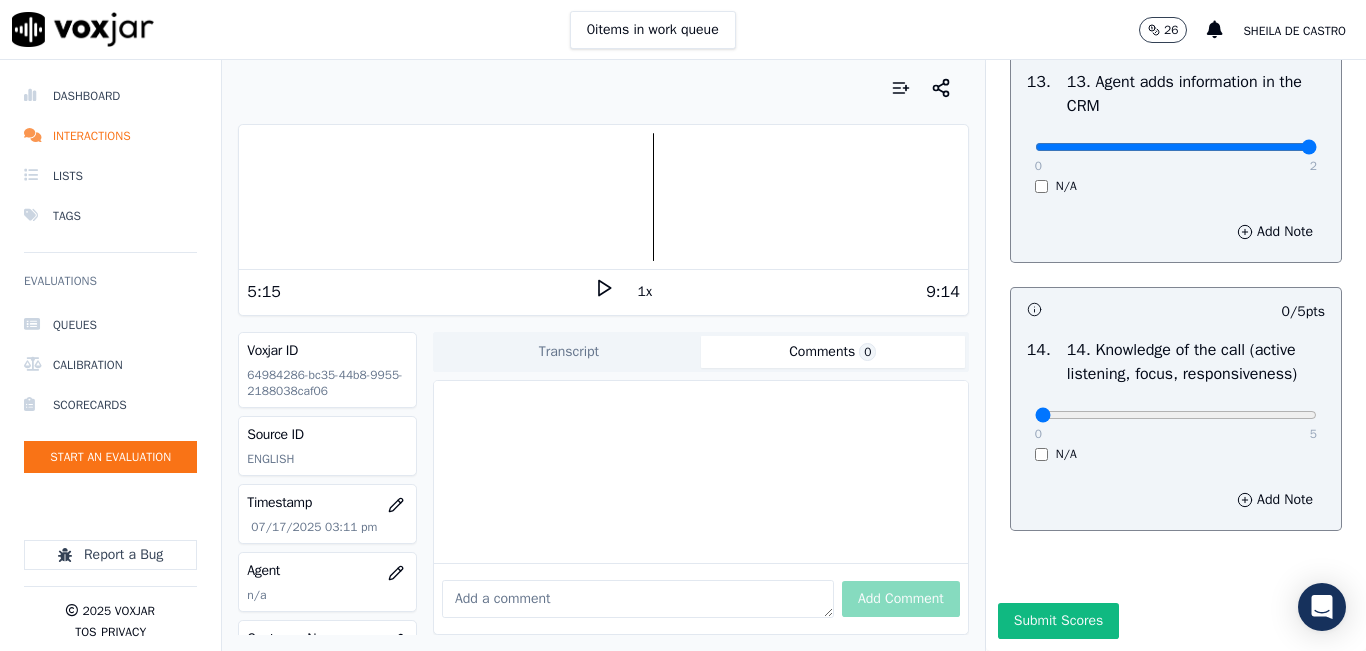 scroll, scrollTop: 3642, scrollLeft: 0, axis: vertical 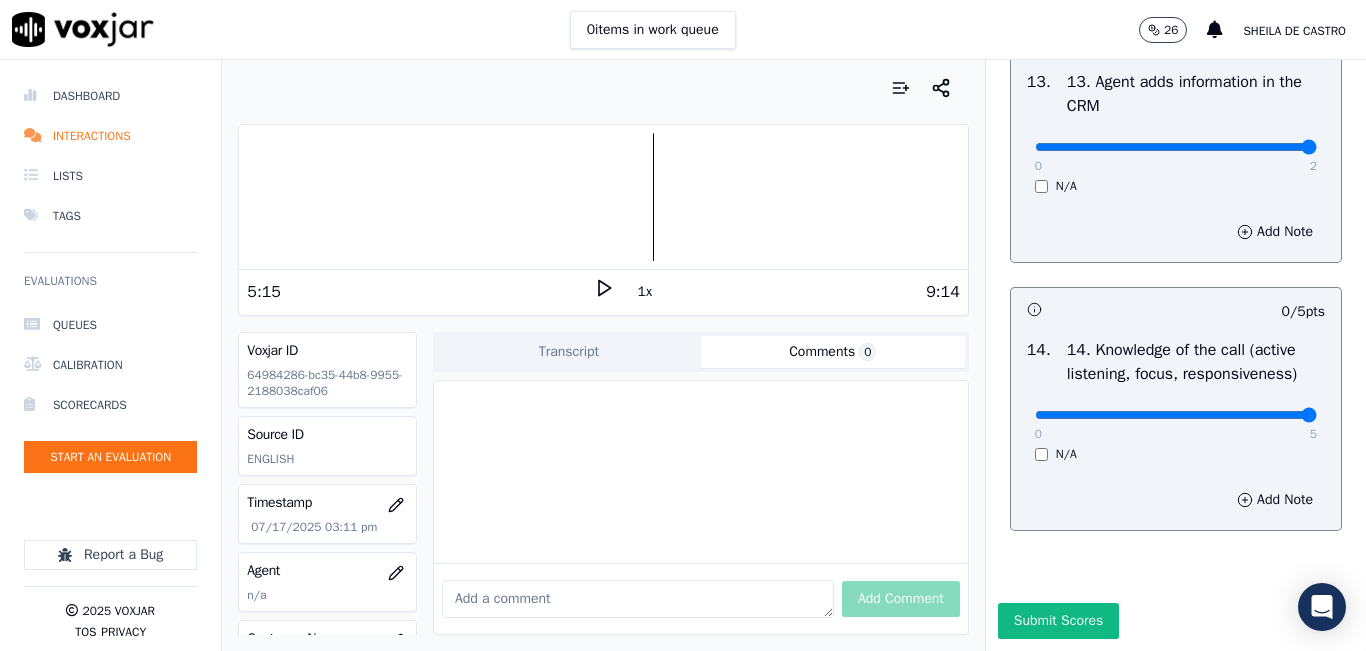 type on "5" 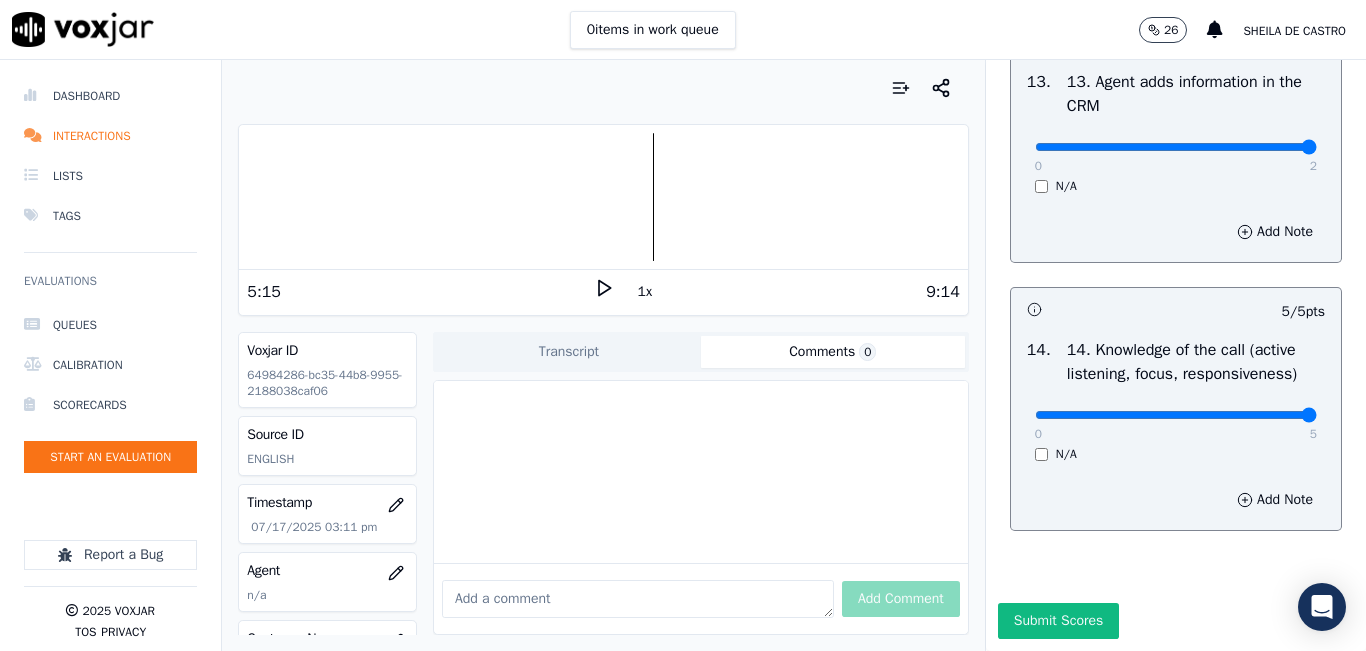 click on "Submit Scores" at bounding box center [1058, 621] 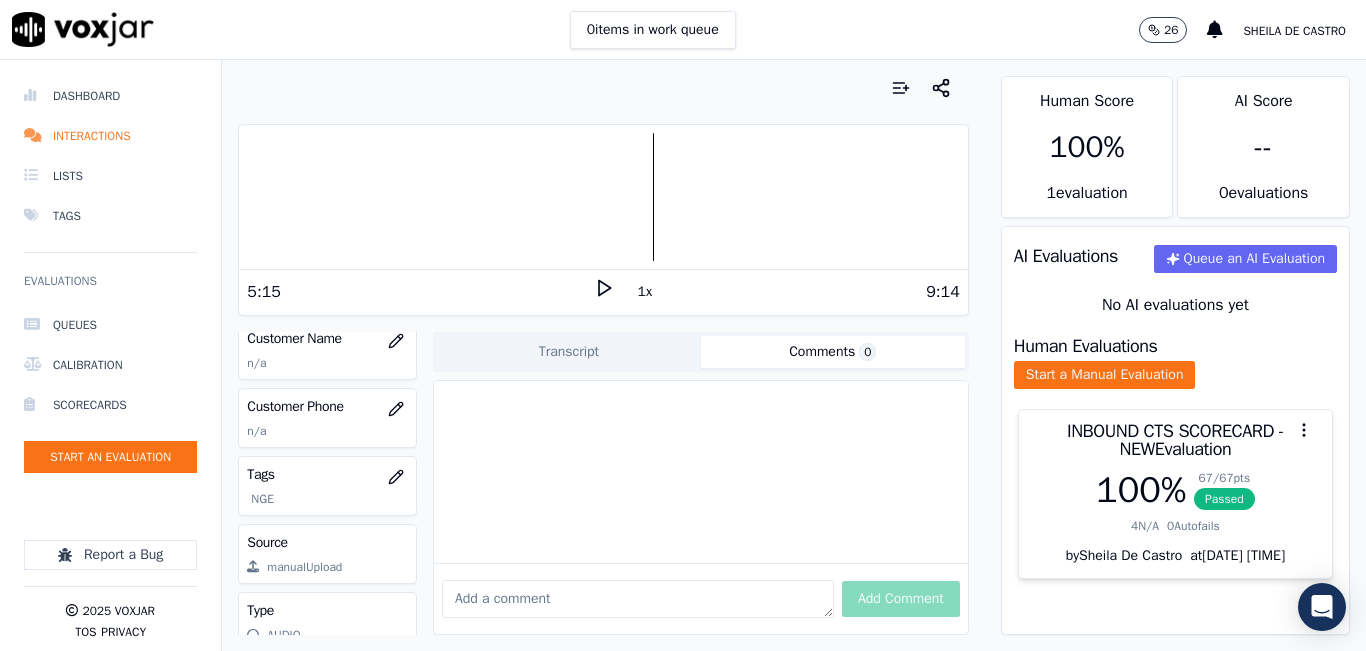 scroll, scrollTop: 200, scrollLeft: 0, axis: vertical 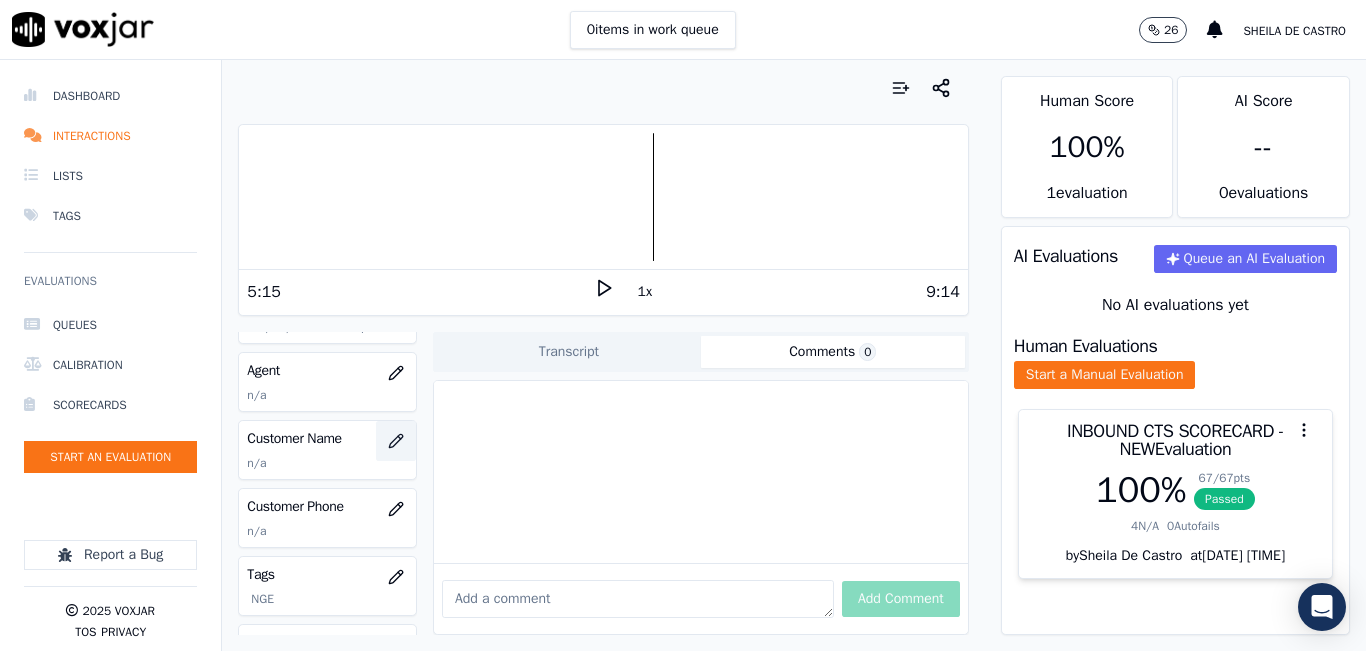 click 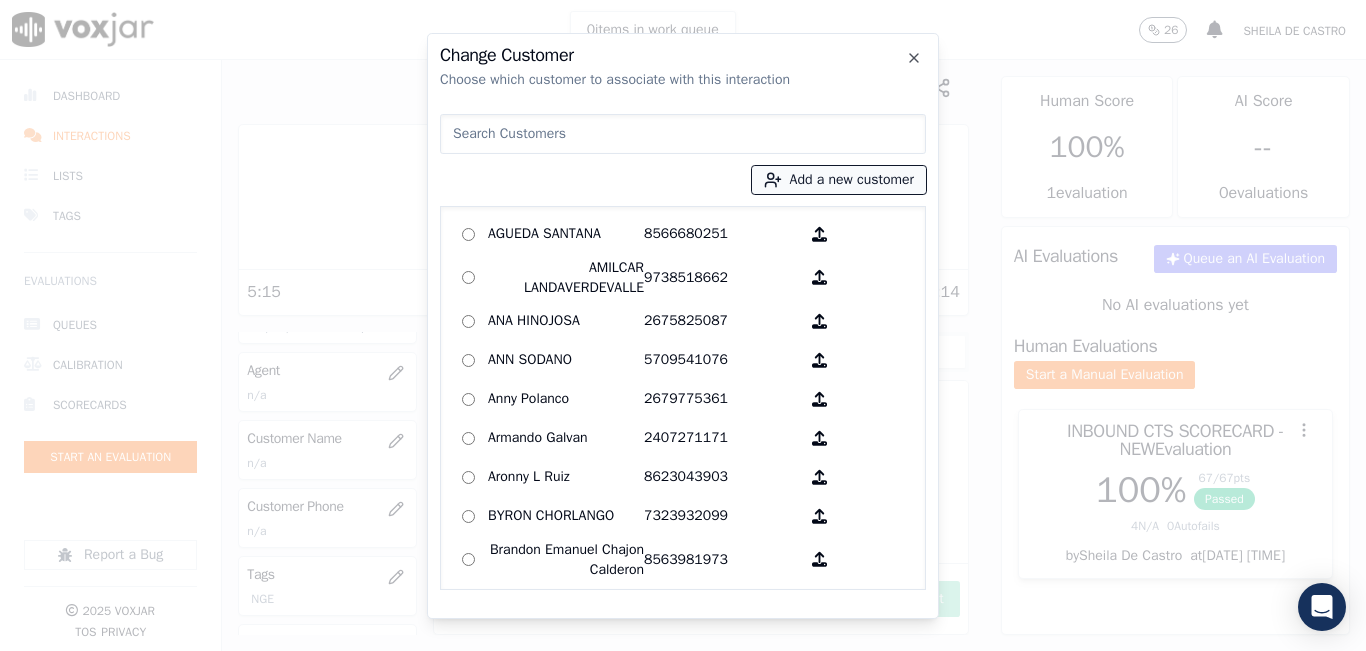 click on "Add a new customer" at bounding box center [839, 180] 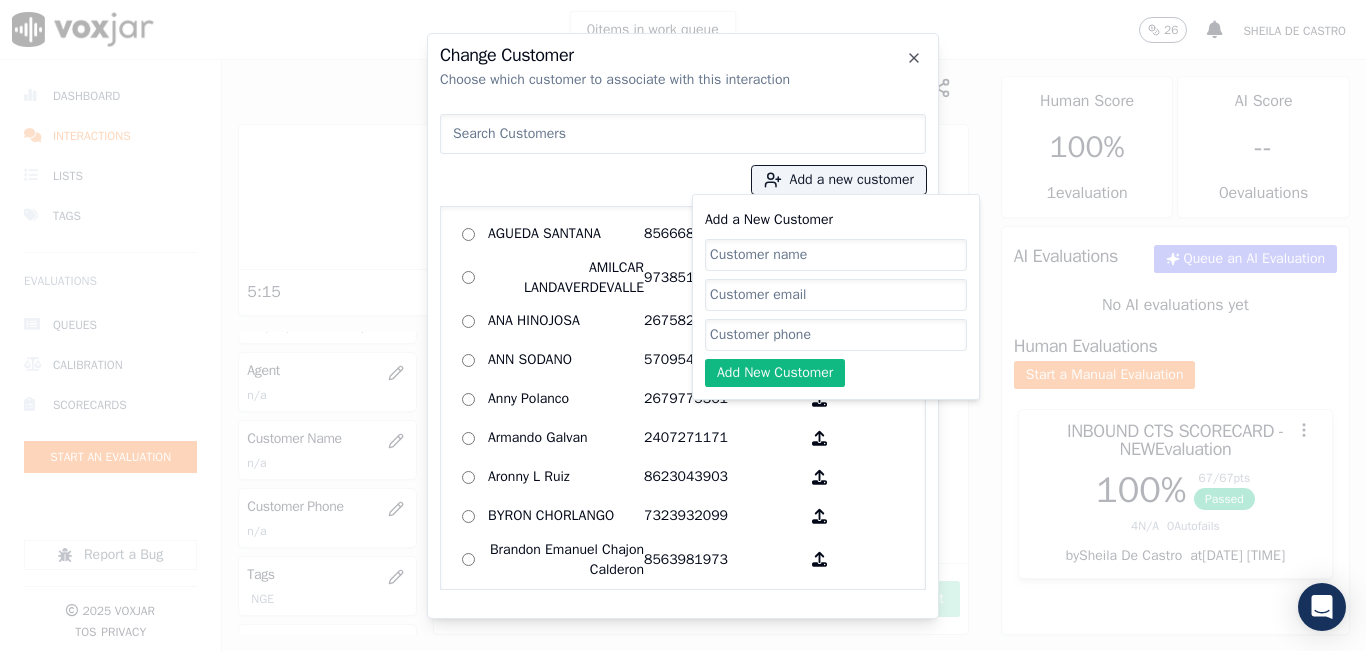 click on "Add a New Customer" 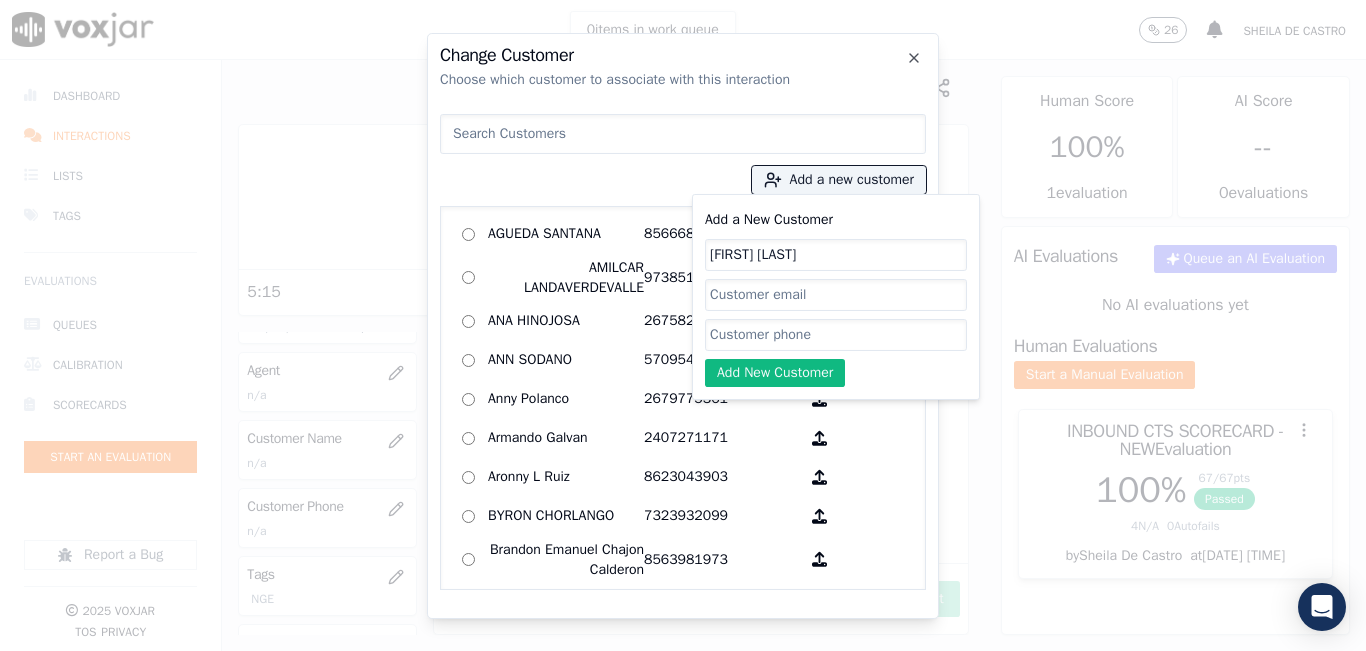 type on "[LAST]" 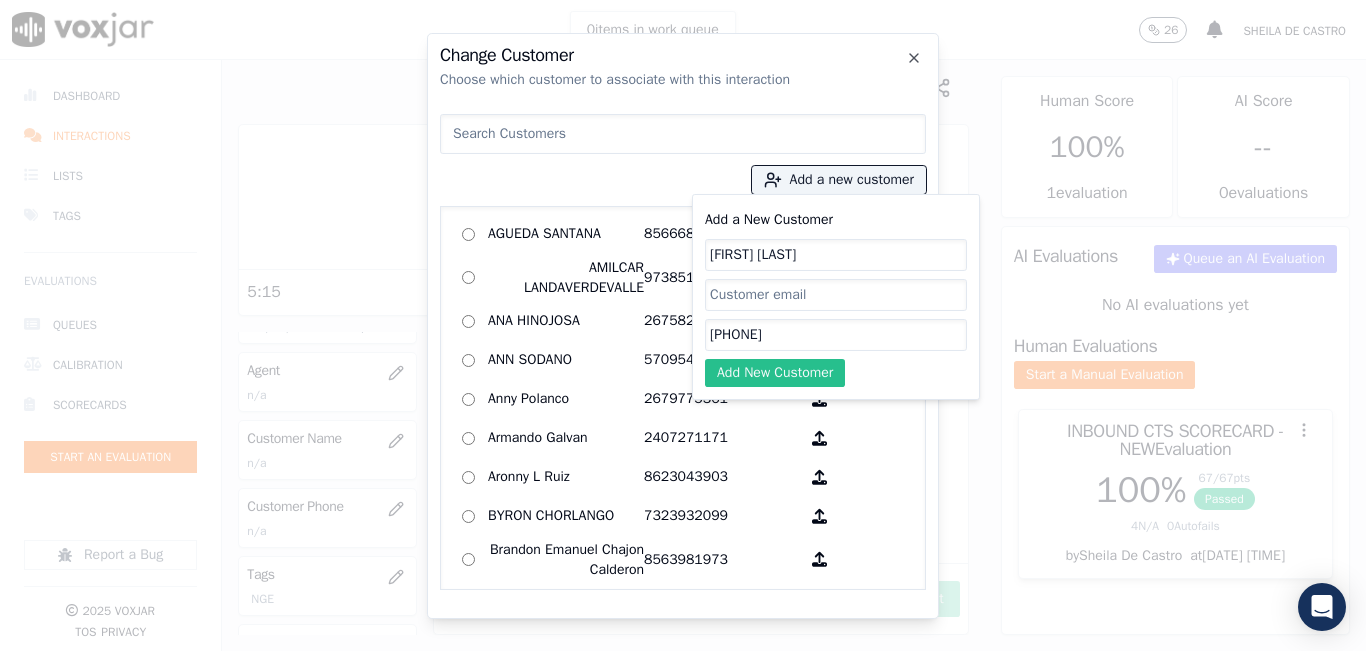 type on "9786315991" 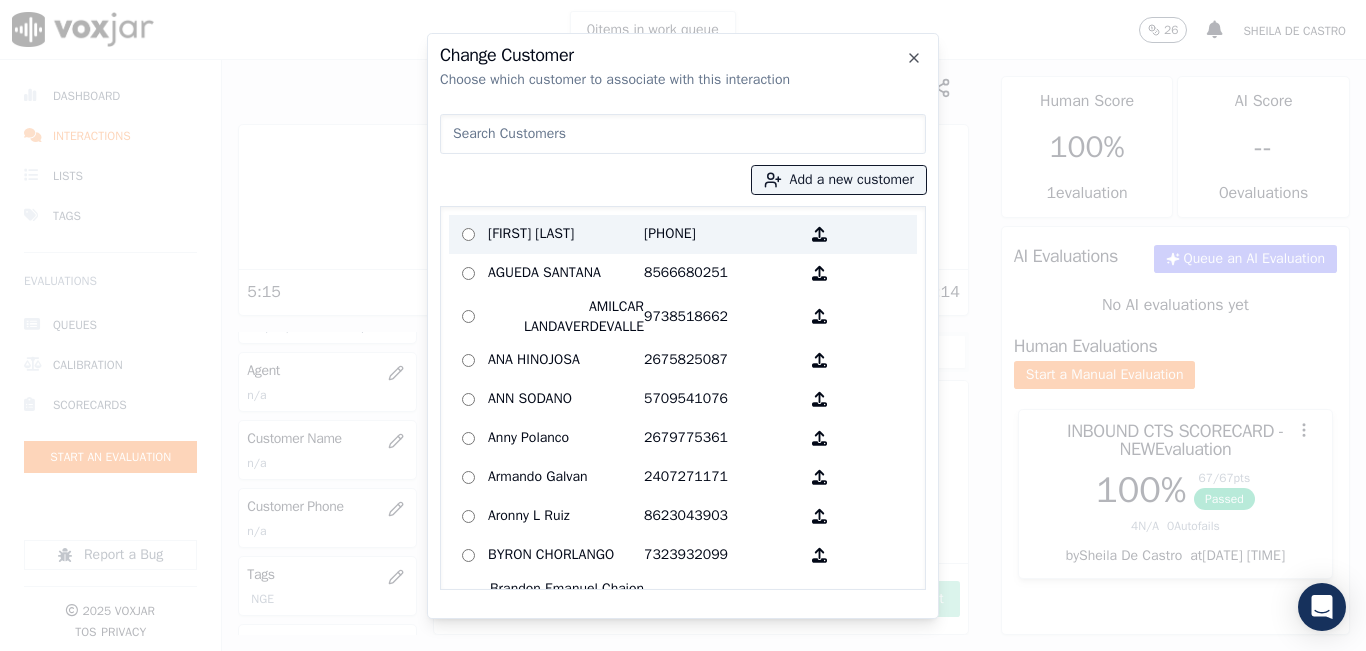 click on "[FIRST] [LAST]" at bounding box center (566, 234) 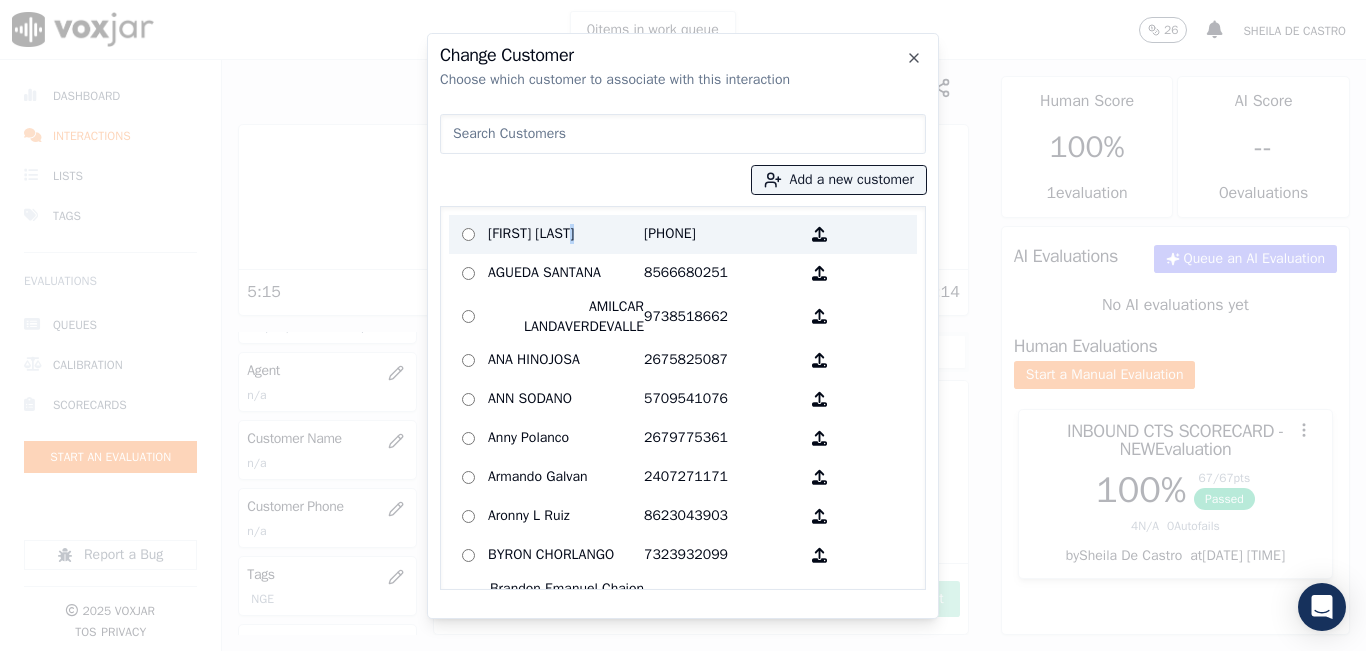 click on "[FIRST] [LAST]" at bounding box center (566, 234) 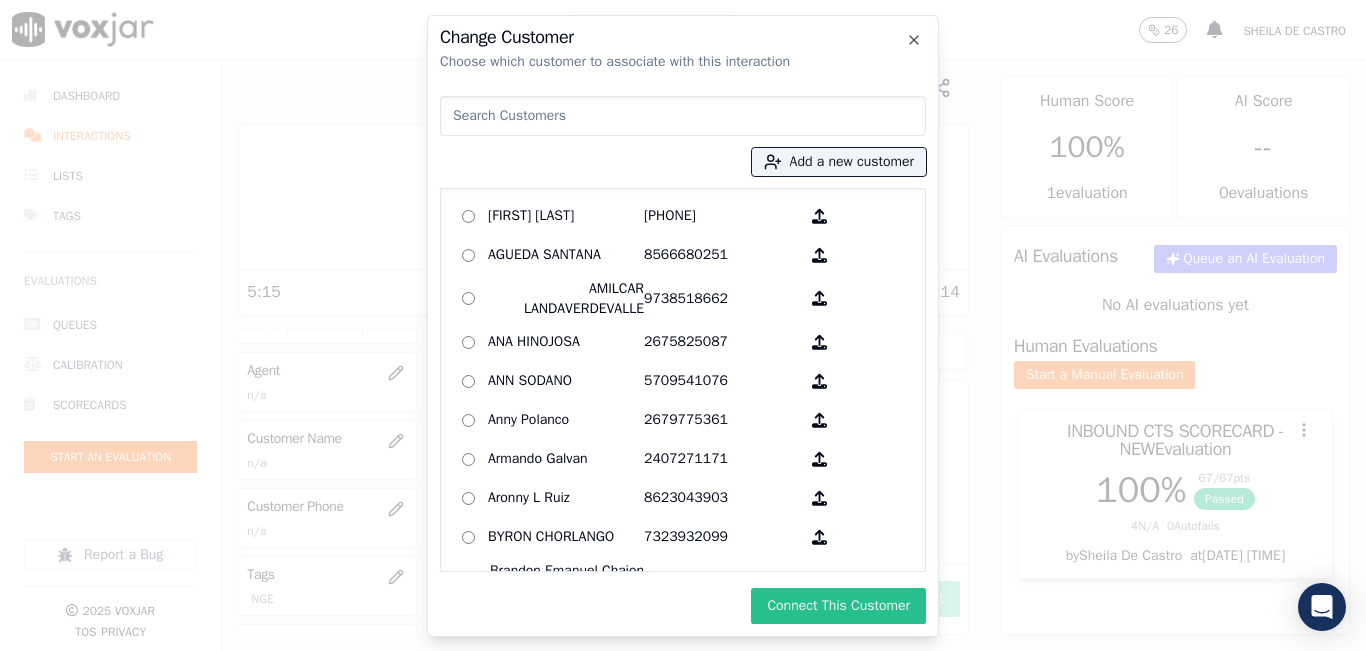 click on "Connect This Customer" at bounding box center (838, 606) 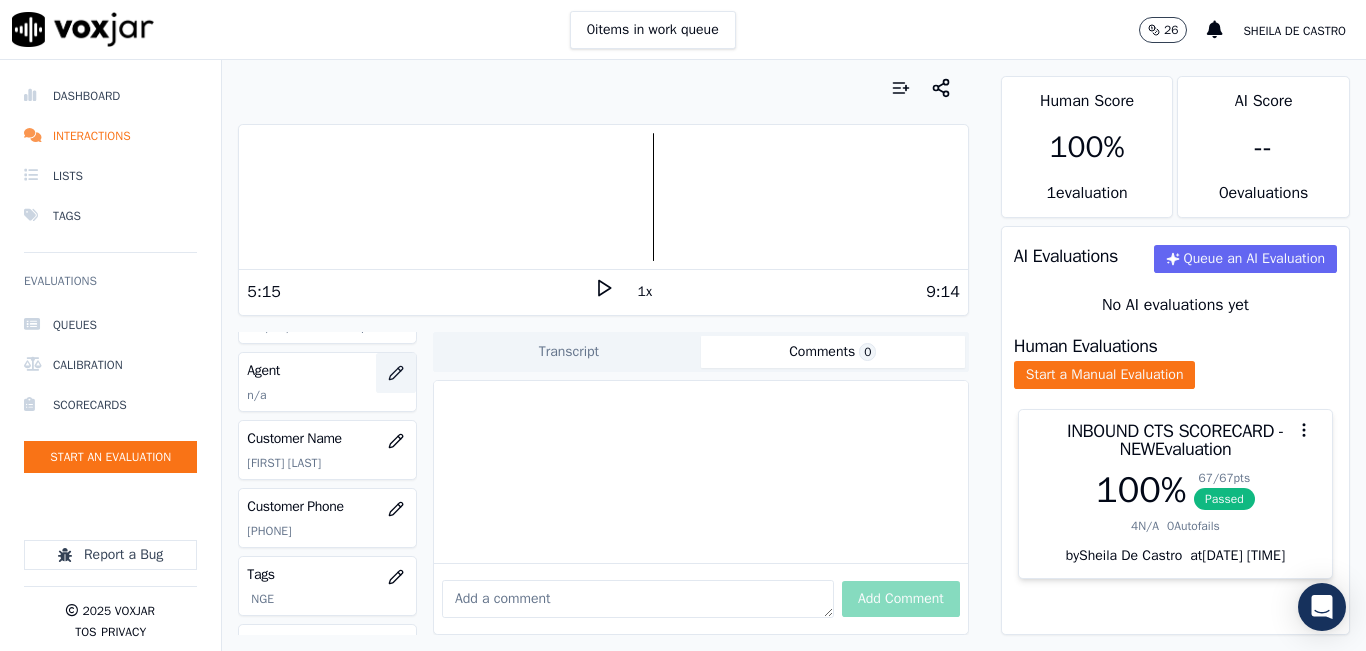 click 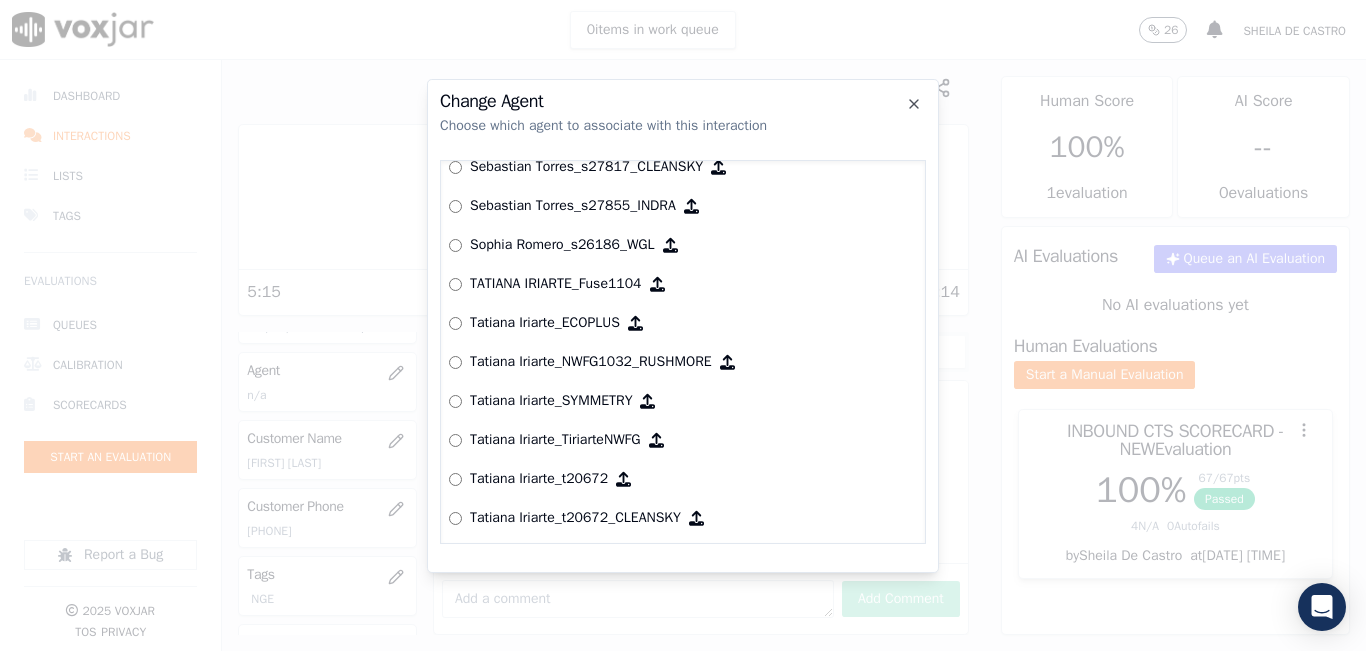 scroll, scrollTop: 8424, scrollLeft: 0, axis: vertical 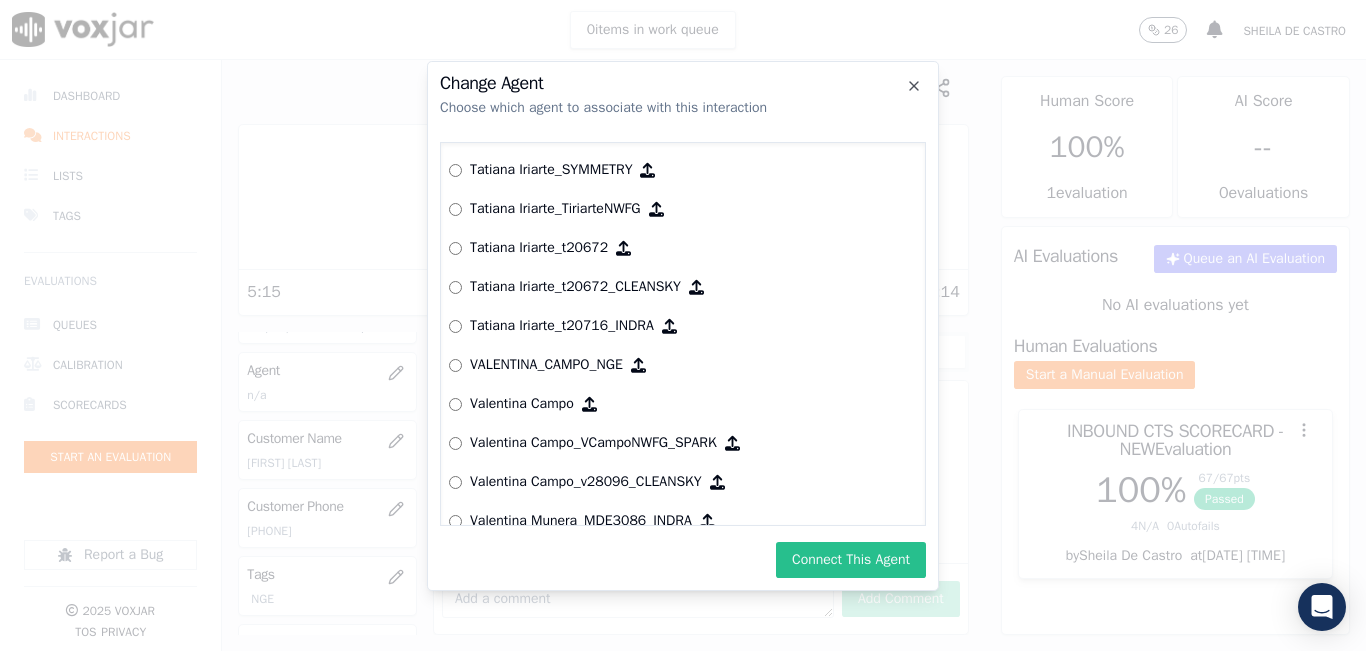 click on "Connect This Agent" at bounding box center [851, 560] 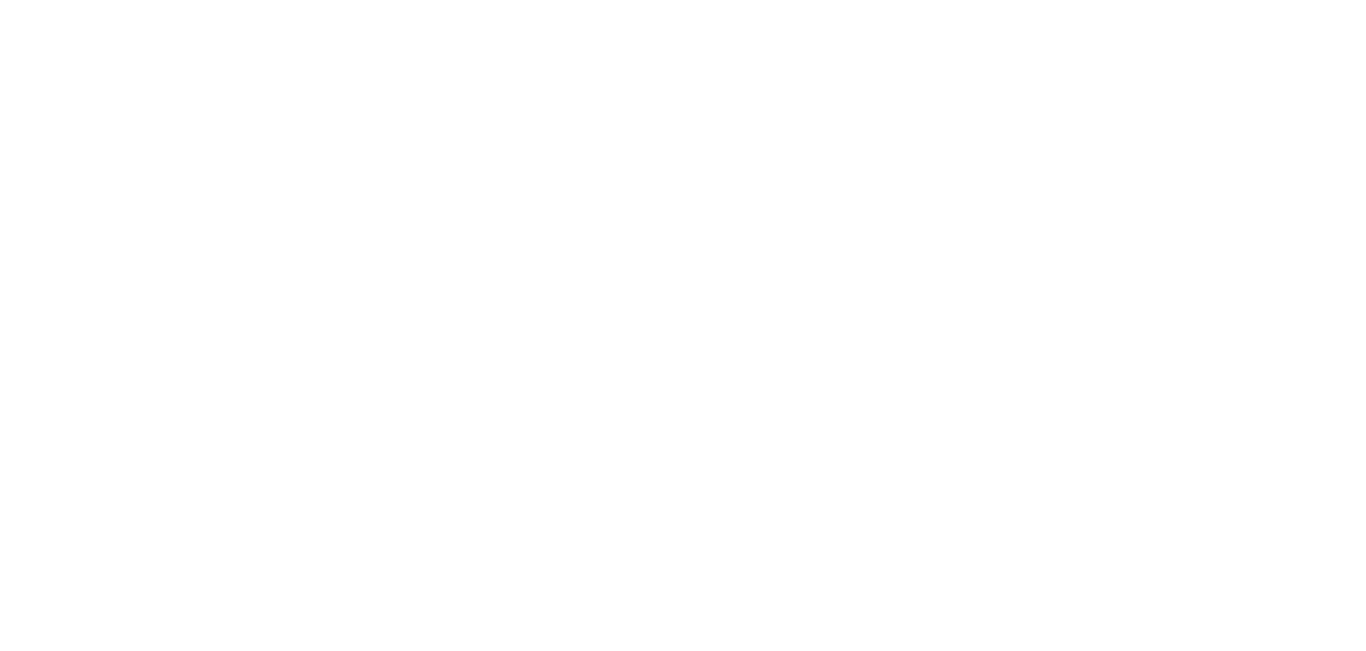 scroll, scrollTop: 0, scrollLeft: 0, axis: both 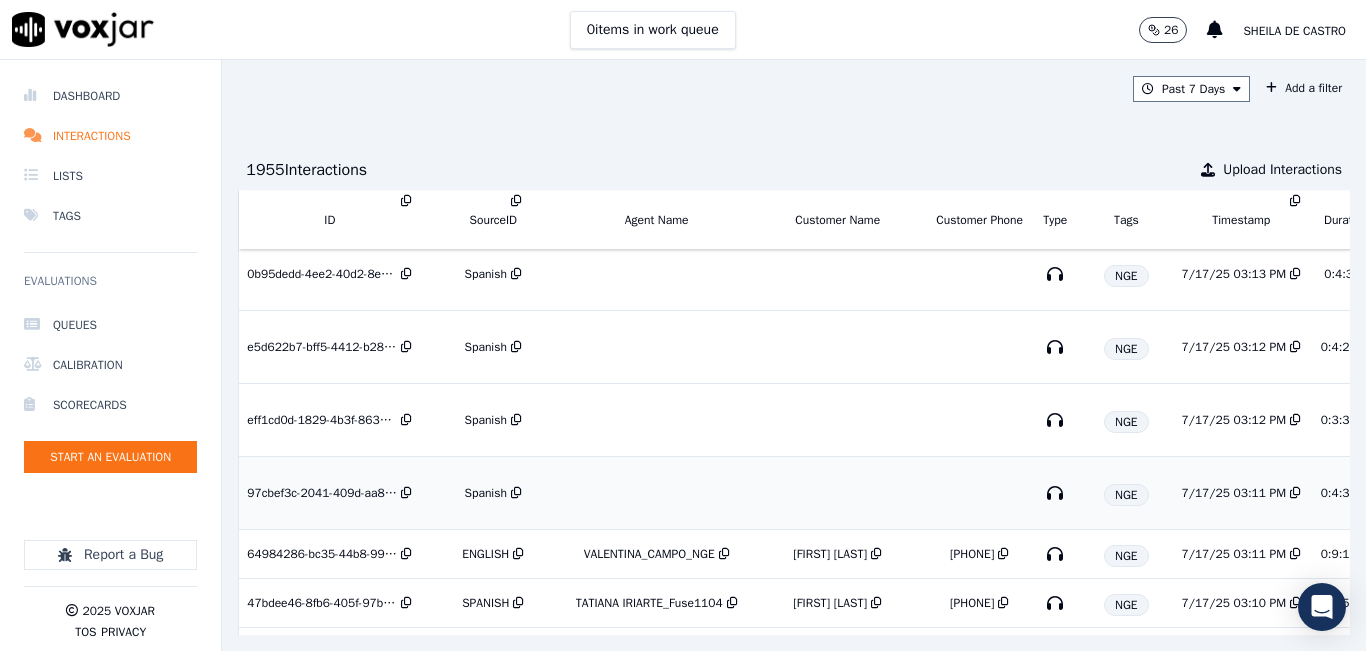 click on "Spanish" at bounding box center (493, 493) 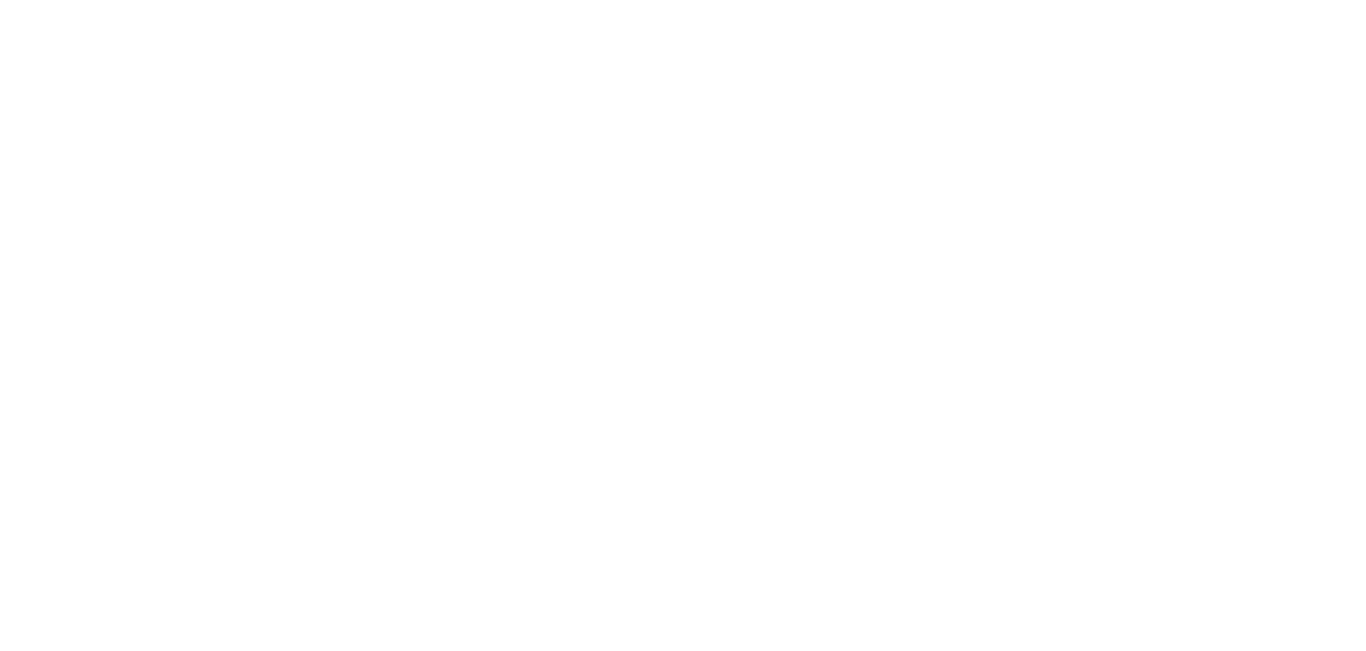 scroll, scrollTop: 0, scrollLeft: 0, axis: both 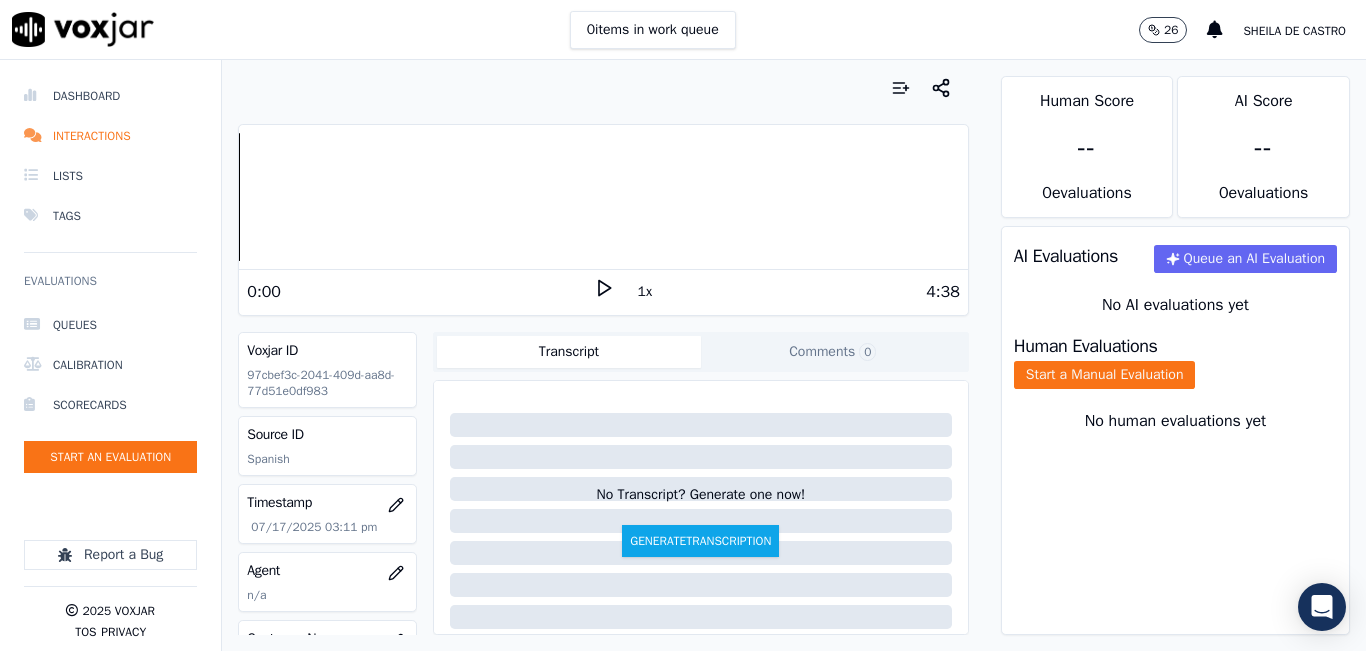 click on "0  items in work queue     26         [FIRST] [LAST]" at bounding box center (683, 30) 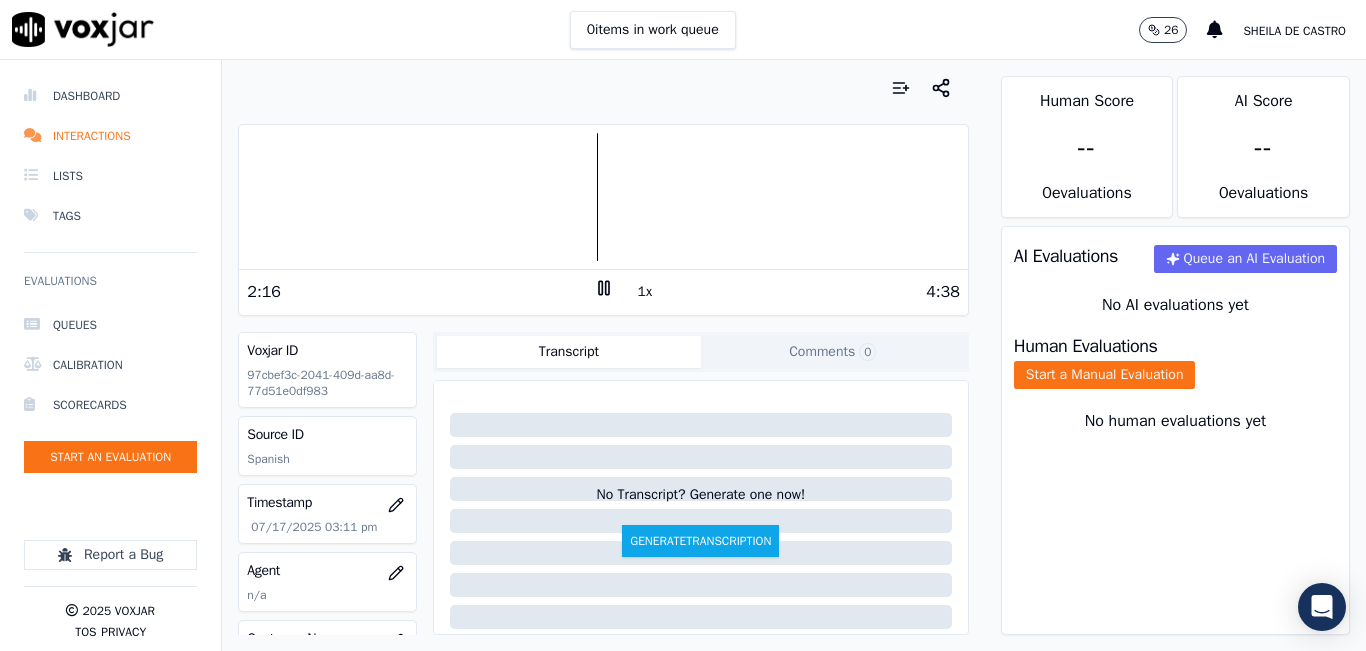 click on "Comments  0" 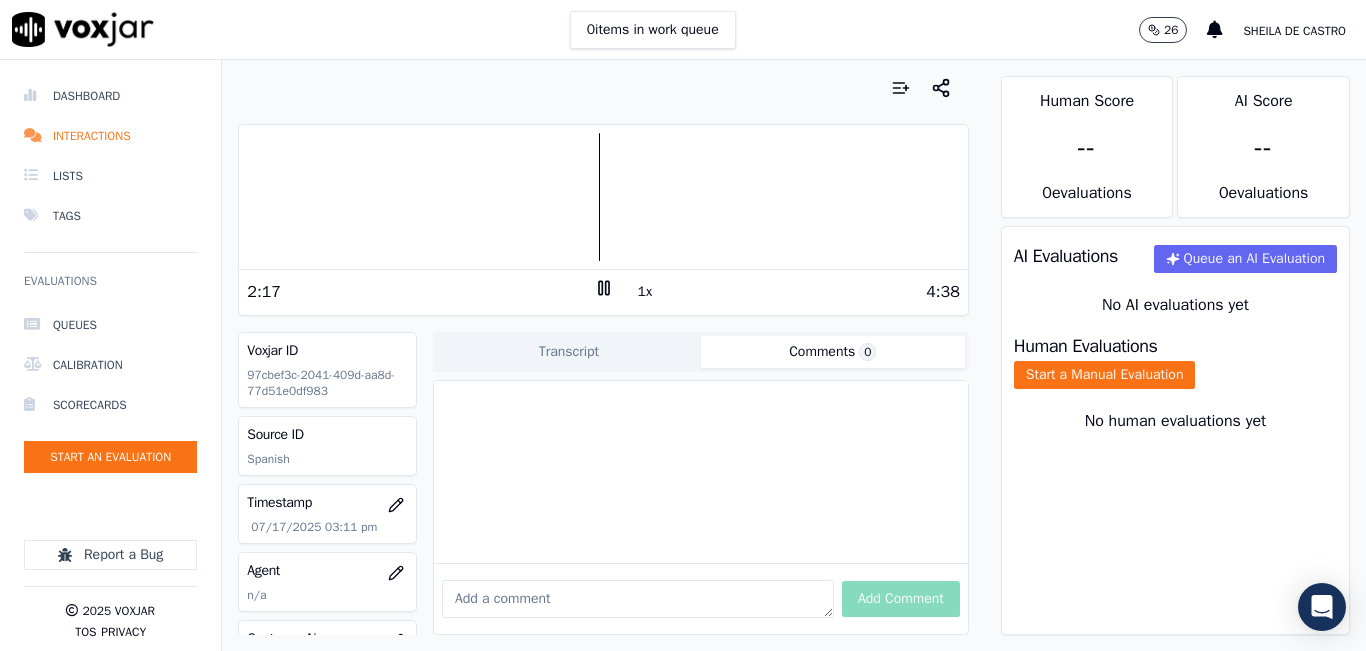 click at bounding box center [638, 599] 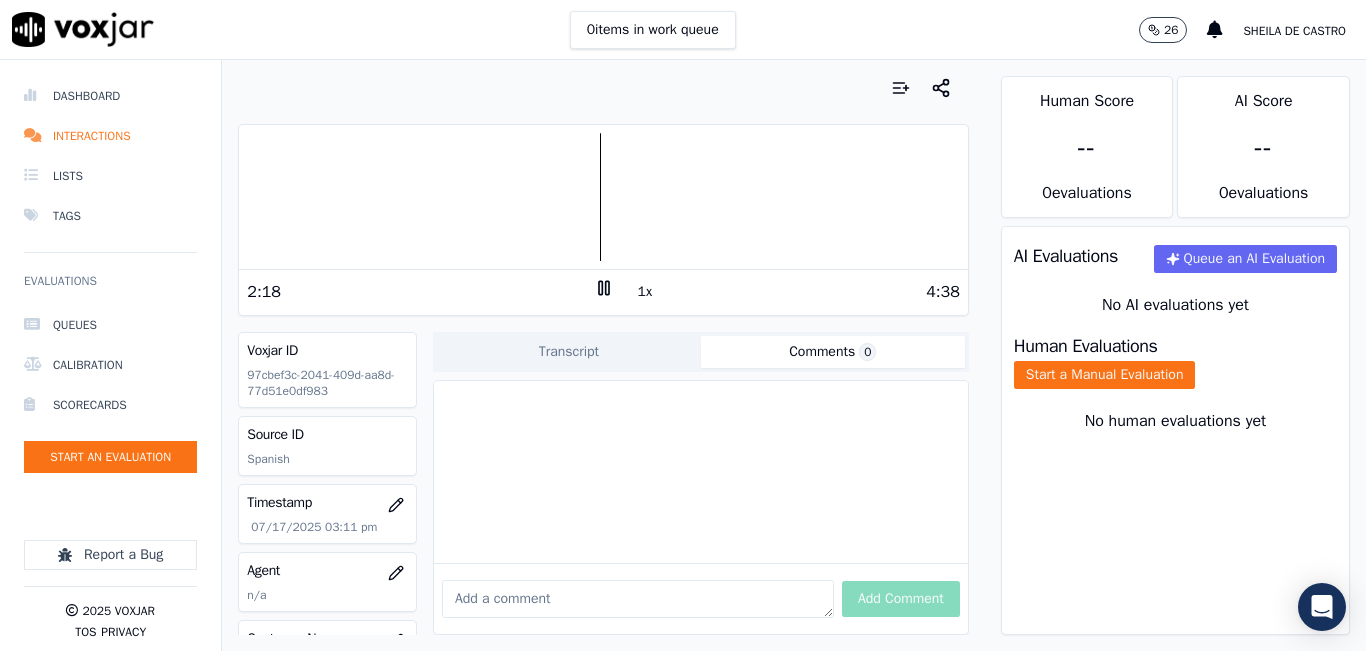 click at bounding box center (638, 599) 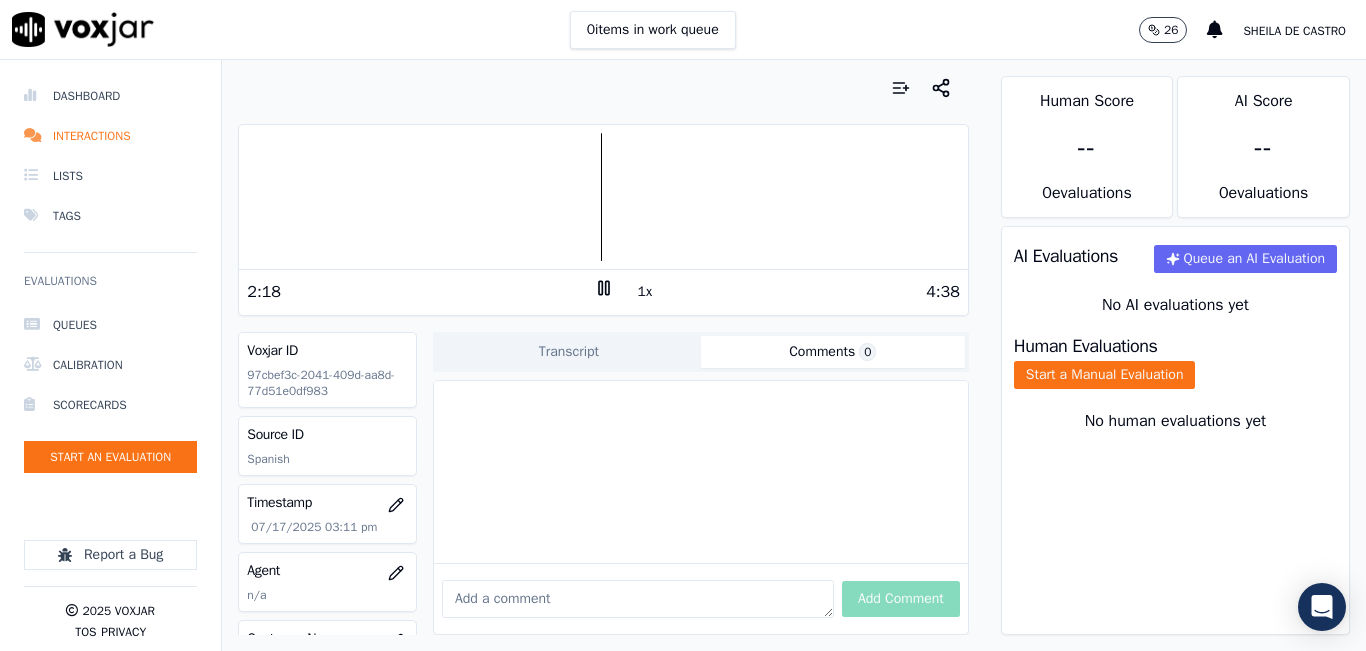 click at bounding box center [638, 599] 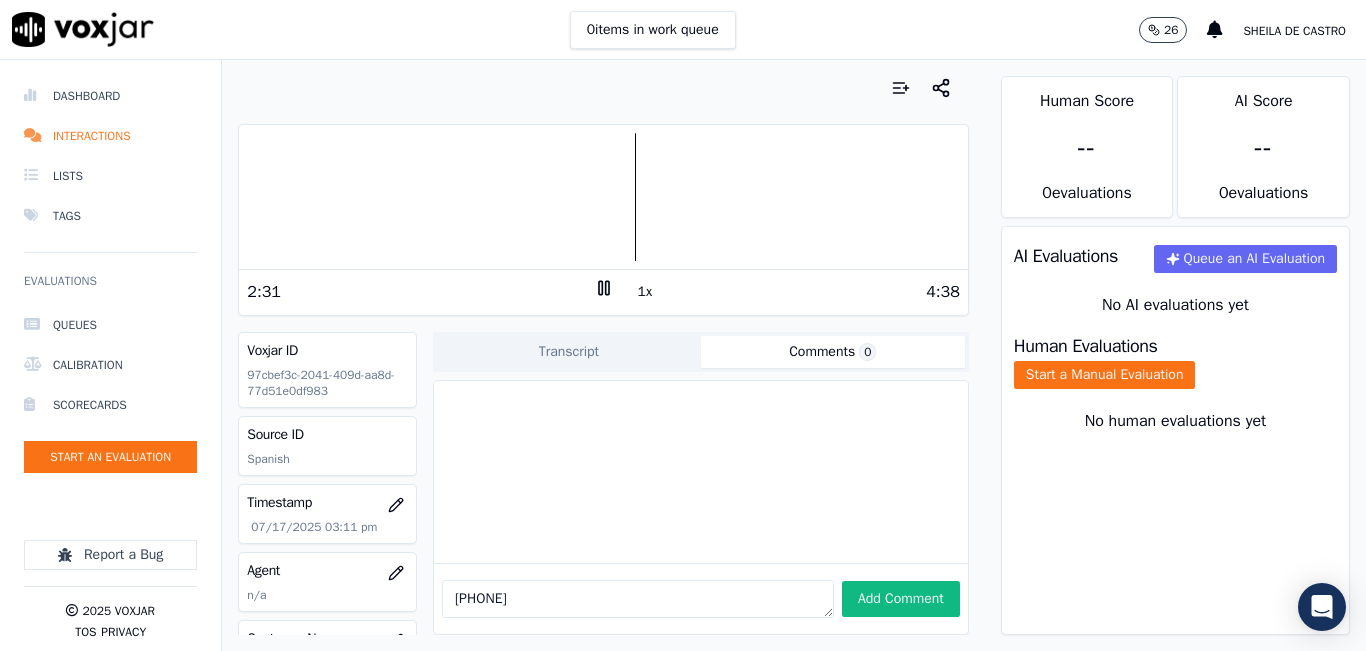 click on "[PHONE]" at bounding box center [638, 599] 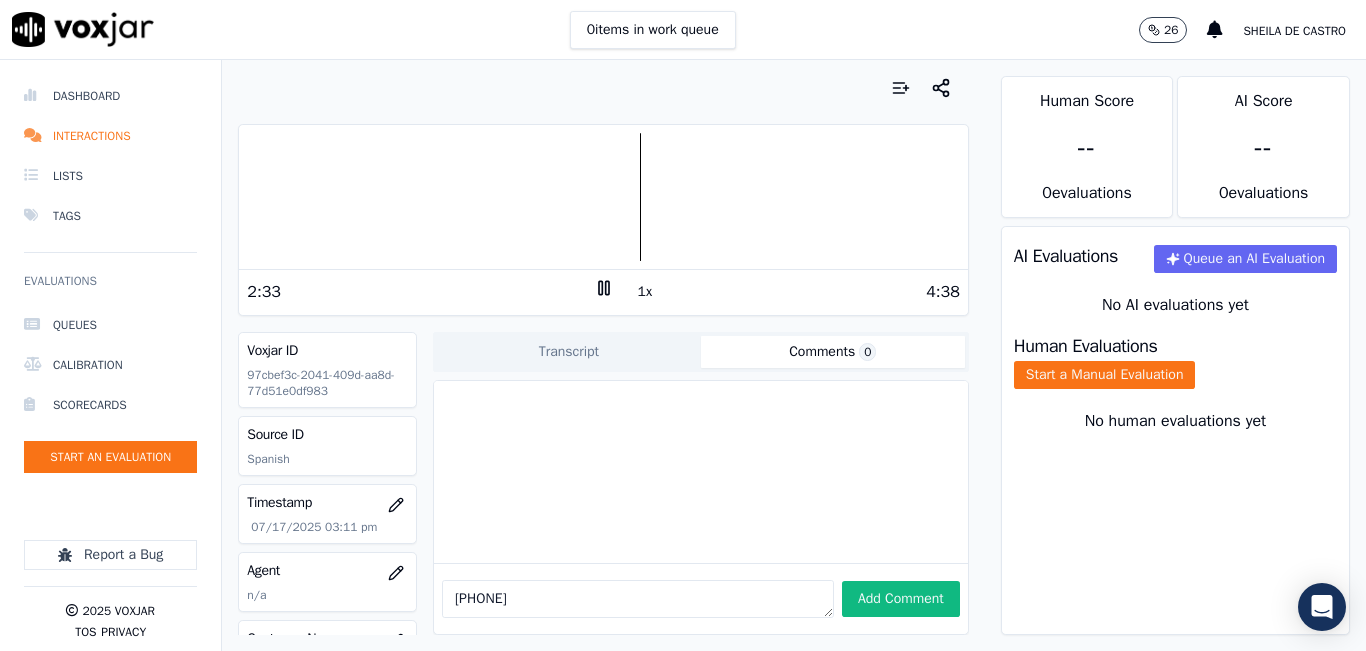 type on "[PHONE]" 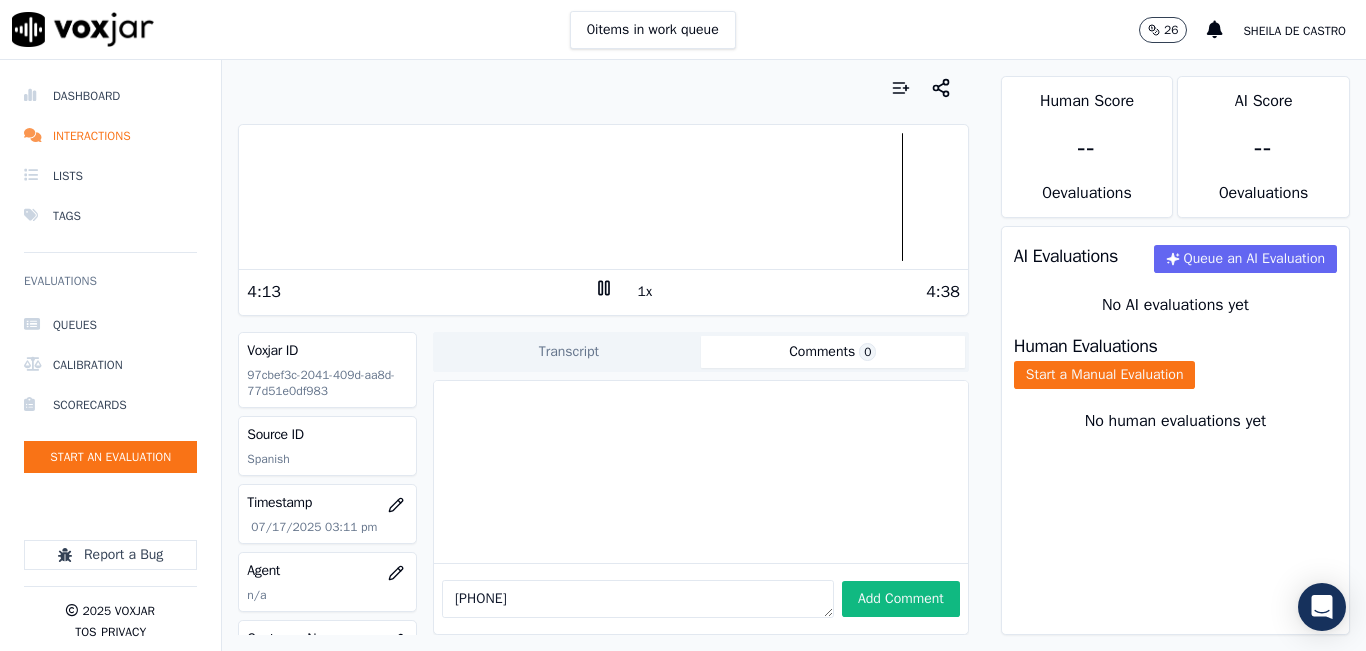 click 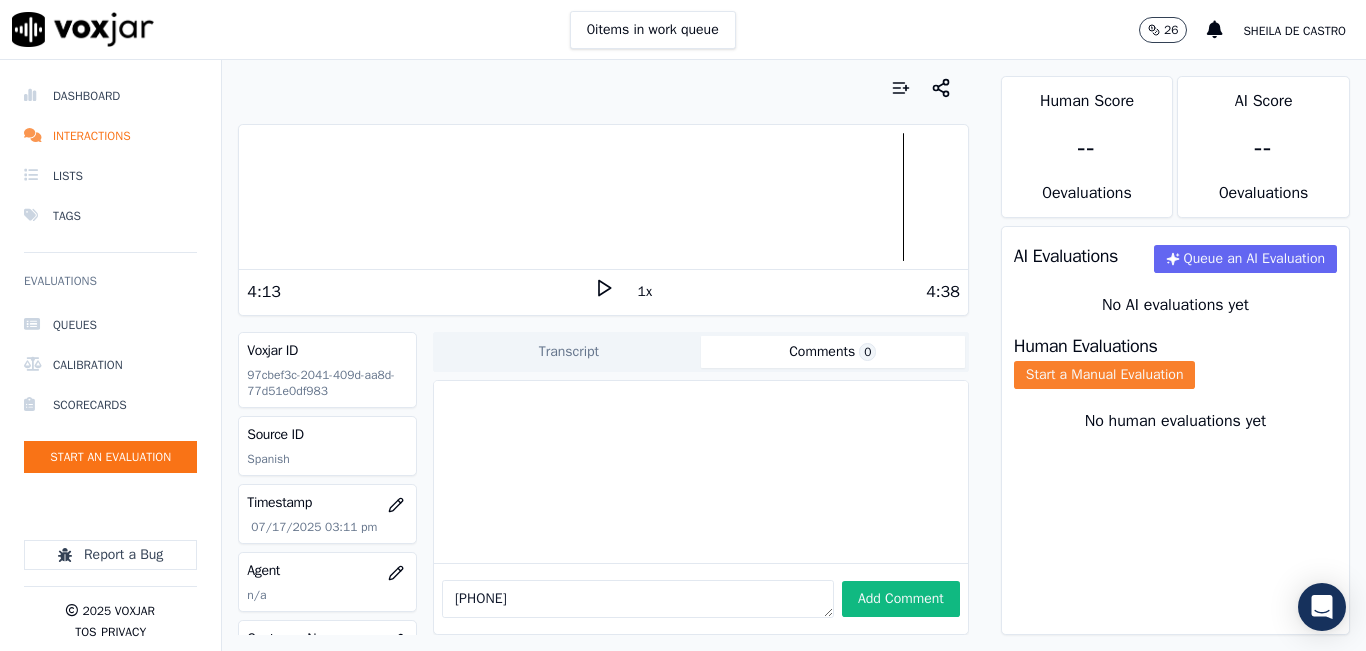 click on "Start a Manual Evaluation" 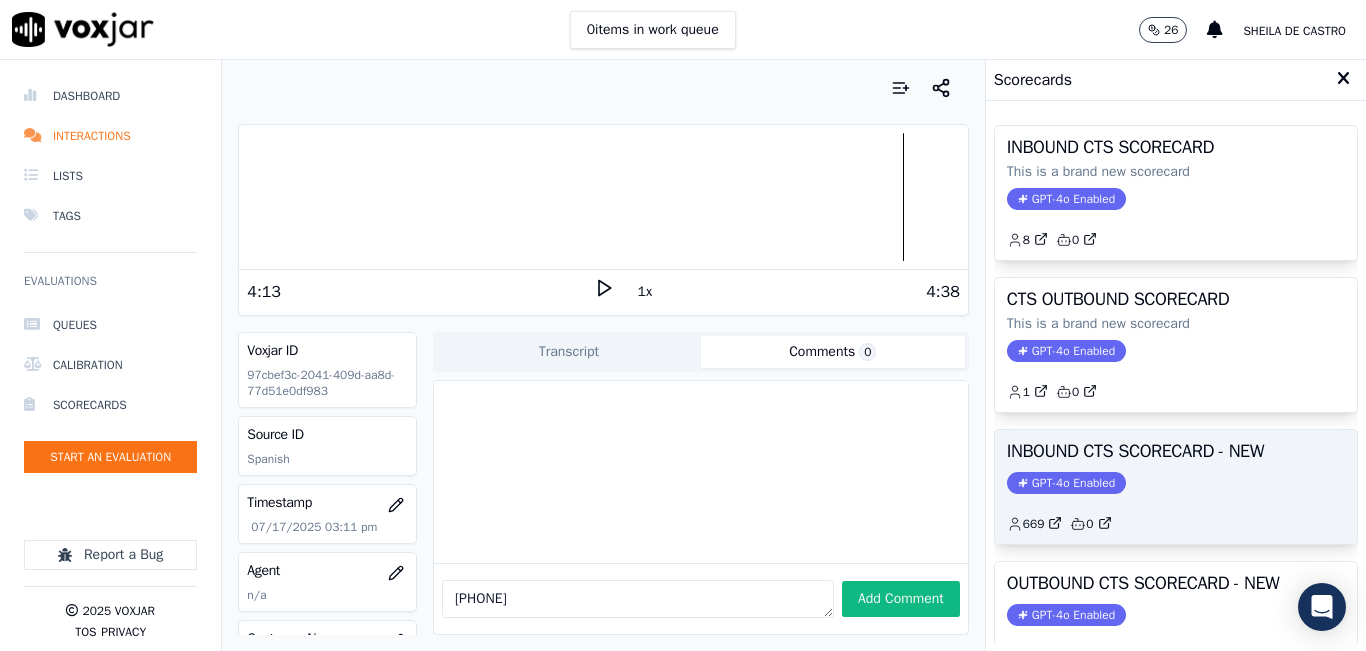 click on "INBOUND CTS SCORECARD - NEW        GPT-4o Enabled       669         0" at bounding box center (1176, 487) 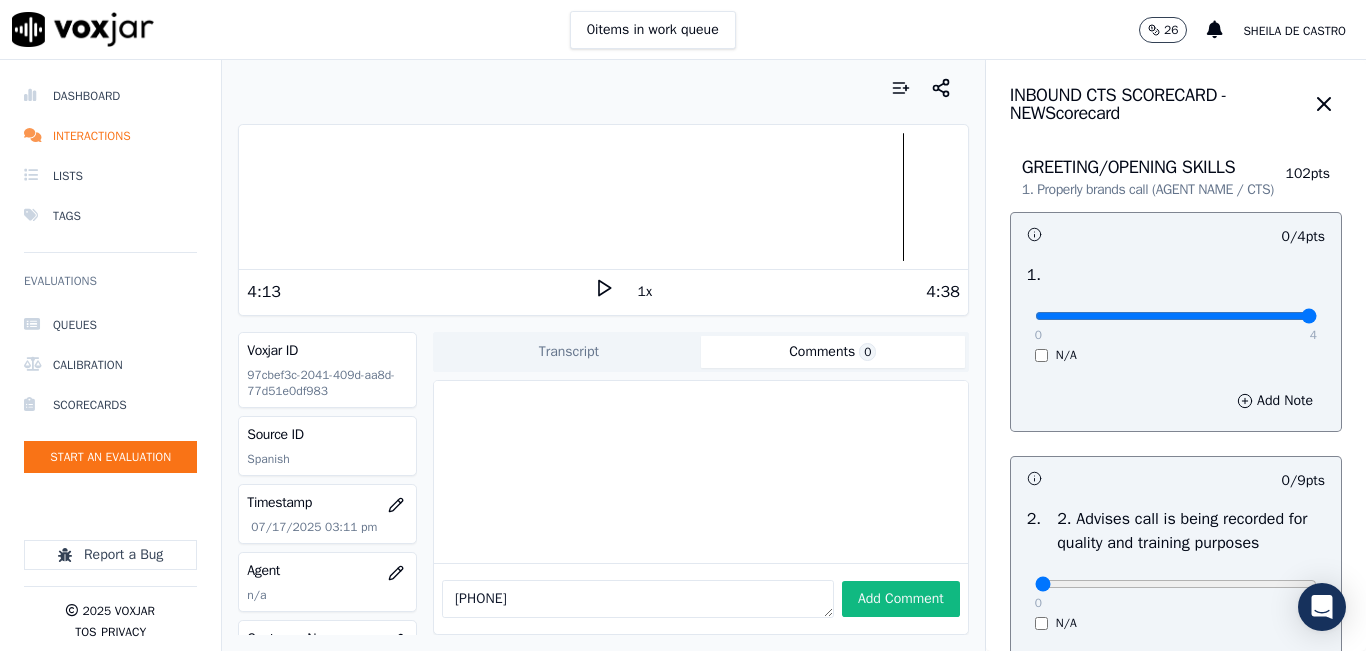 type on "4" 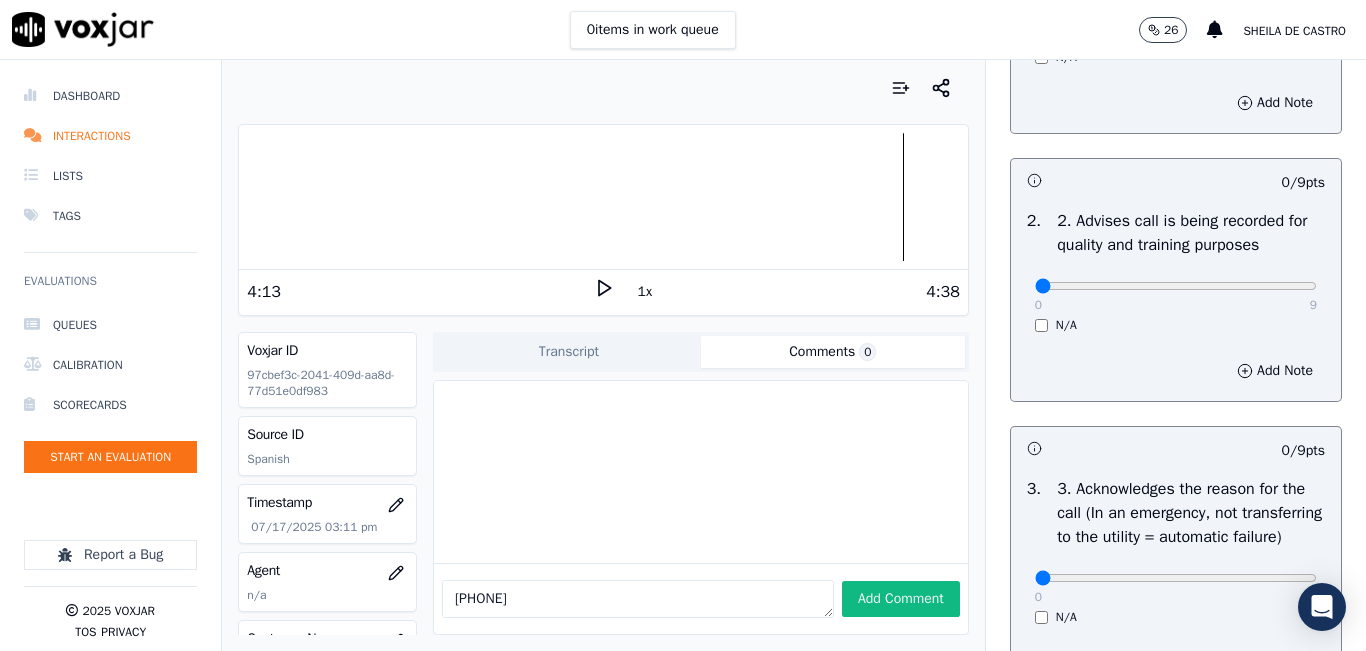 scroll, scrollTop: 300, scrollLeft: 0, axis: vertical 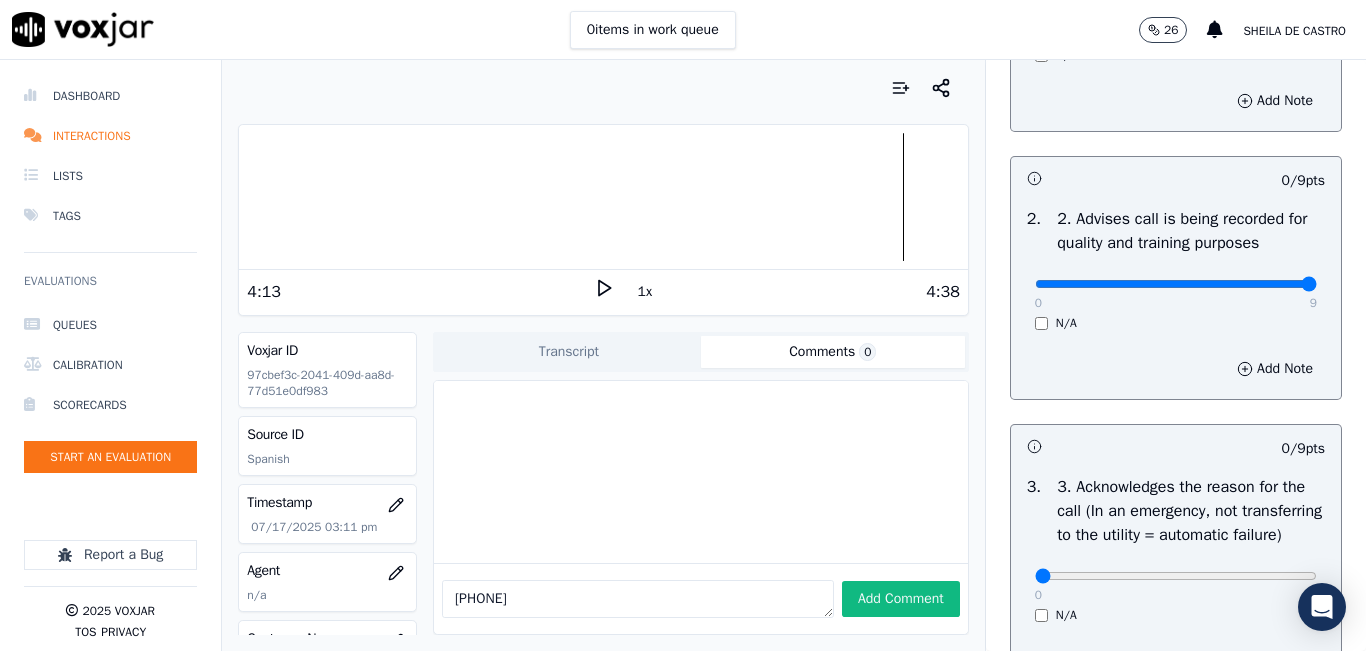type on "9" 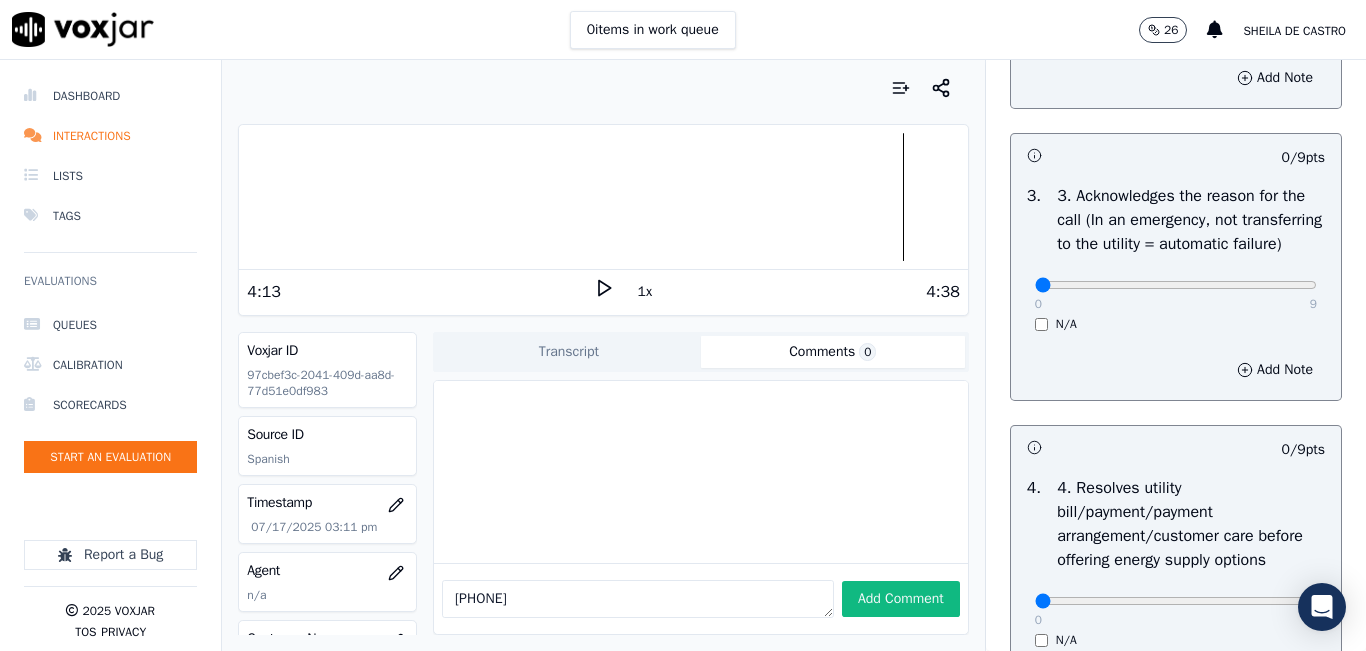 scroll, scrollTop: 600, scrollLeft: 0, axis: vertical 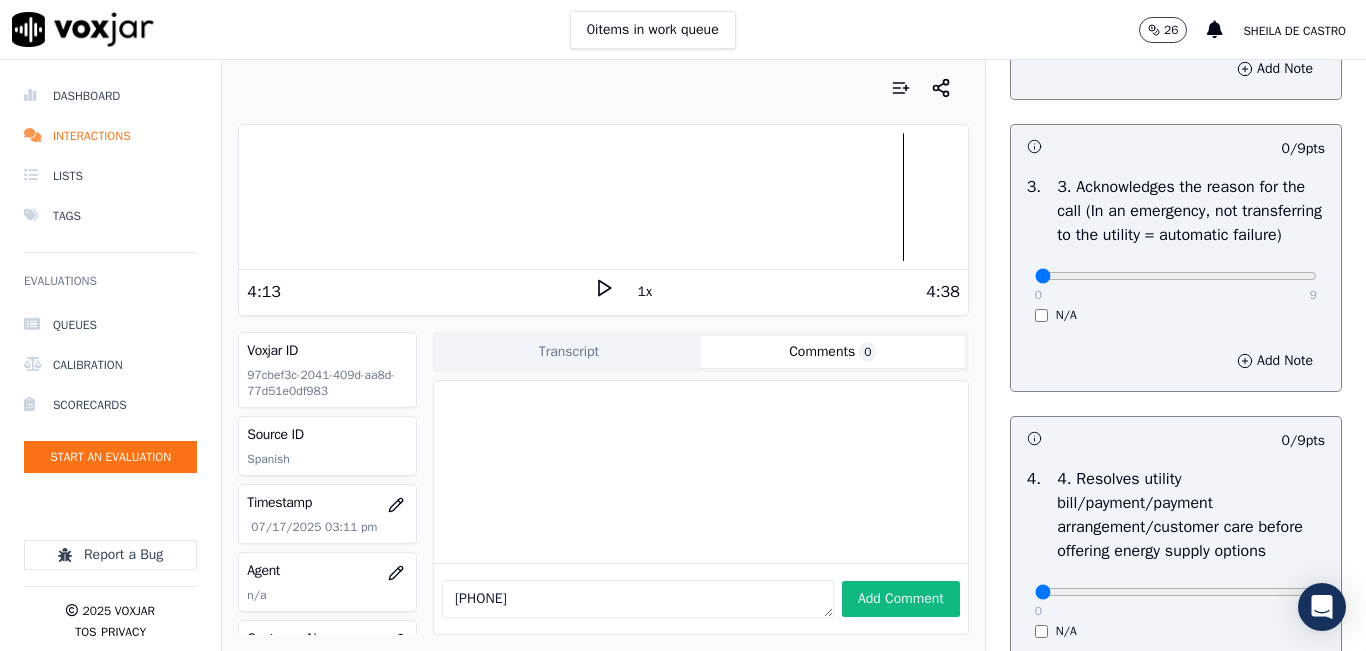 click on "0   9     N/A" at bounding box center (1176, 285) 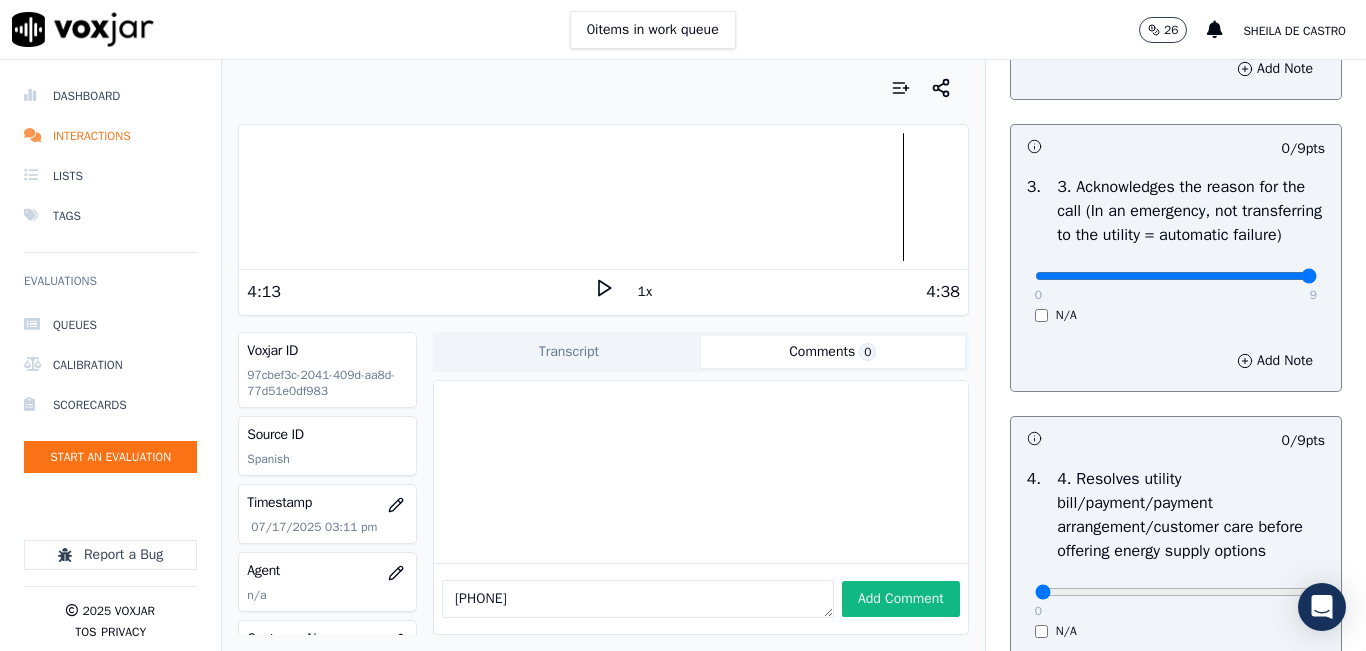 type on "9" 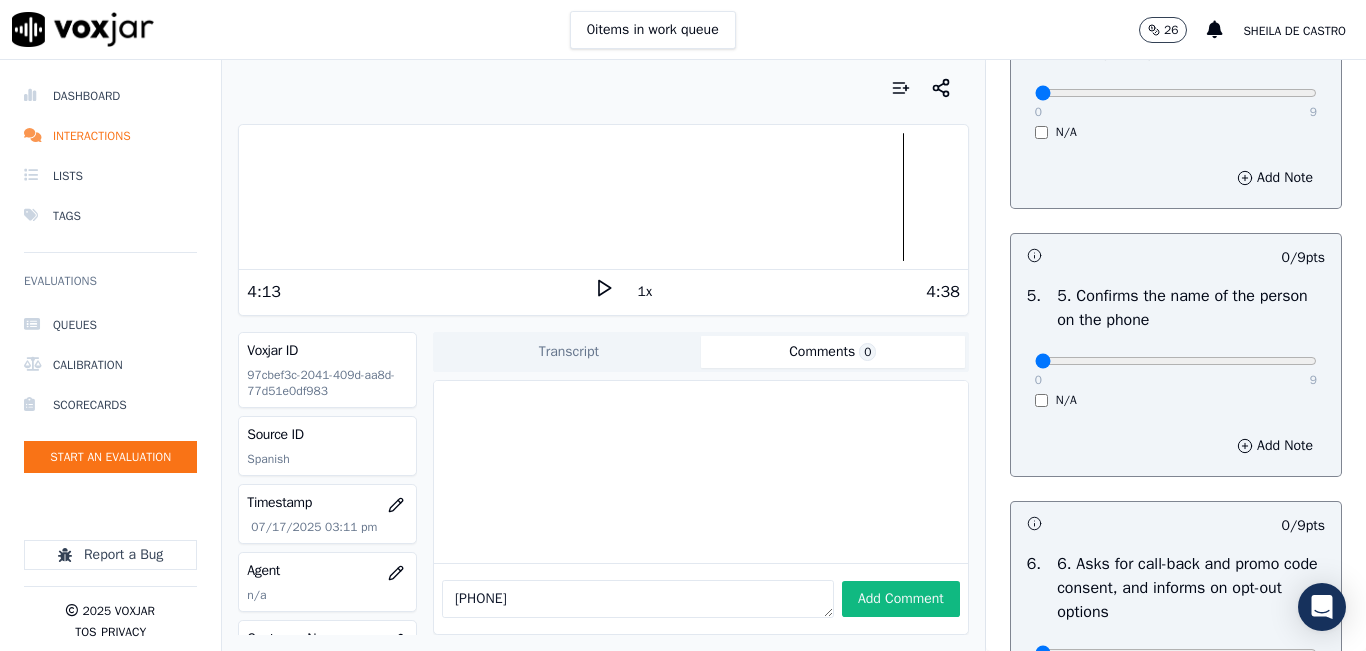 scroll, scrollTop: 1100, scrollLeft: 0, axis: vertical 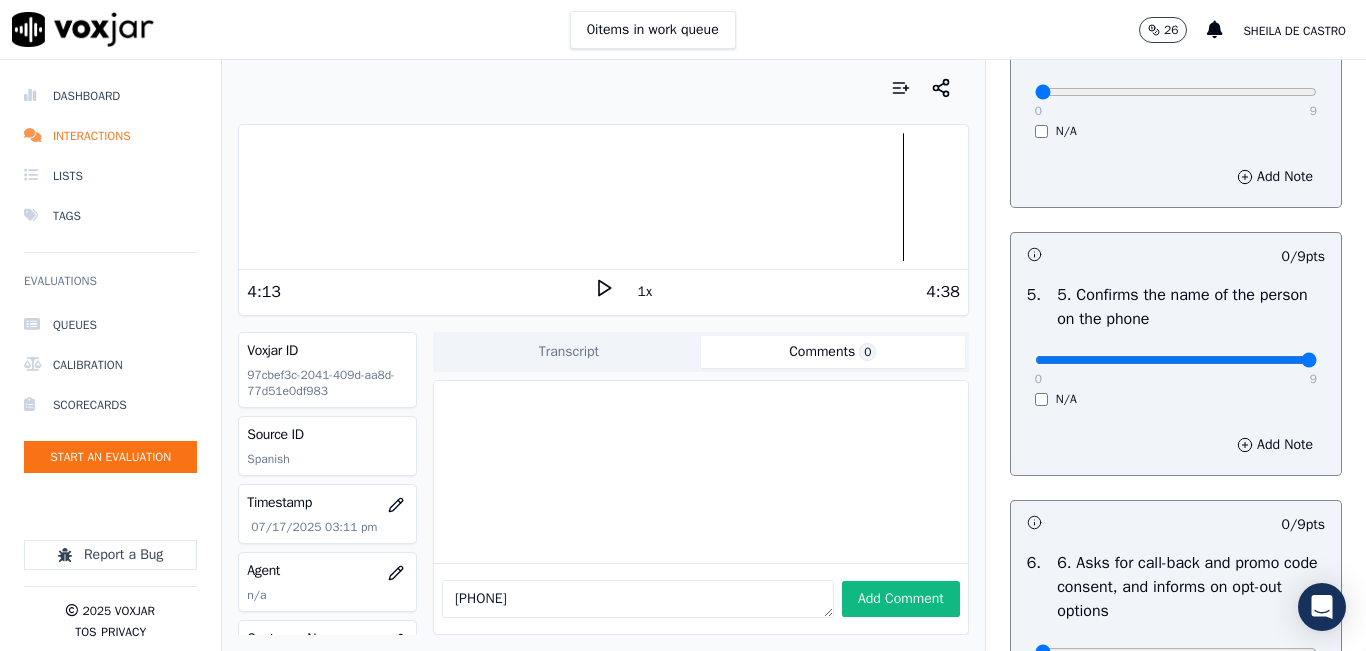 type on "9" 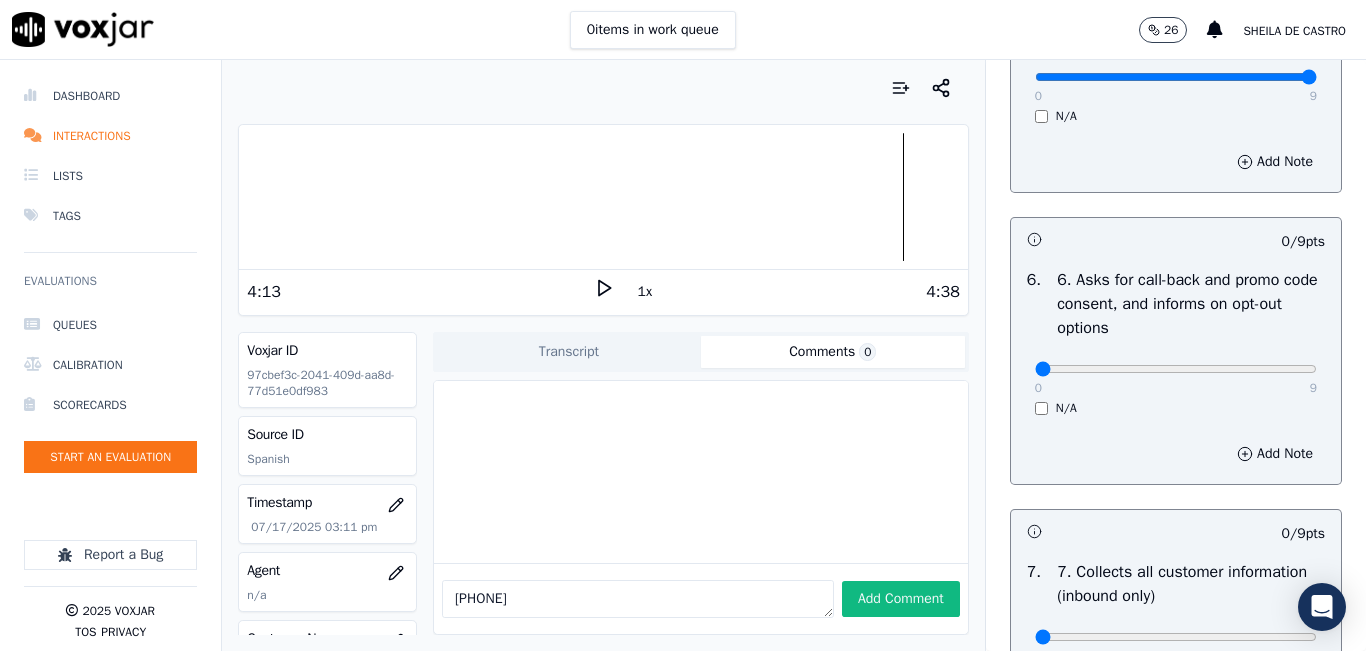 scroll, scrollTop: 1400, scrollLeft: 0, axis: vertical 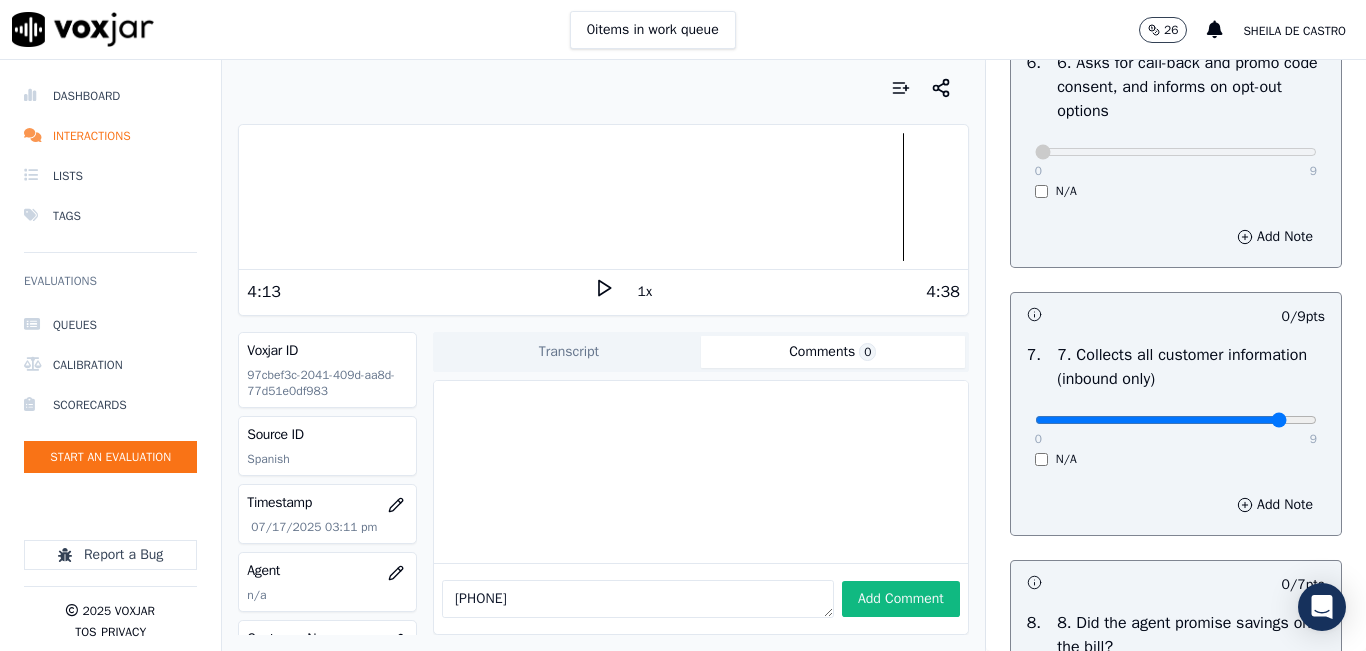 click at bounding box center [1176, -1284] 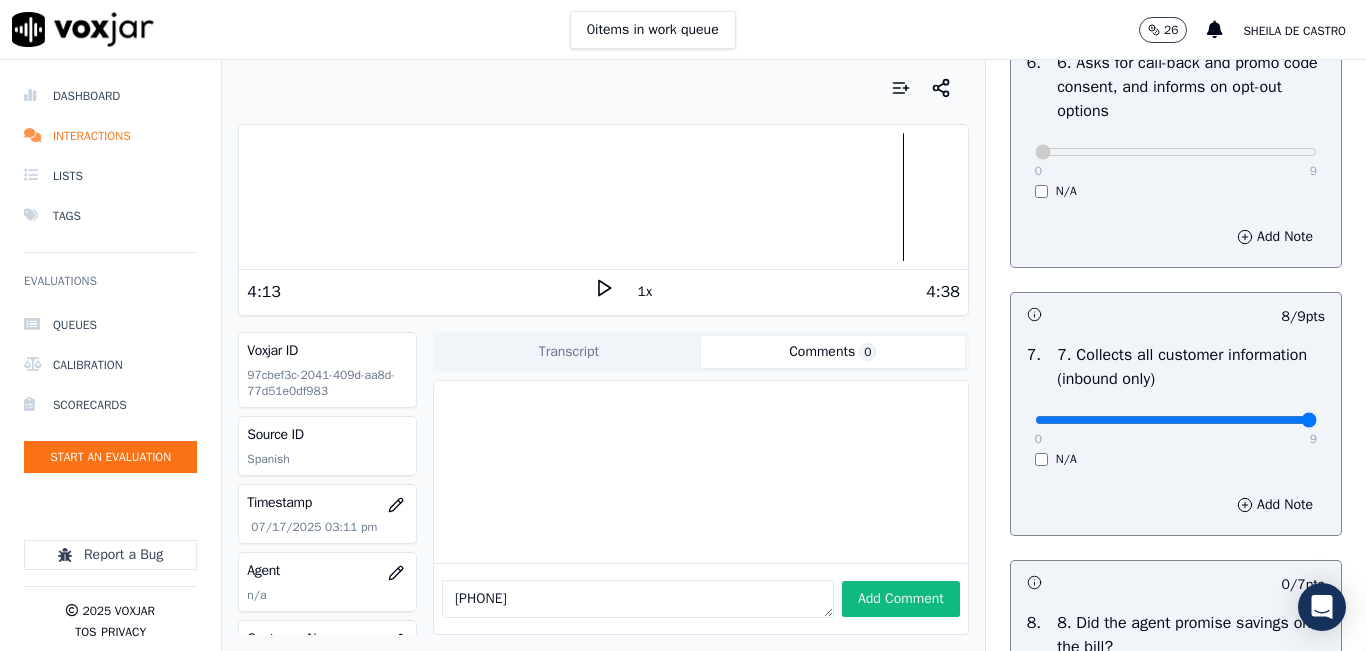 type on "9" 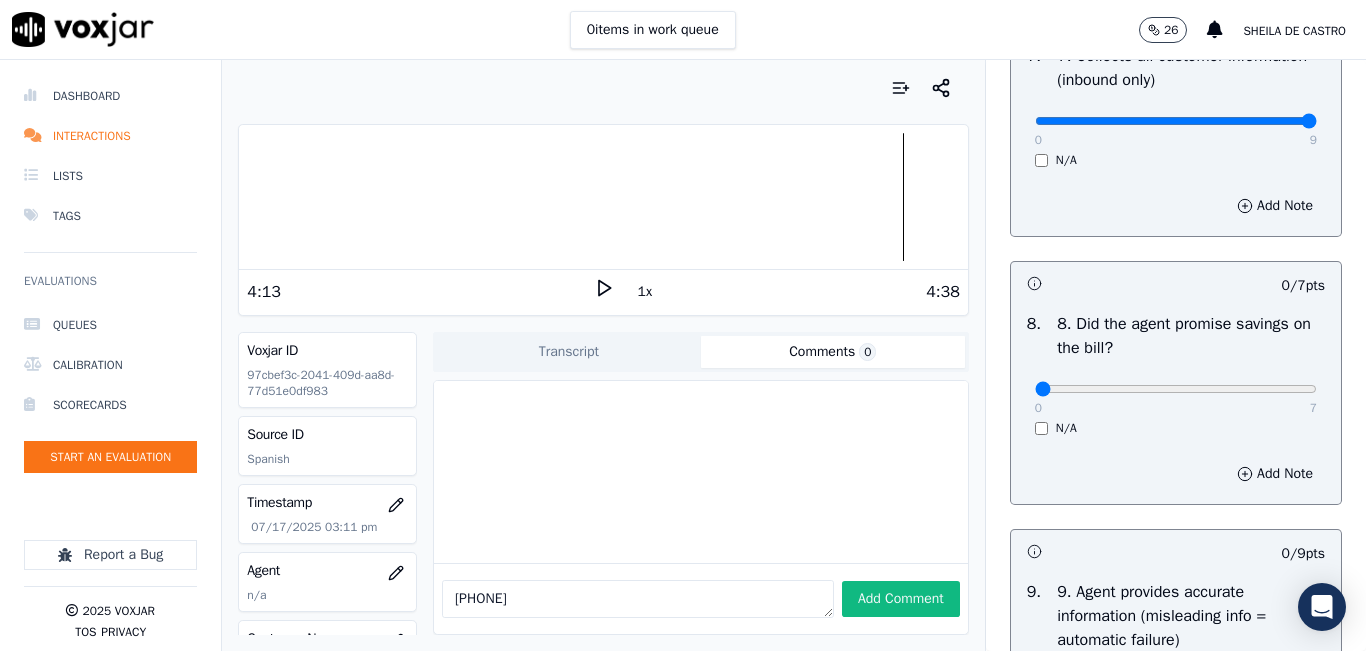 scroll, scrollTop: 1900, scrollLeft: 0, axis: vertical 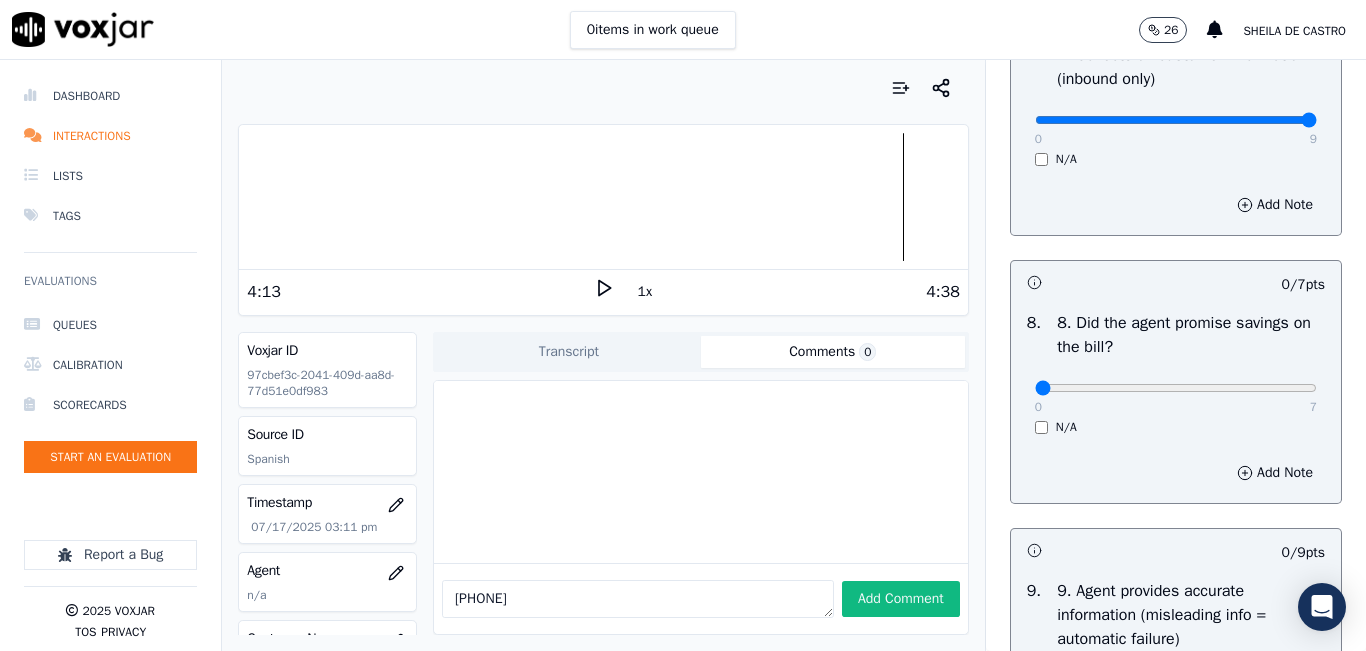 click on "N/A" at bounding box center (1176, 427) 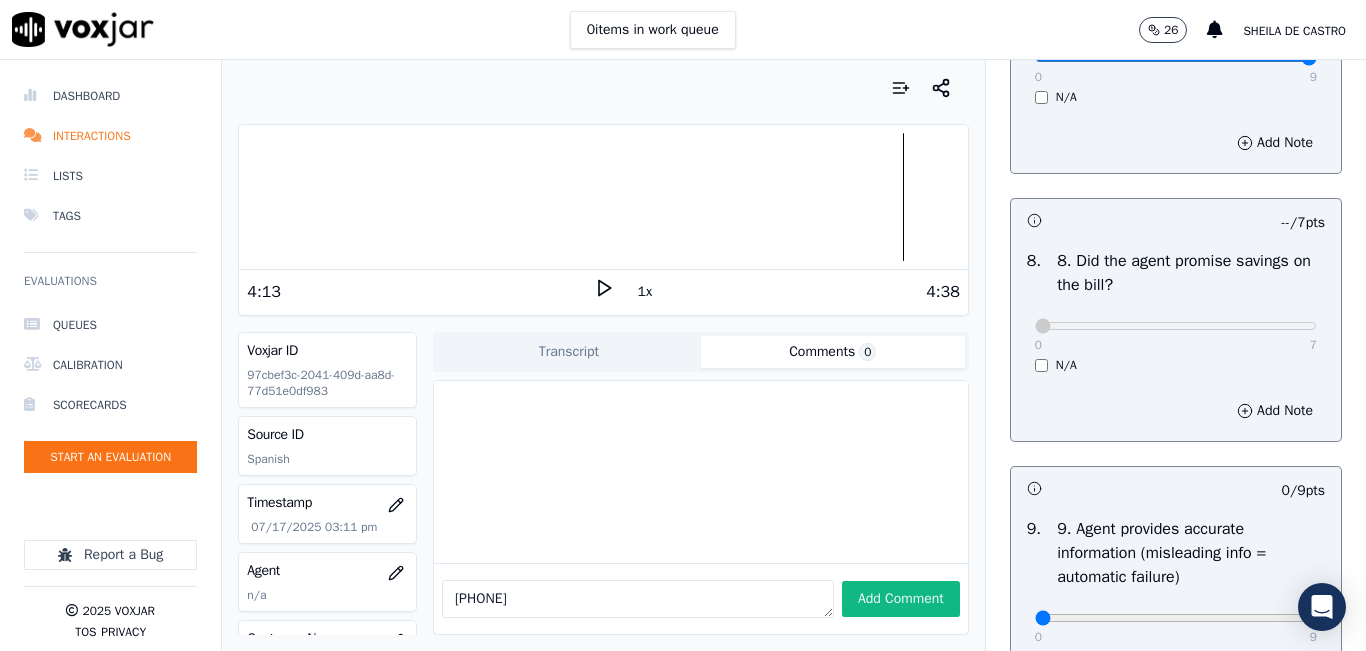 scroll, scrollTop: 2200, scrollLeft: 0, axis: vertical 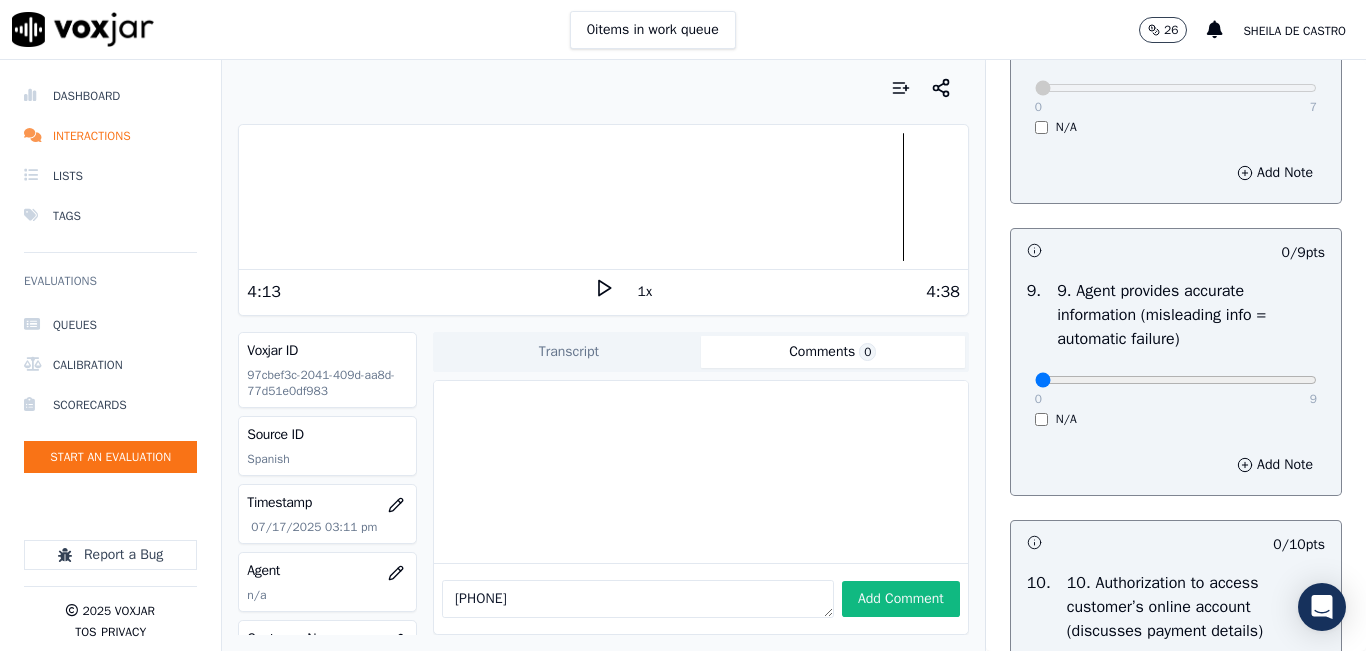click on "0   9     N/A" at bounding box center [1176, 389] 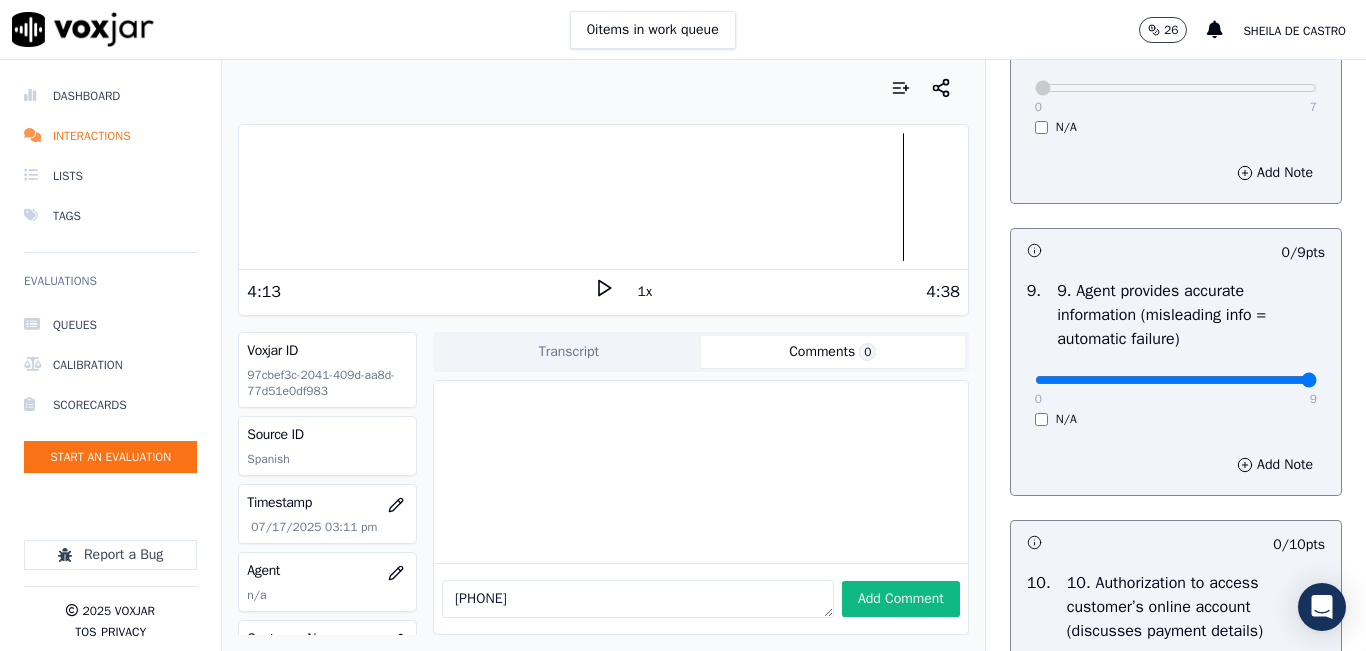 type on "9" 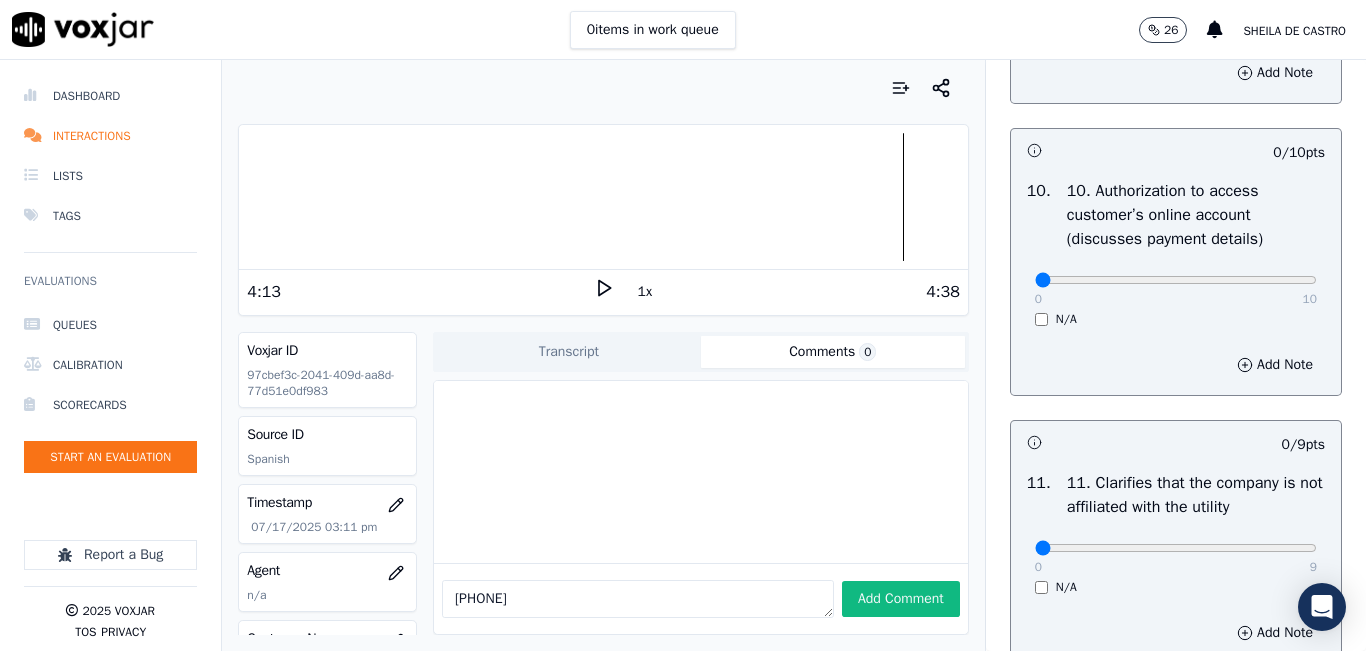 scroll, scrollTop: 2600, scrollLeft: 0, axis: vertical 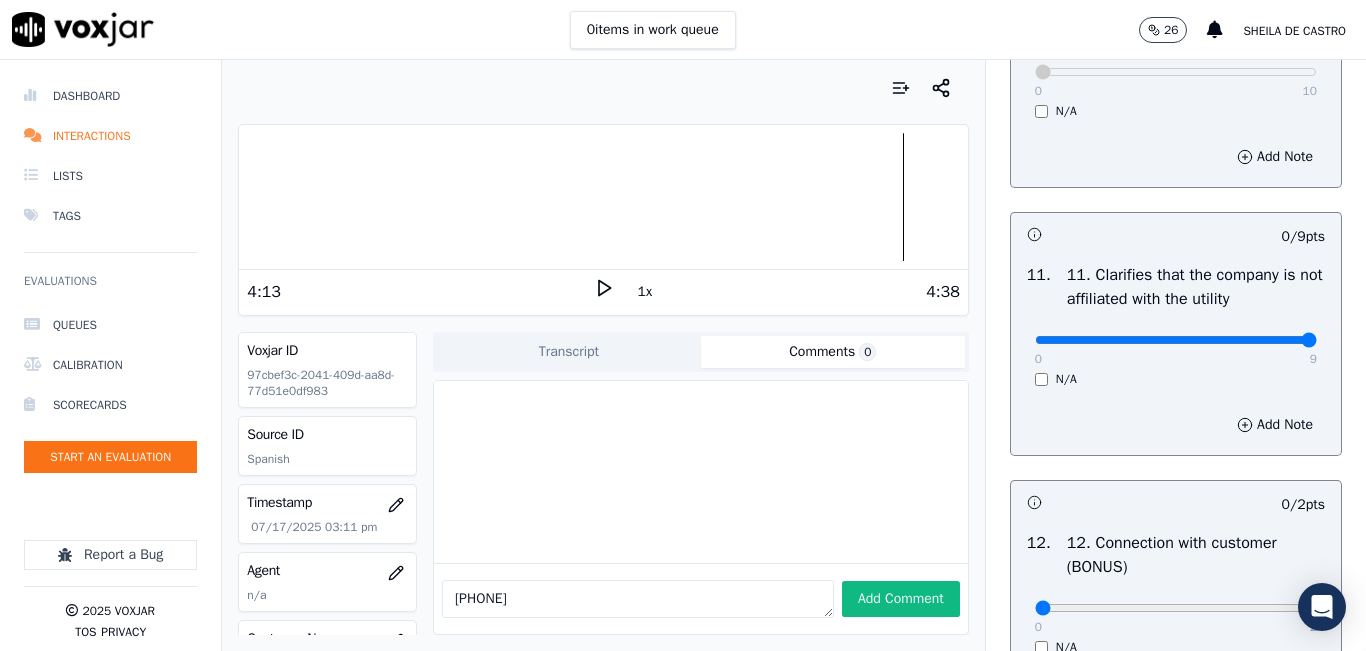 type on "9" 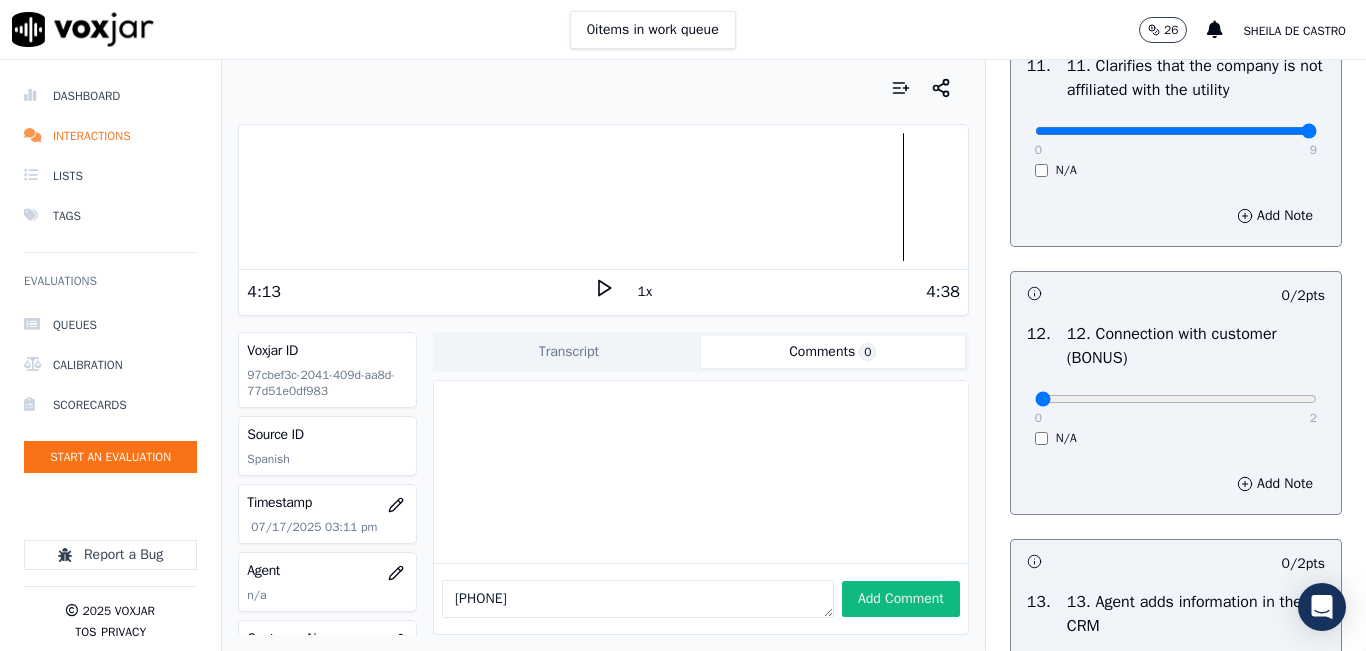 scroll, scrollTop: 3100, scrollLeft: 0, axis: vertical 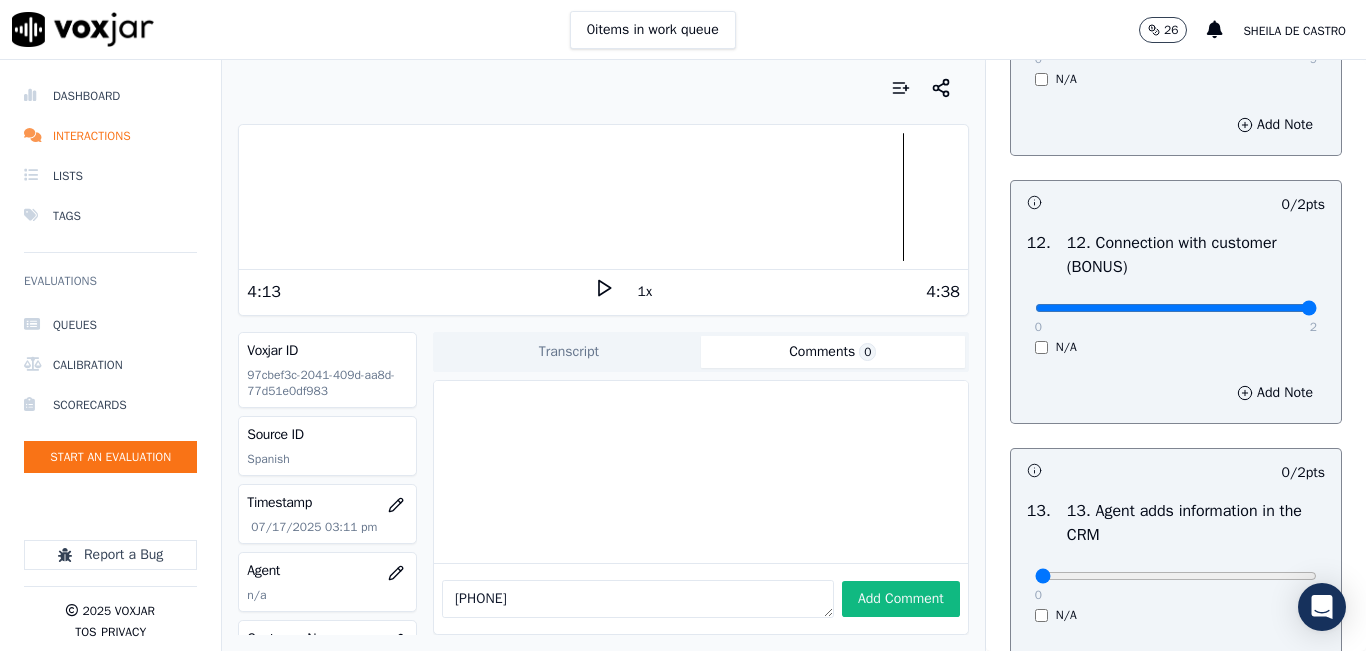 type on "2" 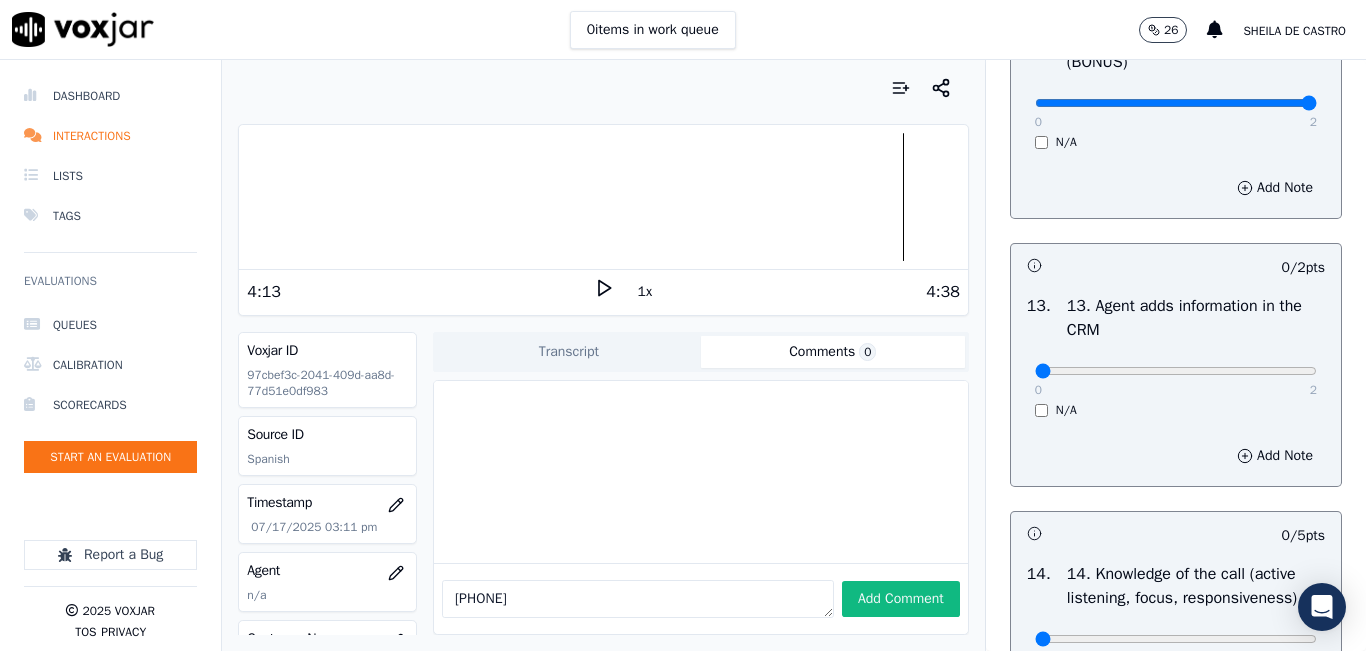 scroll, scrollTop: 3400, scrollLeft: 0, axis: vertical 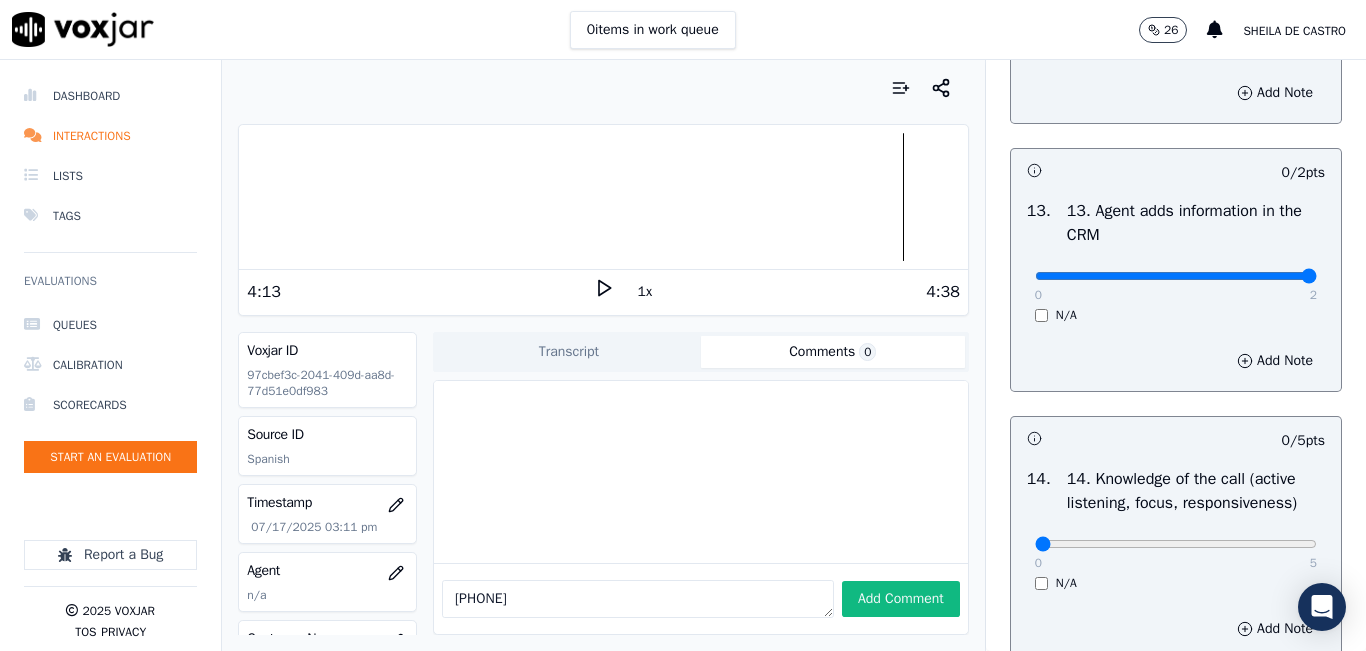 type on "2" 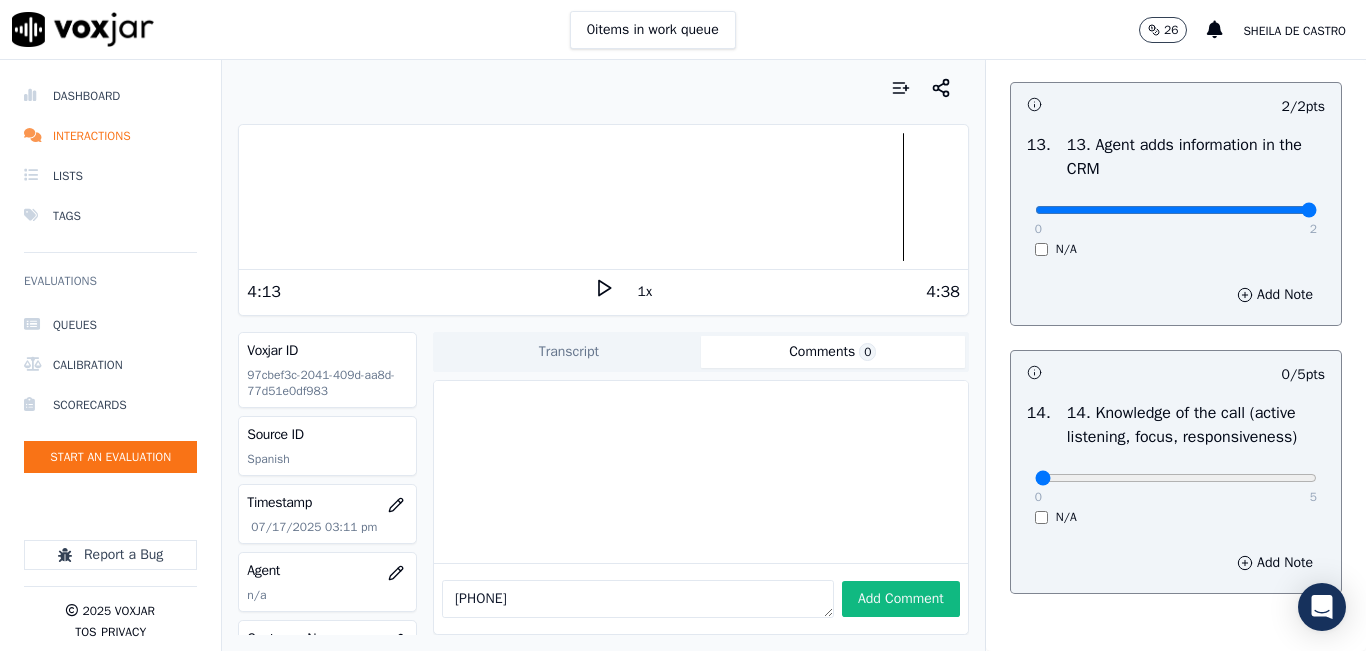 scroll, scrollTop: 3600, scrollLeft: 0, axis: vertical 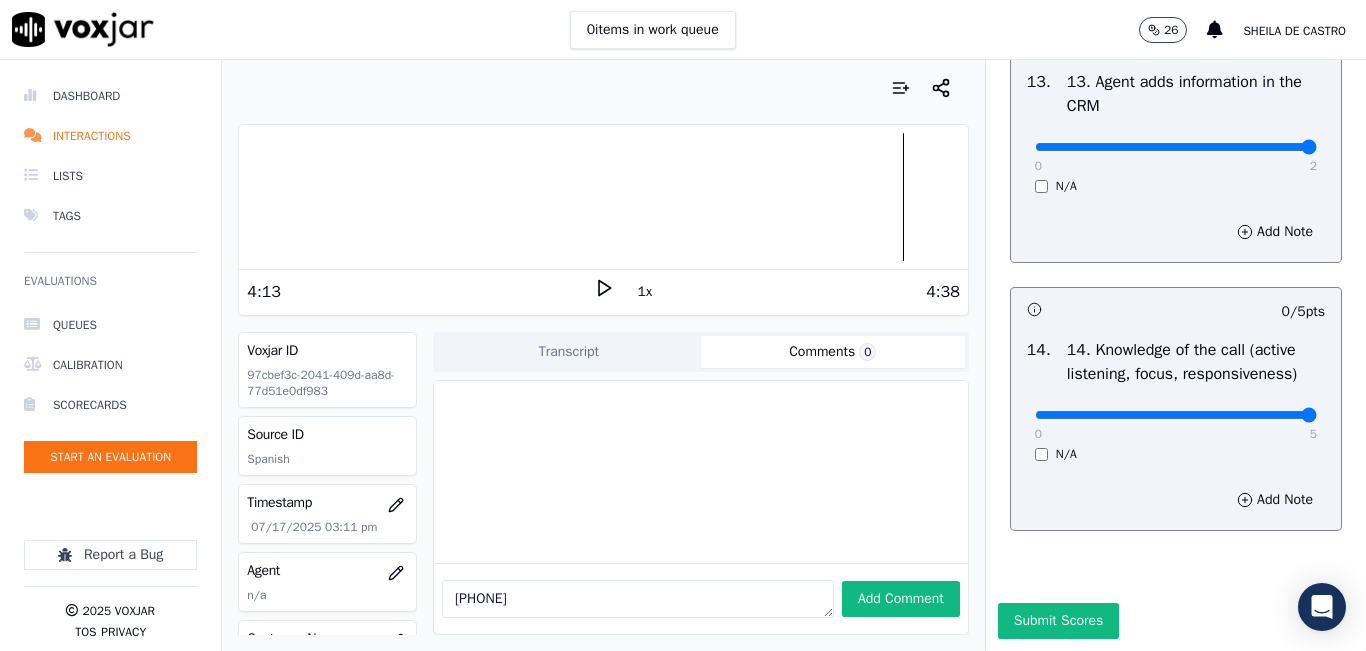 type on "5" 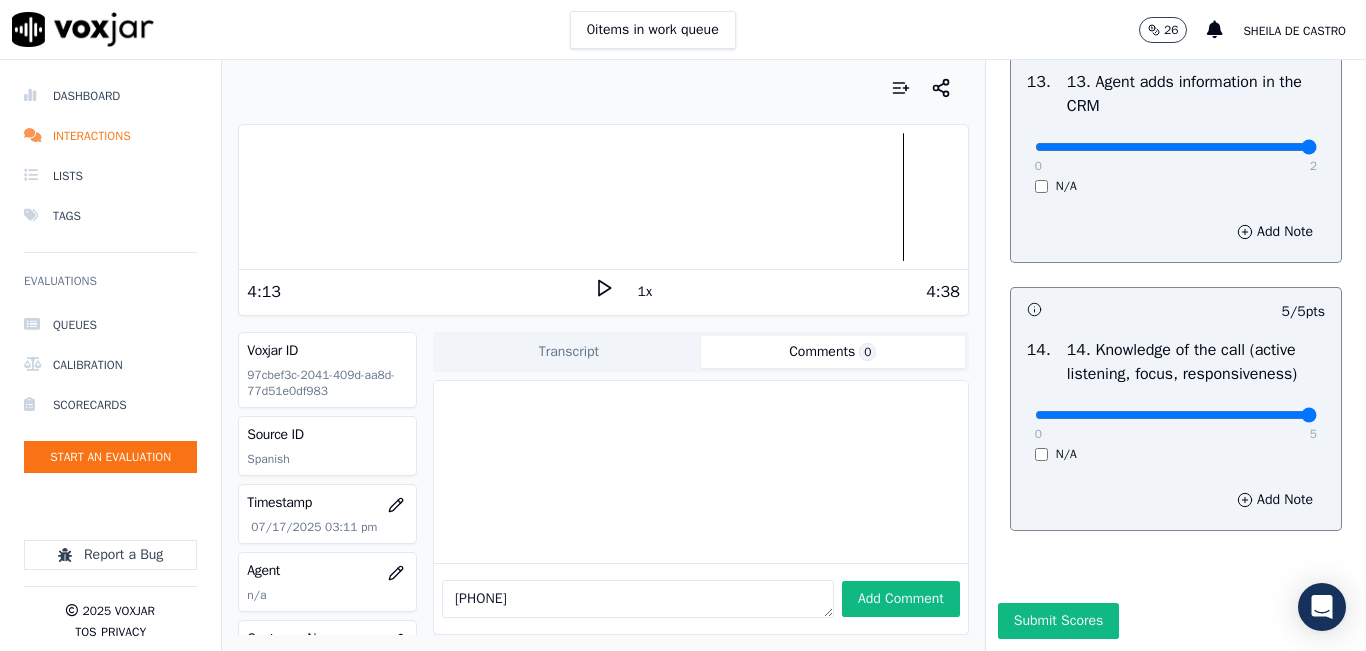 scroll, scrollTop: 3642, scrollLeft: 0, axis: vertical 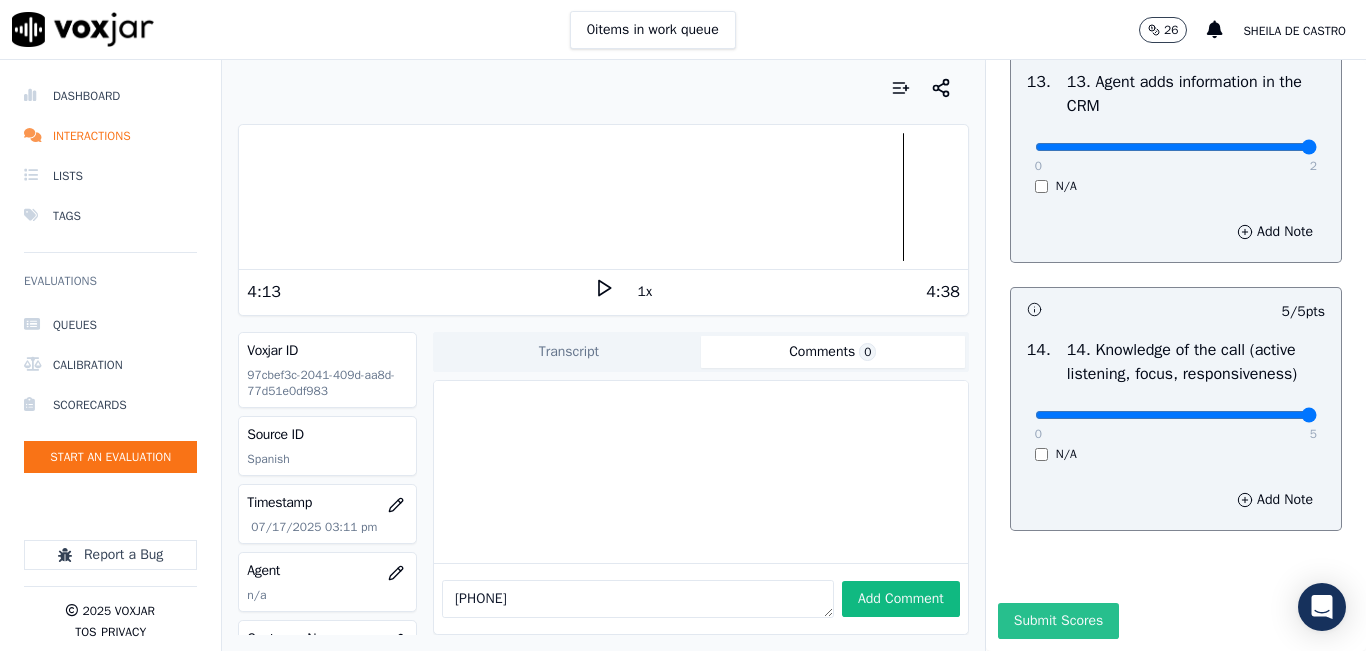 drag, startPoint x: 1058, startPoint y: 568, endPoint x: 1077, endPoint y: 566, distance: 19.104973 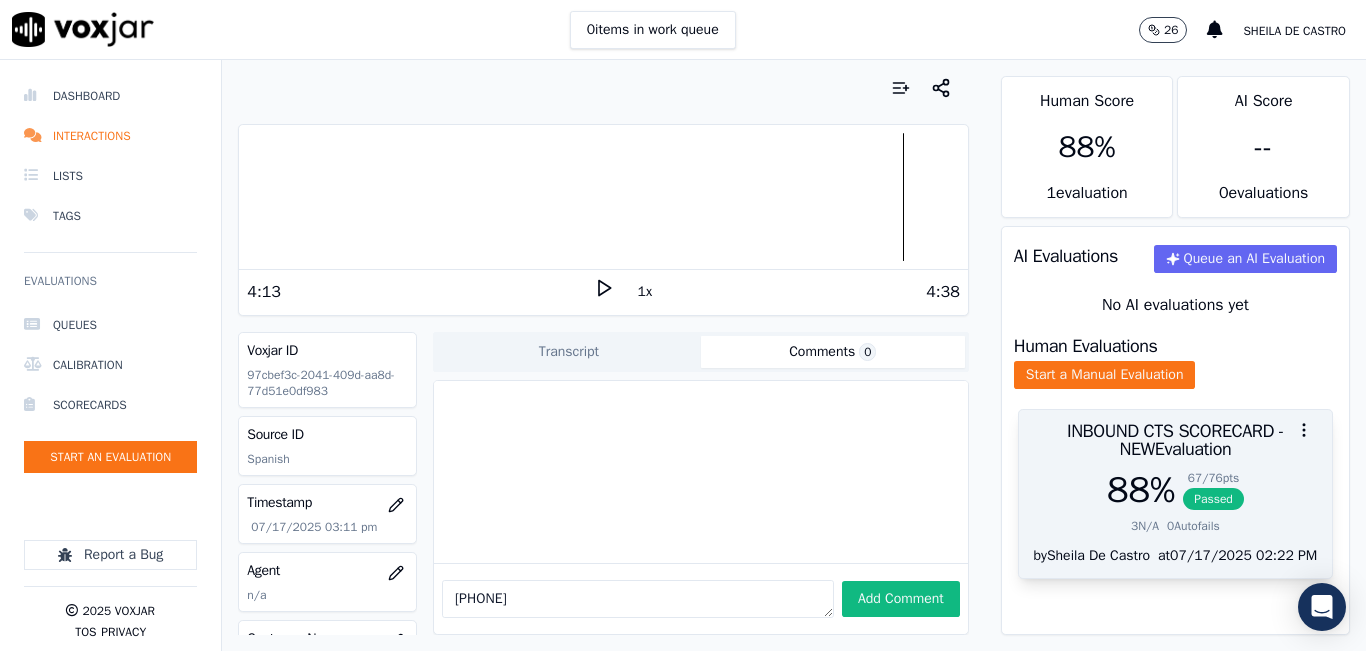 click on "67 / 76  pts" at bounding box center (1213, 478) 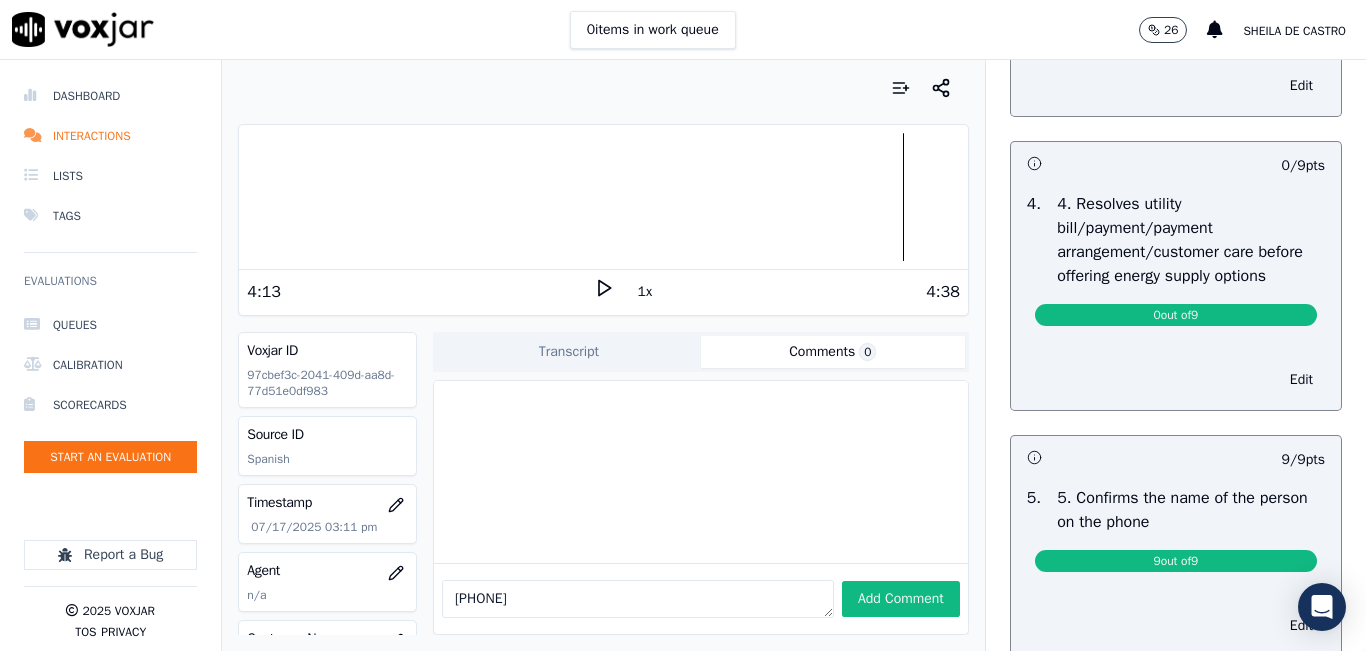 scroll, scrollTop: 900, scrollLeft: 0, axis: vertical 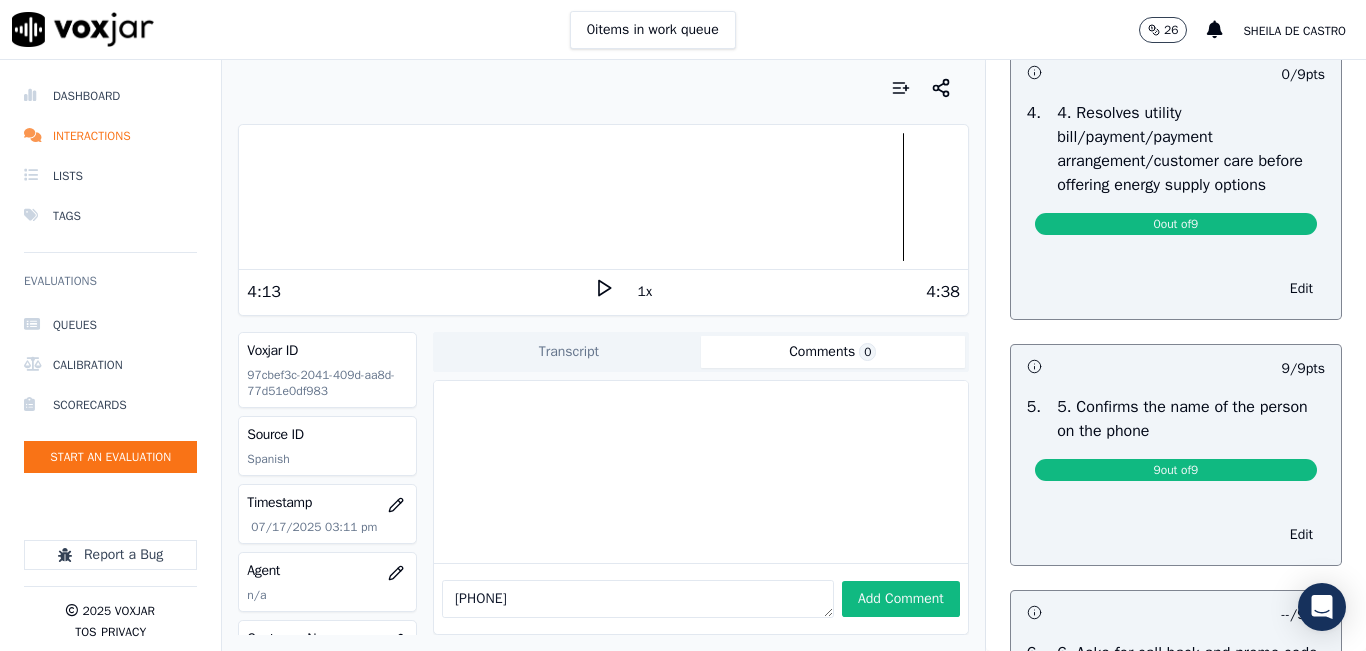 click on "Edit" at bounding box center (1176, 285) 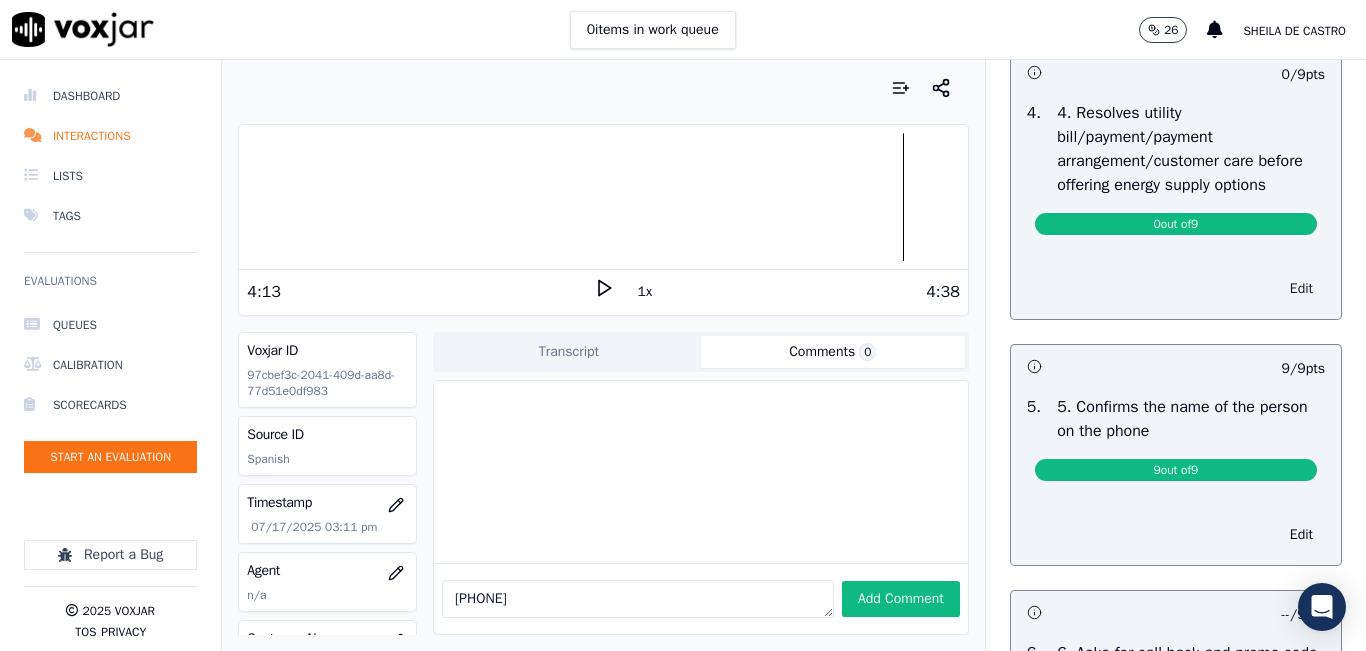 click on "Edit" at bounding box center [1301, 289] 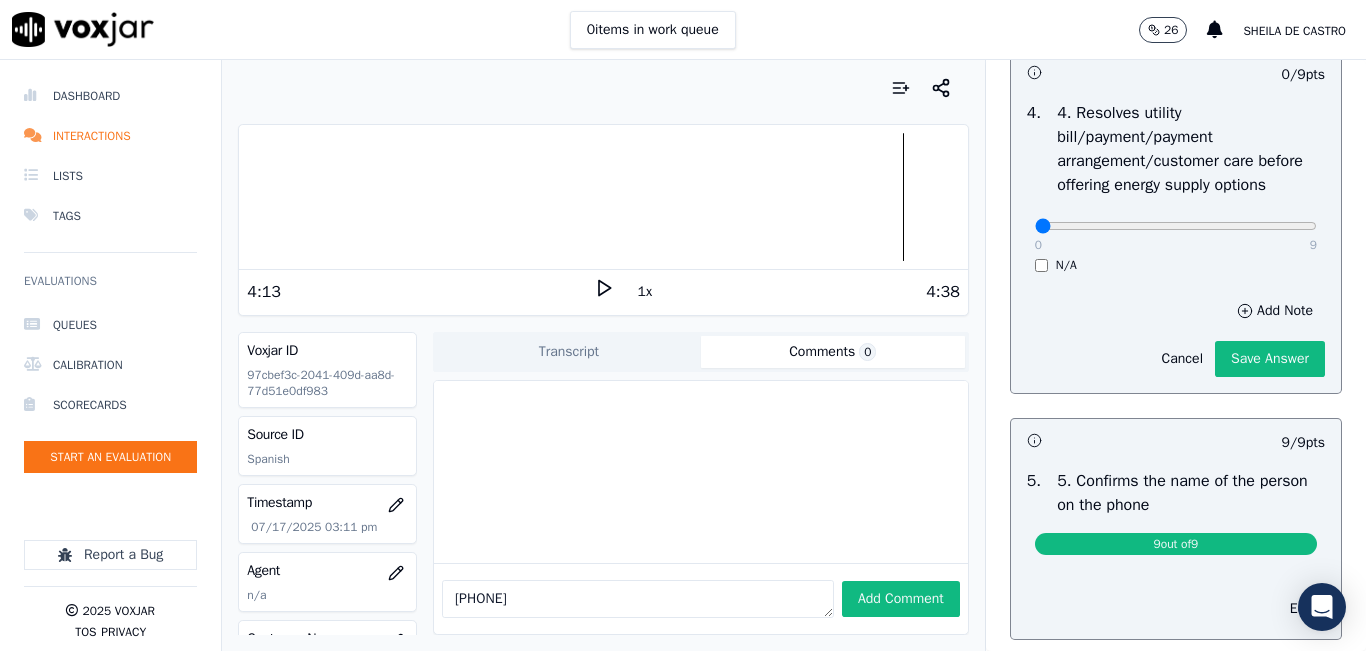 click on "0   9     N/A" at bounding box center [1176, 235] 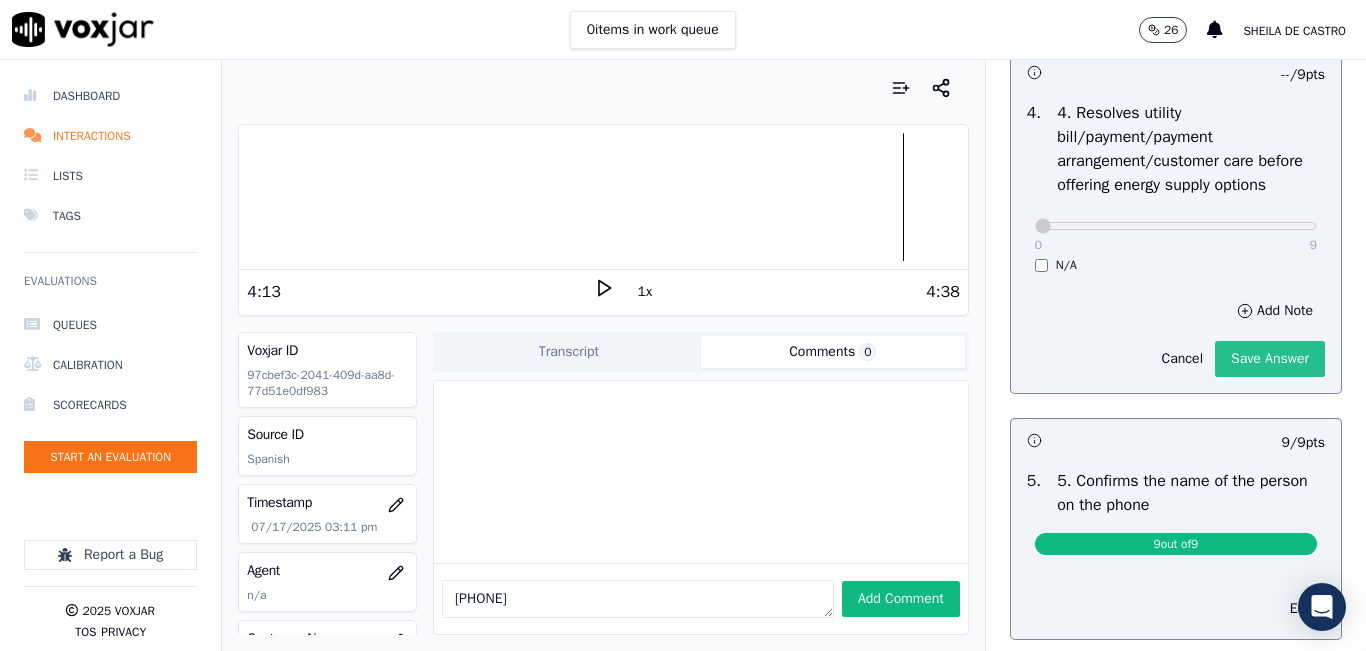 click on "Save Answer" 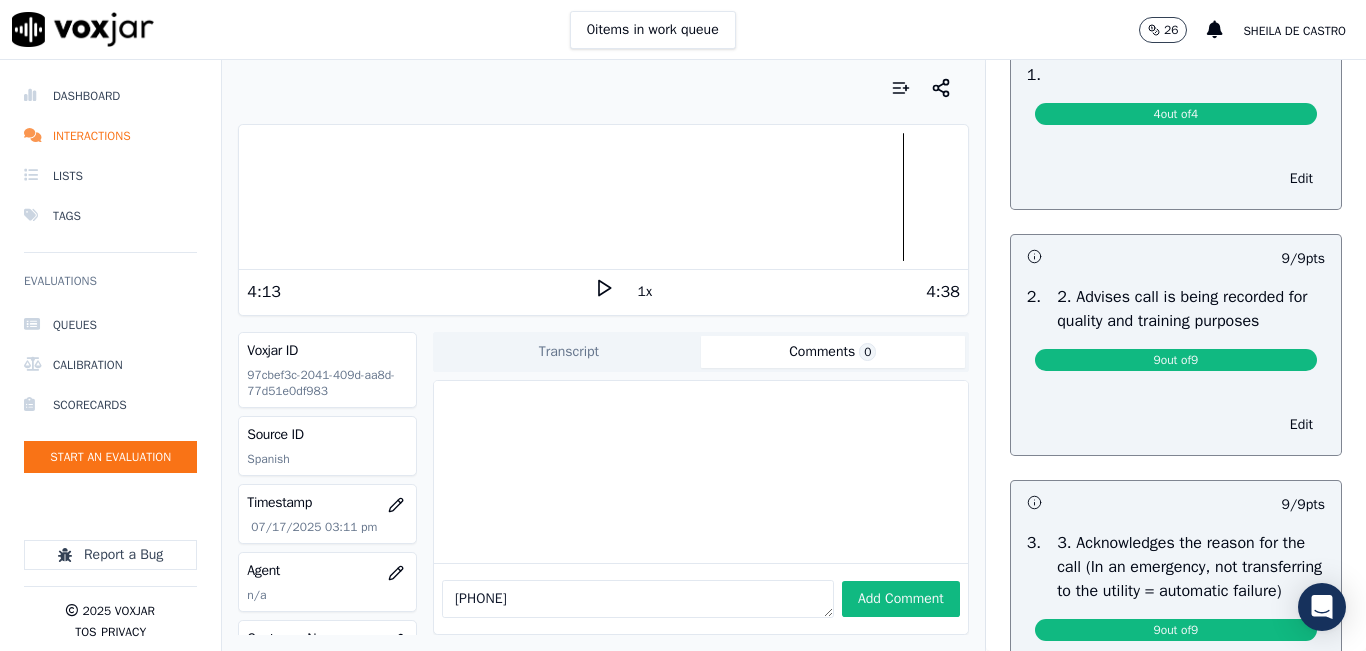 scroll, scrollTop: 0, scrollLeft: 0, axis: both 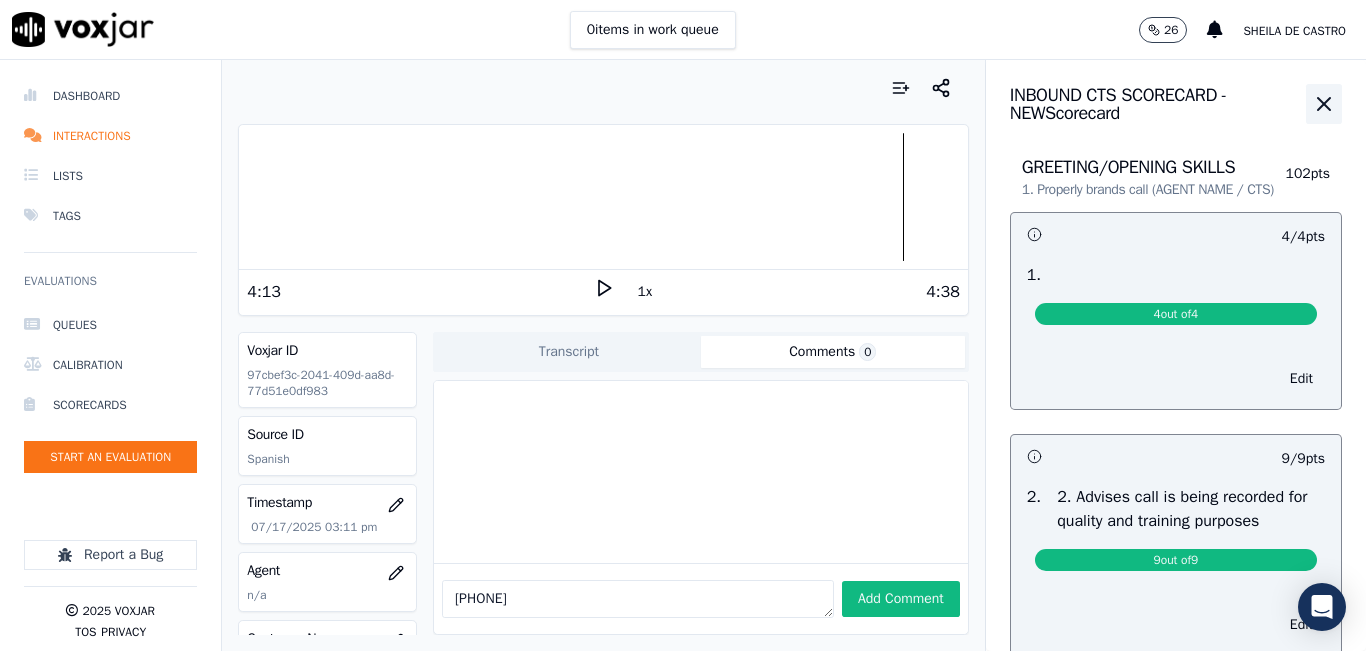 click 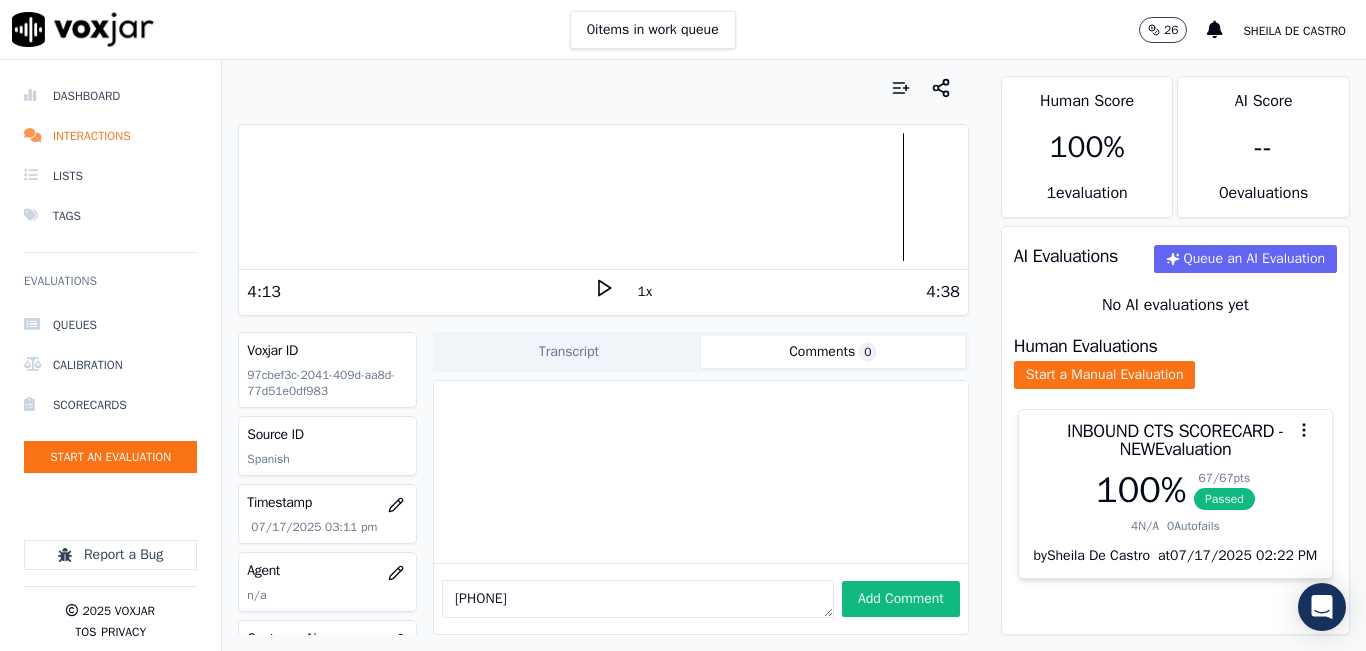 drag, startPoint x: 555, startPoint y: 568, endPoint x: 401, endPoint y: 564, distance: 154.05194 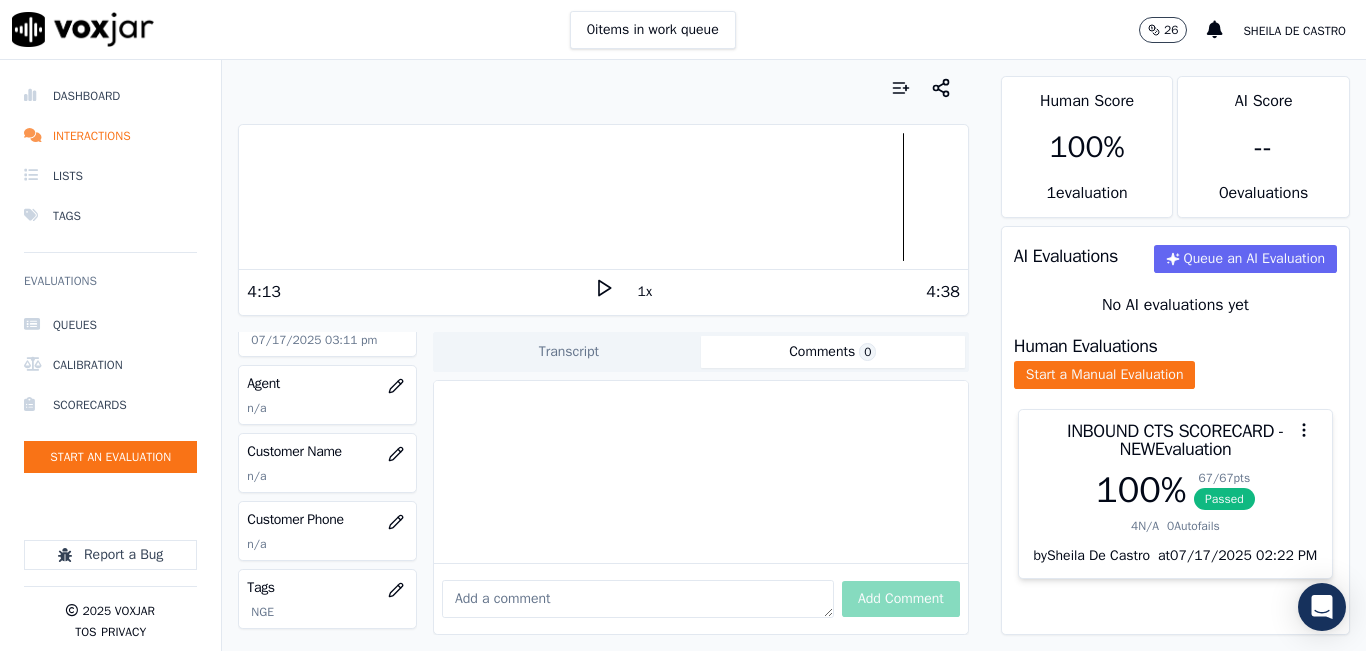 scroll, scrollTop: 200, scrollLeft: 0, axis: vertical 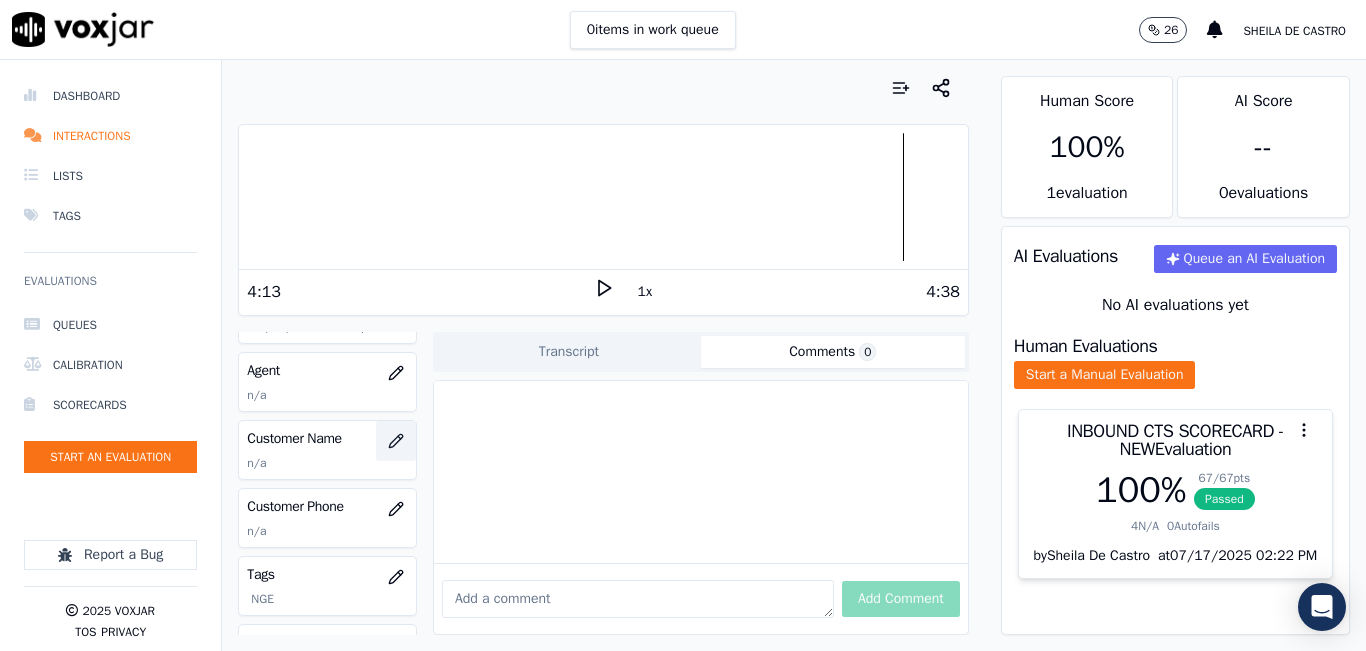 type 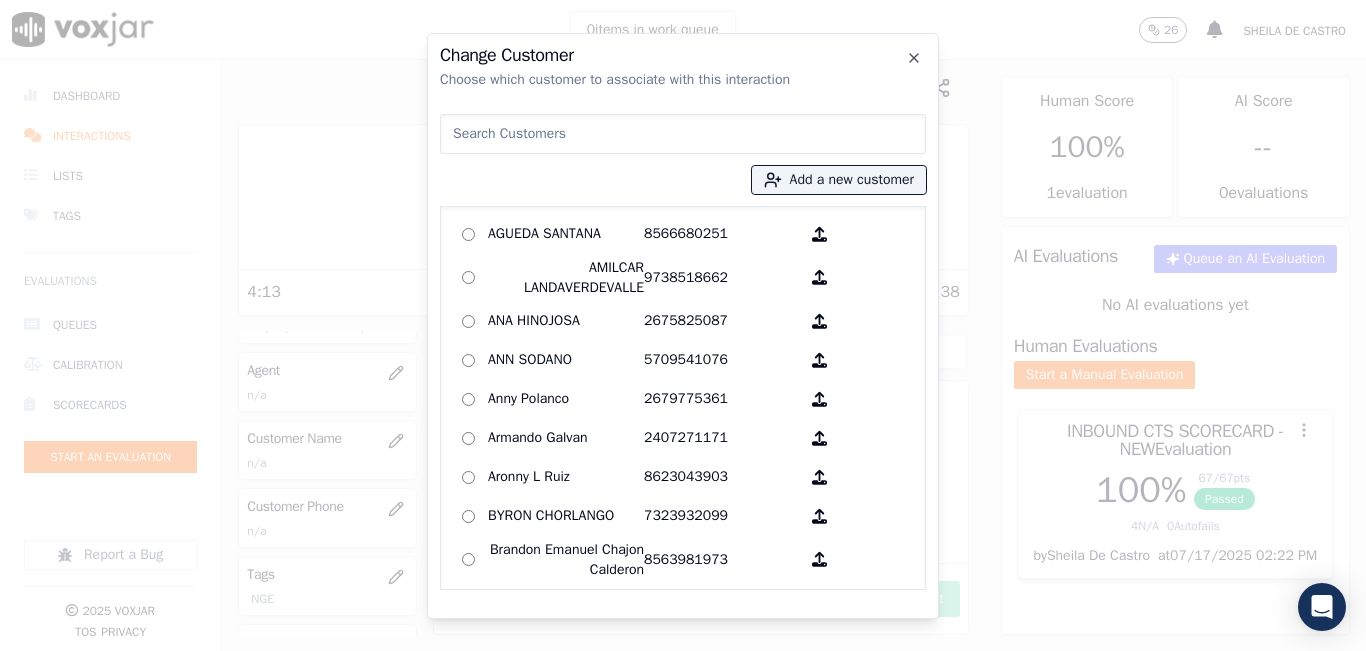click on "Add a new customer            AGUEDA SANTANA   8566680251        AMILCAR LANDAVERDEVALLE   9738518662        ANA HINOJOSA   2675825087        ANN SODANO   5709541076        Anny Polanco   2679775361        Armando Galvan   2407271171        Aronny L Ruiz    8623043903        BYRON CHORLANGO   7323932099        Brandon Emanuel Chajon Calderon   8563981973        CARMEN REINOSO MENA    9784950405        CATALINA CAALCHOC   6146794851        CLARA JACOBO    9787917701        Camila Ruiz   2679688337        Claudia Yepes   8573919367        Edilson Lavarda   7745400244        Elder Flores Vasquez   8573129063        Francisca Gomez    5717581840        GONZALEZ F PLAZA   4847698999        GWENDOLYN TOMLIN   2676489227        Gladis Rosalina Saucedo   3055408691        Gwendolyn Belser   2672126643        IRIS BOYSAW   2167276507        IVONETE RIBEIRO-ALMEIDA   8578884971        JESSI PONCE RAUDALES   9085405378        JUAN DURAN   9787157853" at bounding box center (683, 348) 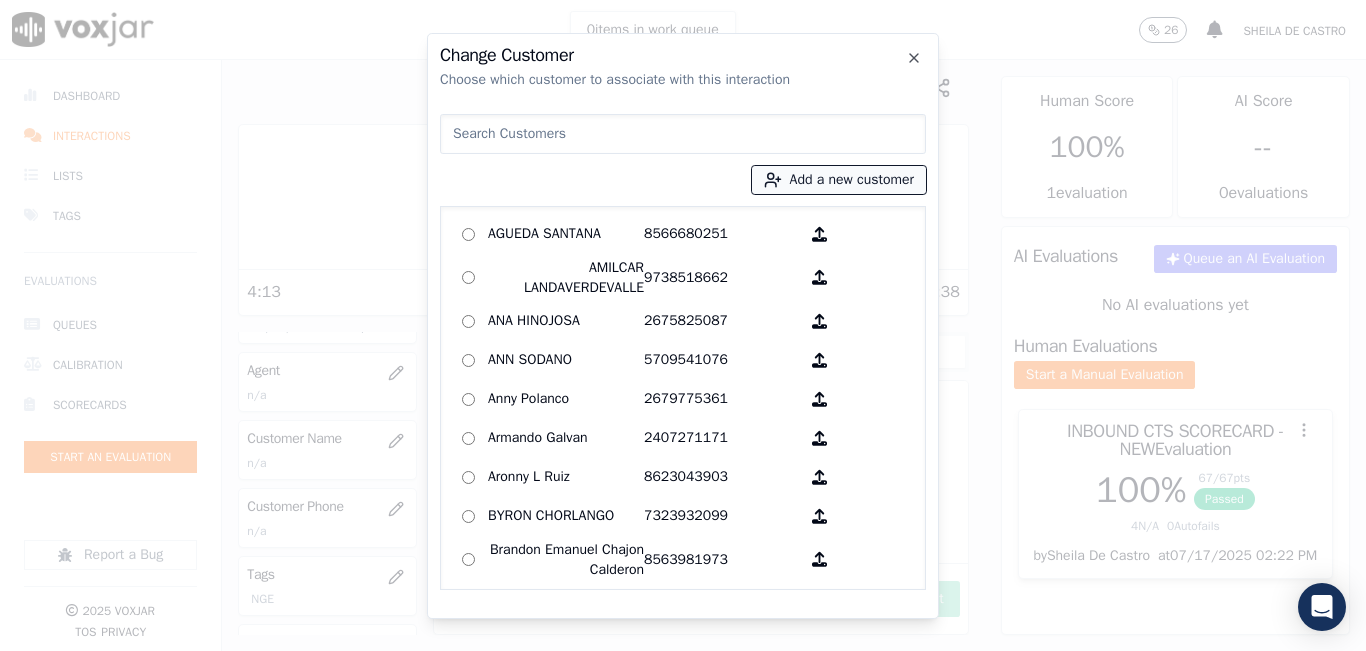 click on "Add a new customer" at bounding box center (839, 180) 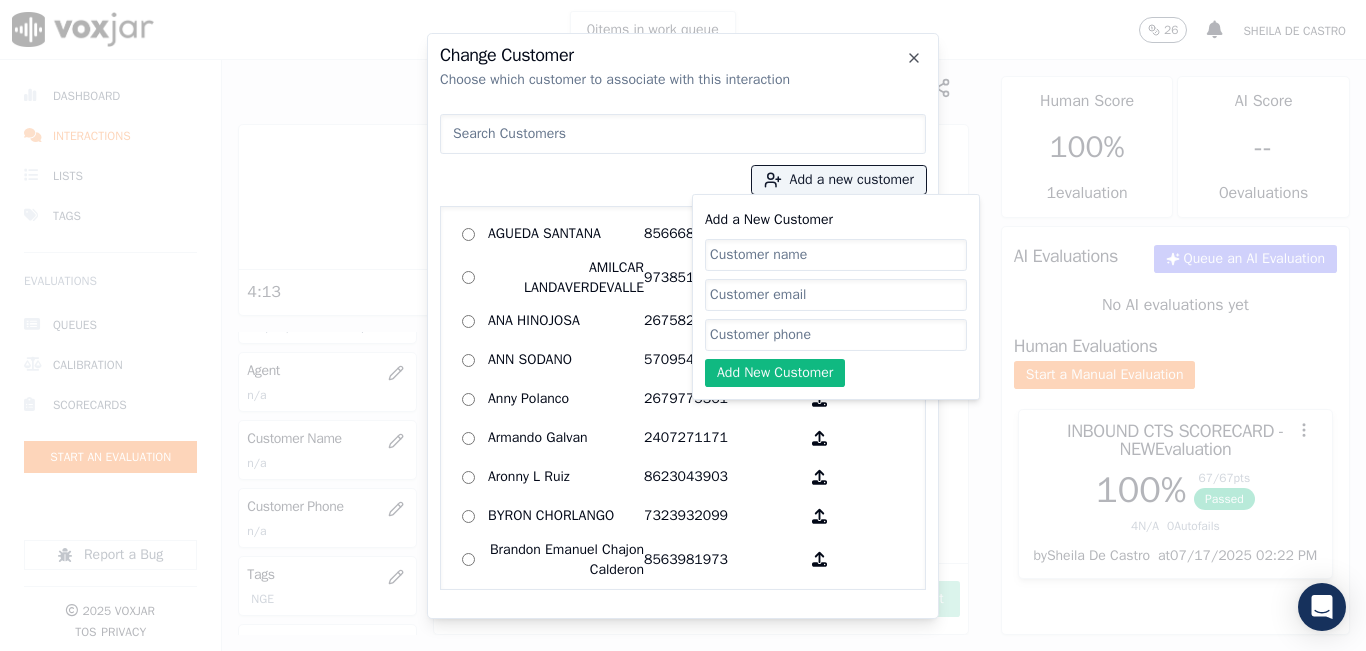 click on "Add a New Customer" 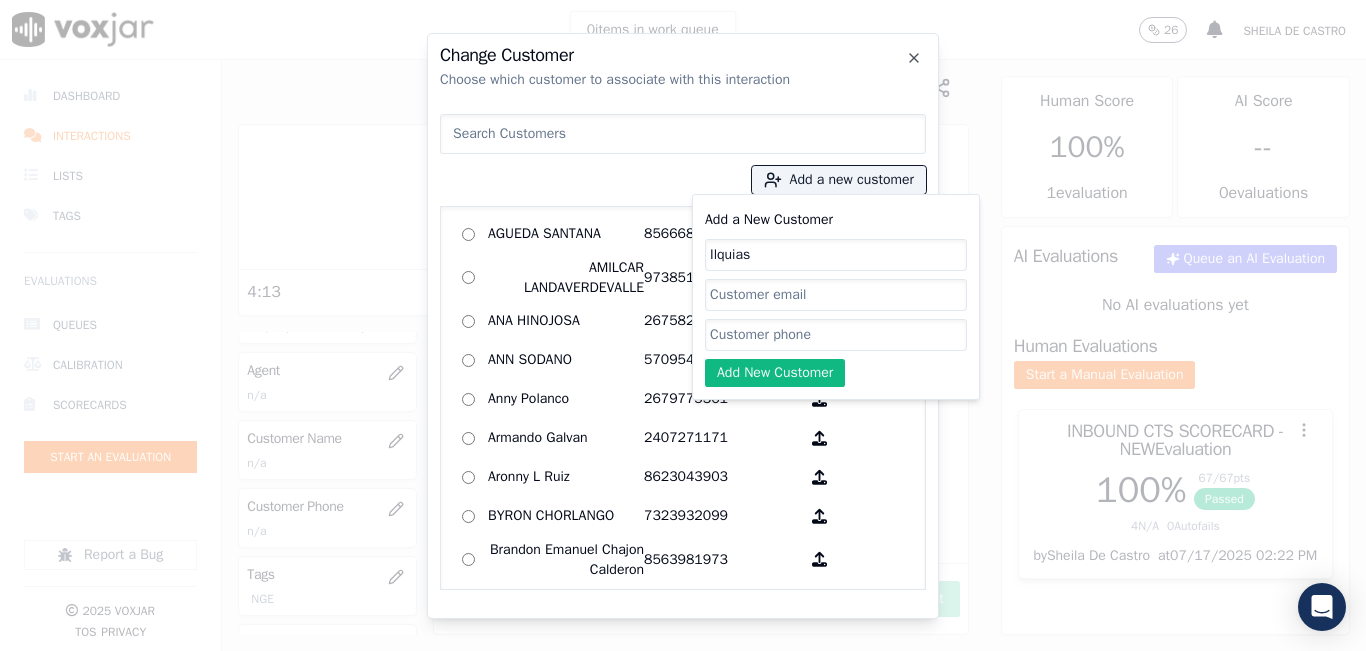 type on "Ilquias A" 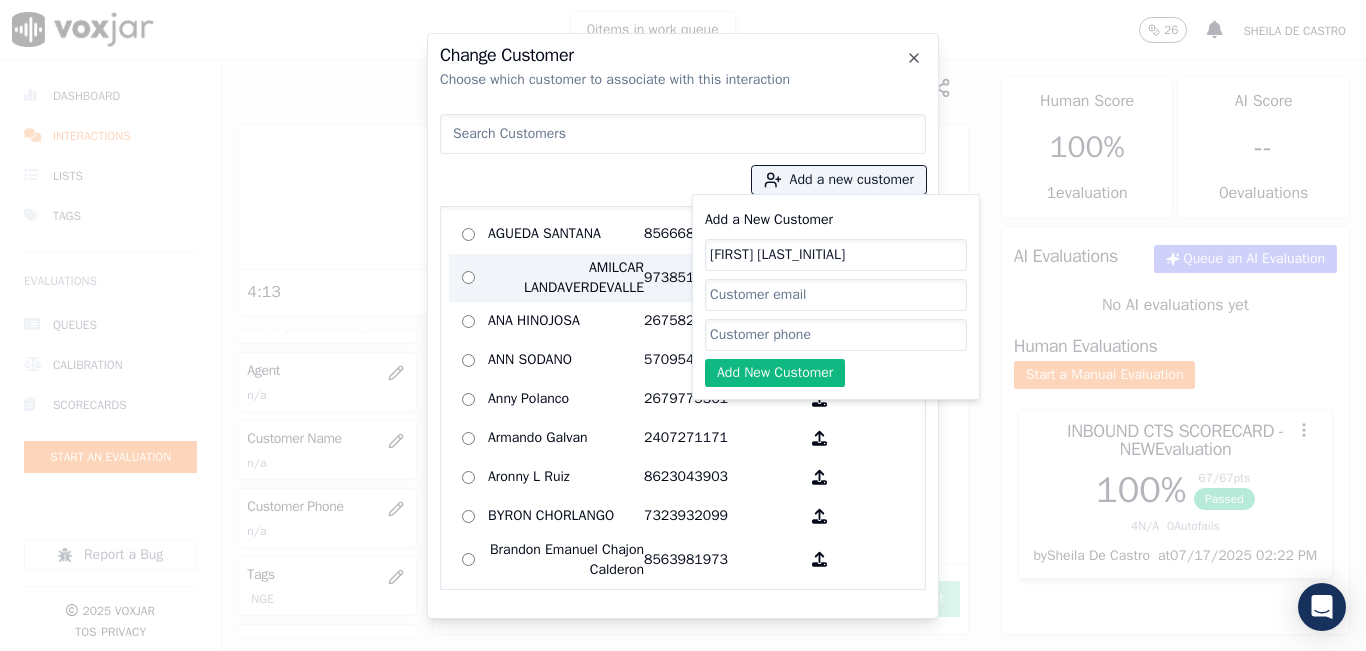 drag, startPoint x: 791, startPoint y: 254, endPoint x: 647, endPoint y: 259, distance: 144.08678 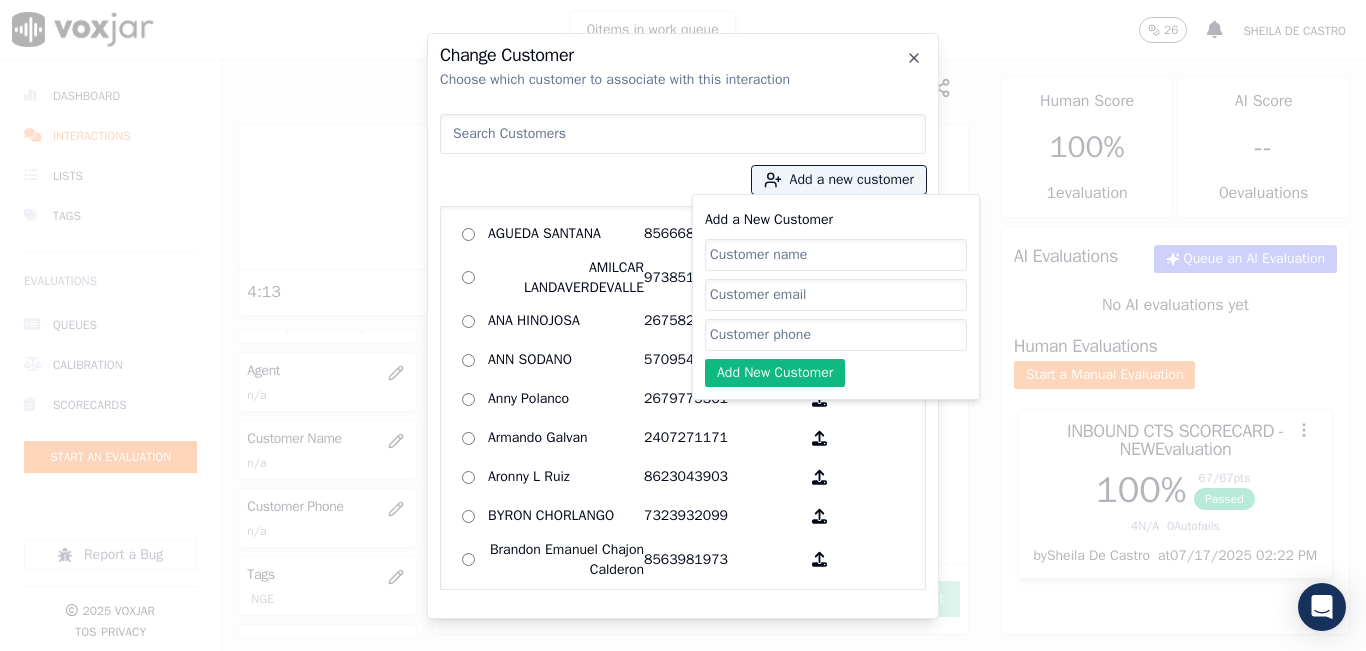 click at bounding box center [683, 134] 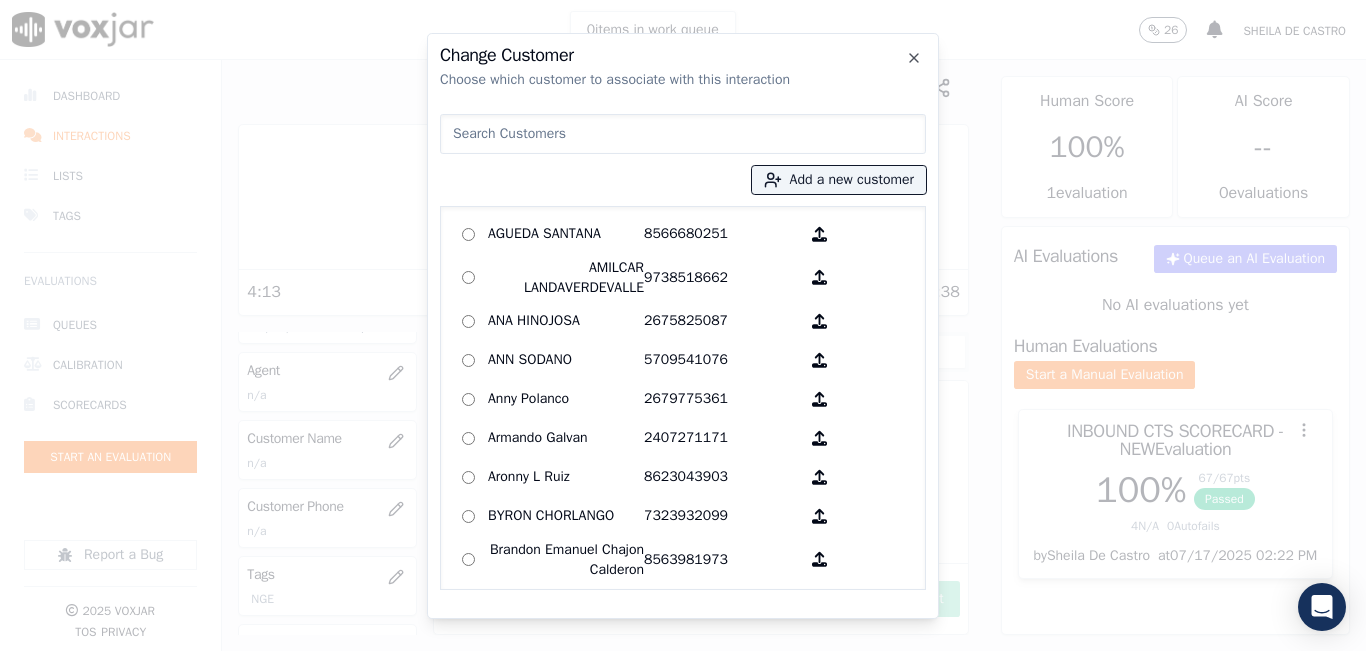 click at bounding box center (683, 134) 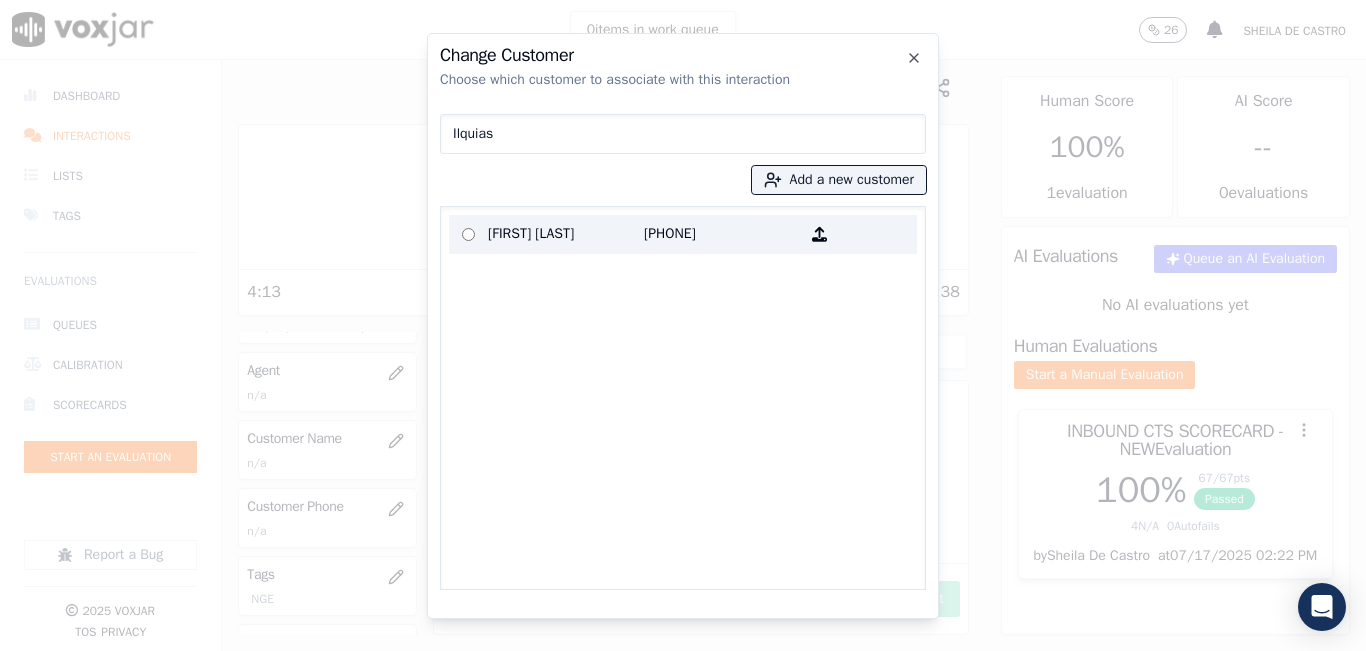 type on "Ilquias" 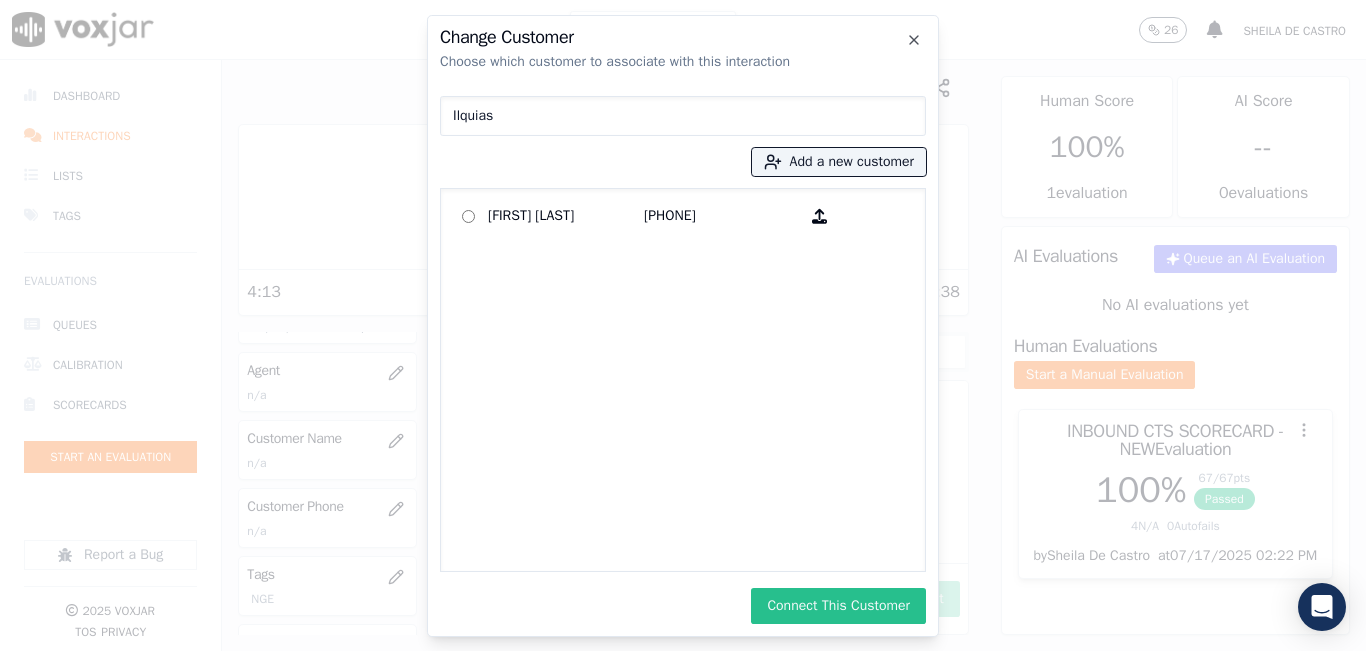 click on "Connect This Customer" at bounding box center [838, 606] 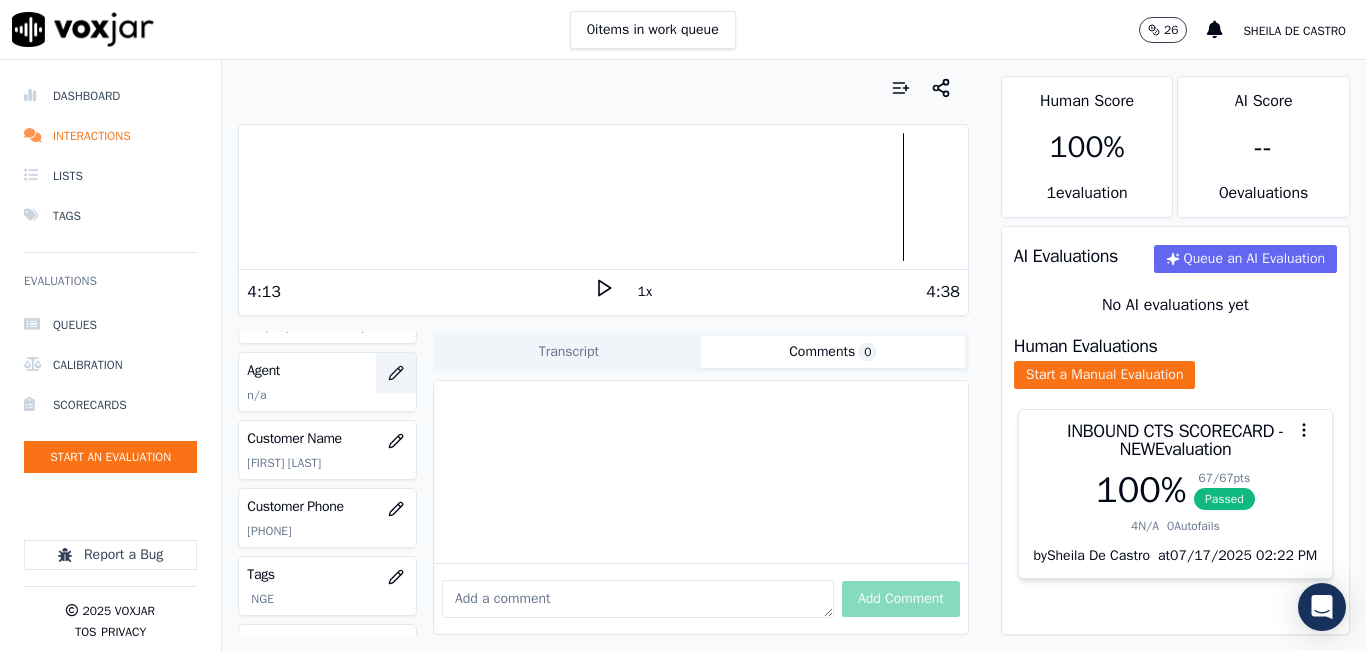 click at bounding box center (396, 373) 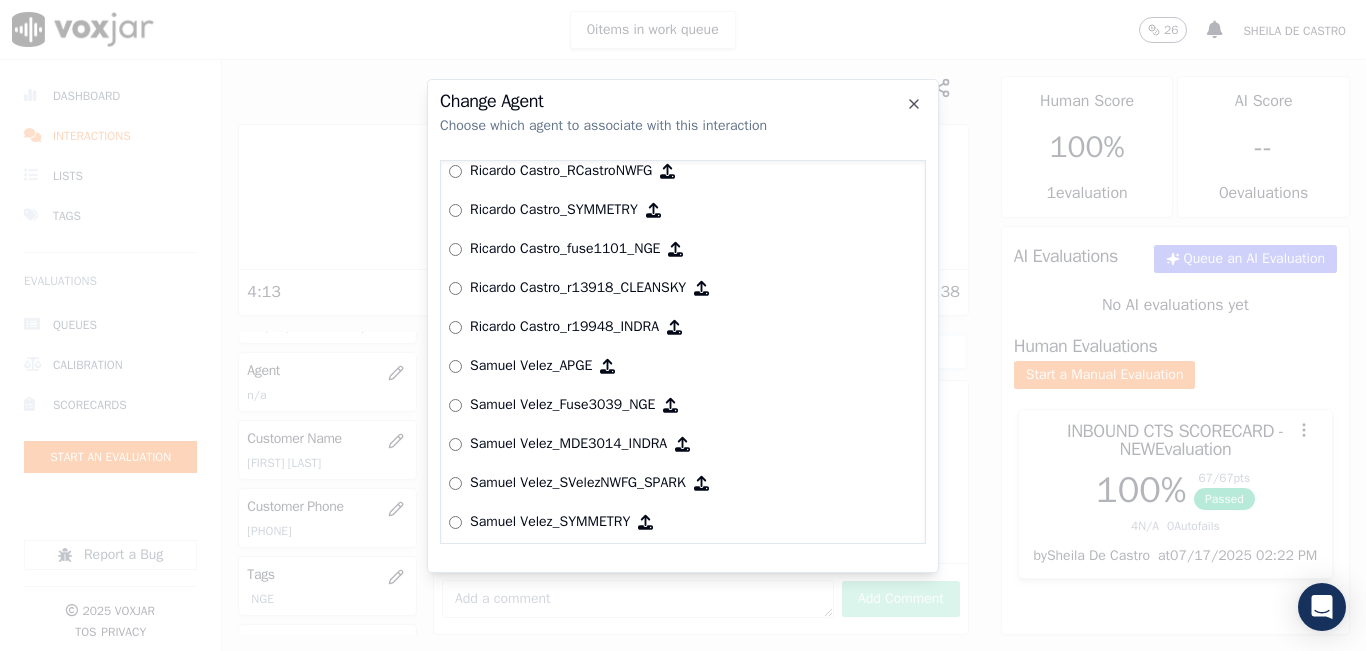 scroll, scrollTop: 7249, scrollLeft: 0, axis: vertical 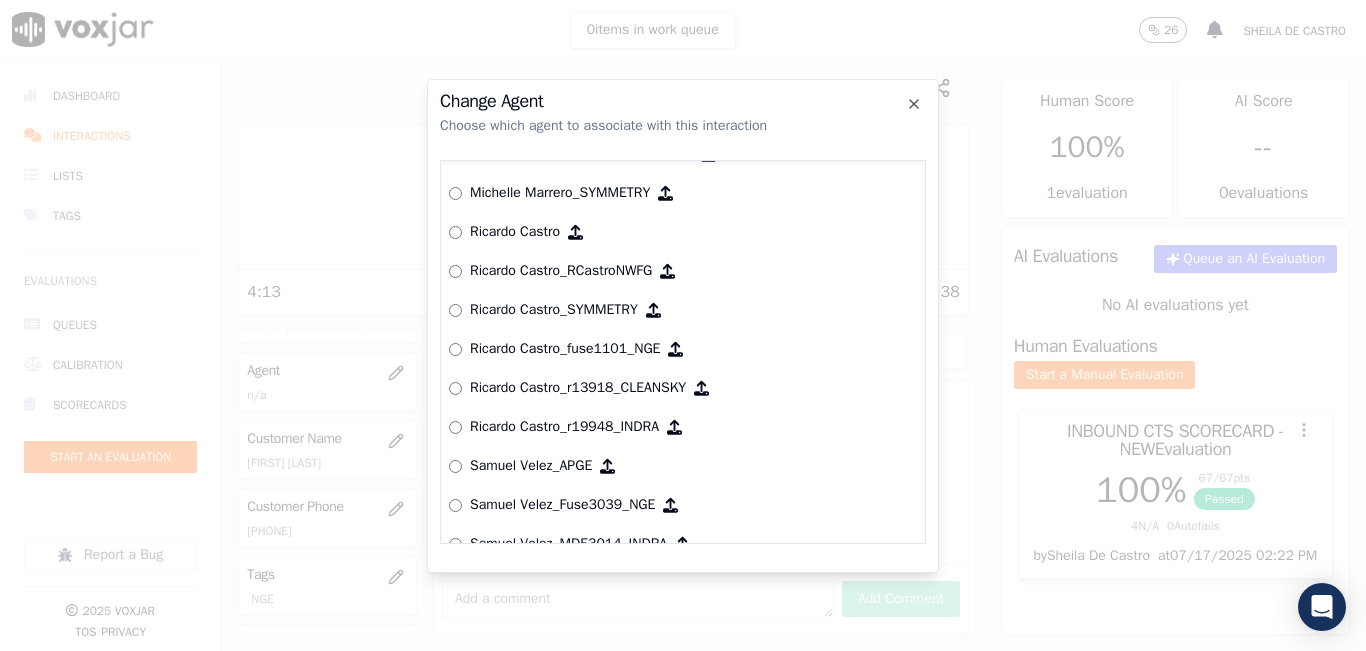 click on "Ricardo Castro_fuse1101_NGE" at bounding box center (683, 349) 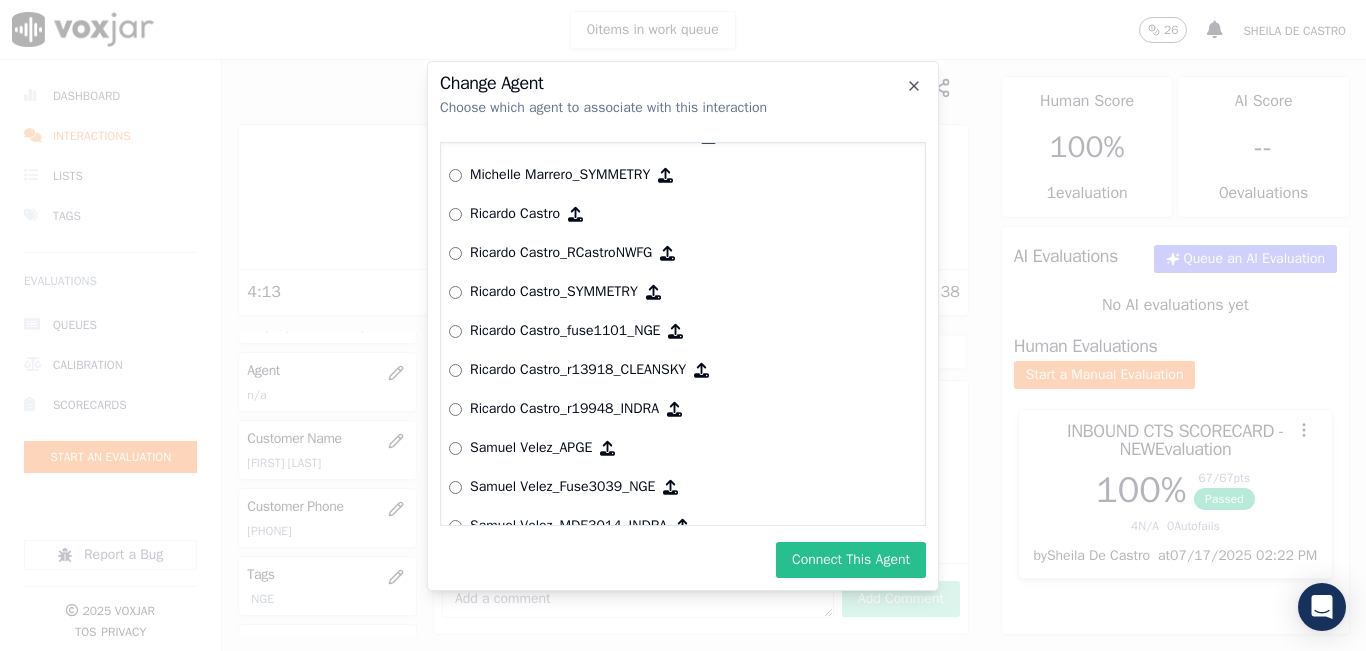 click on "Connect This Agent" at bounding box center [851, 560] 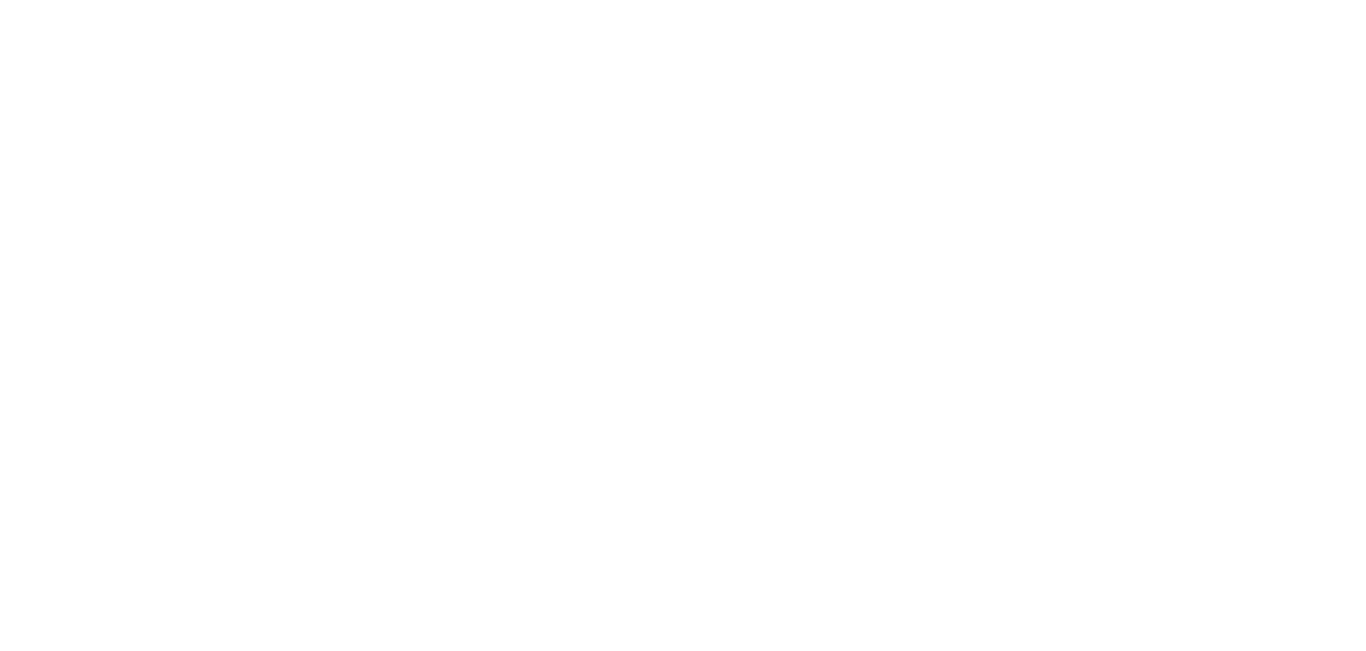 scroll, scrollTop: 0, scrollLeft: 0, axis: both 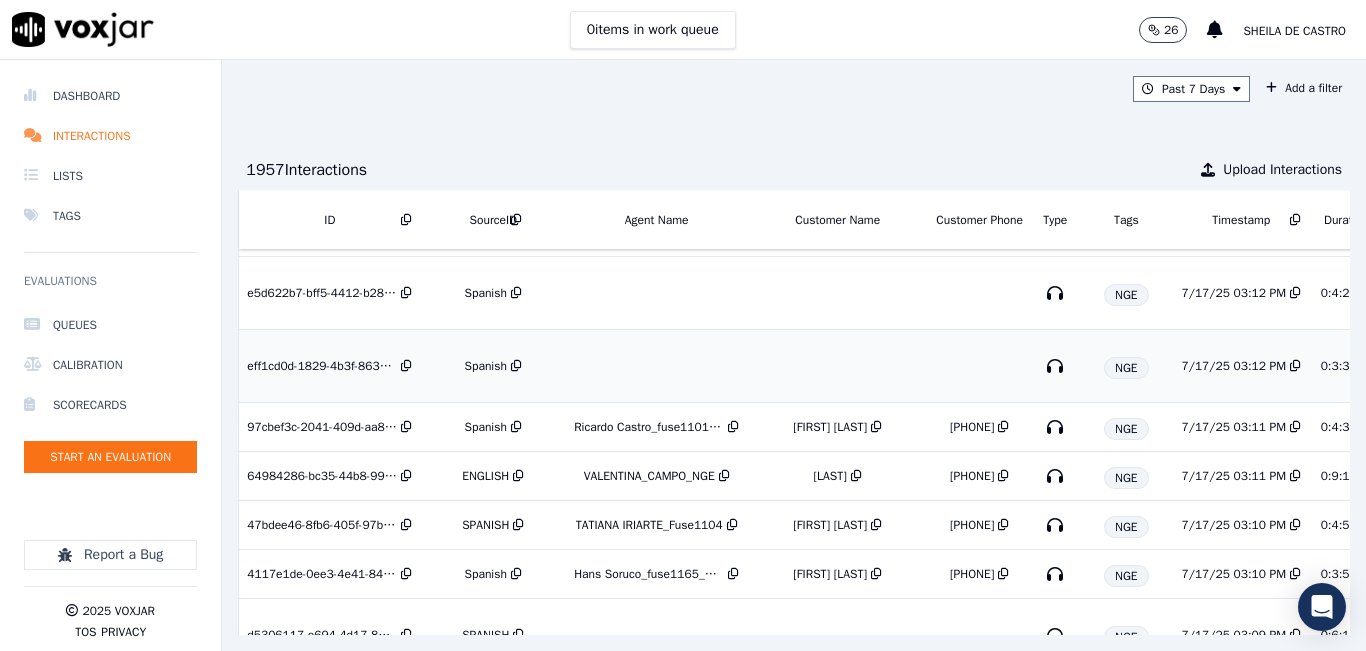 click on "Spanish" at bounding box center [486, 366] 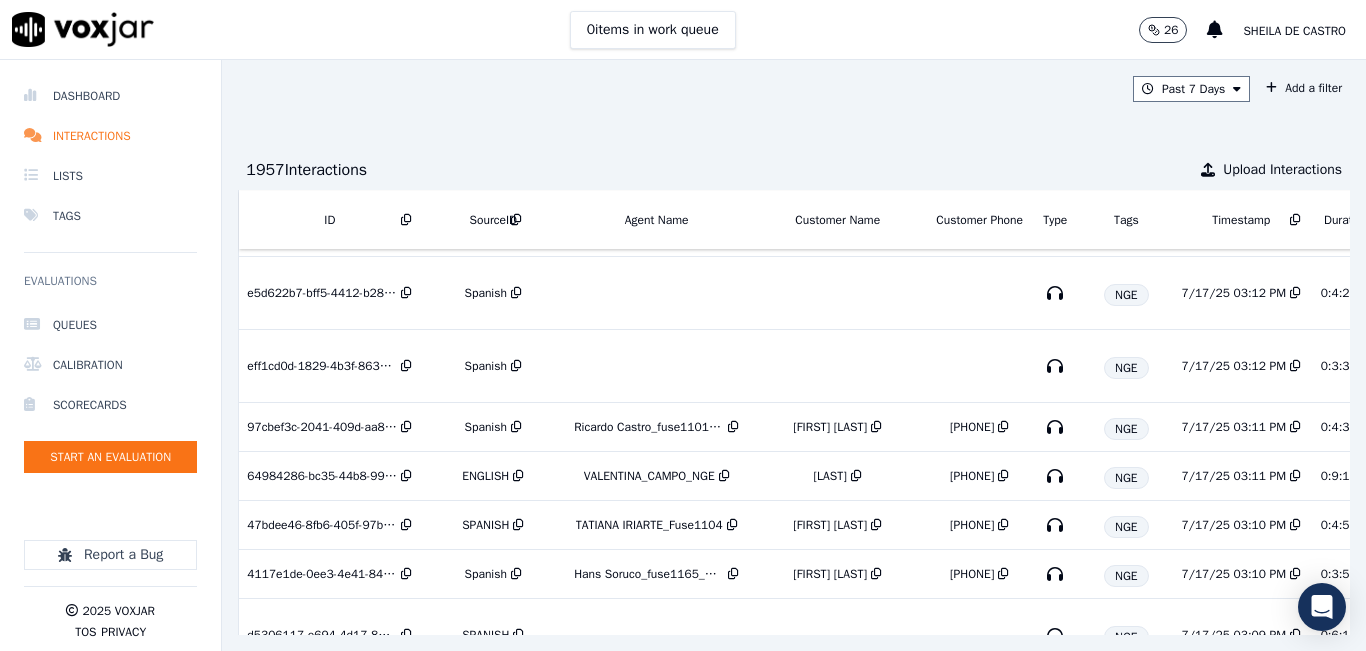 click on "Sheila De Castro" 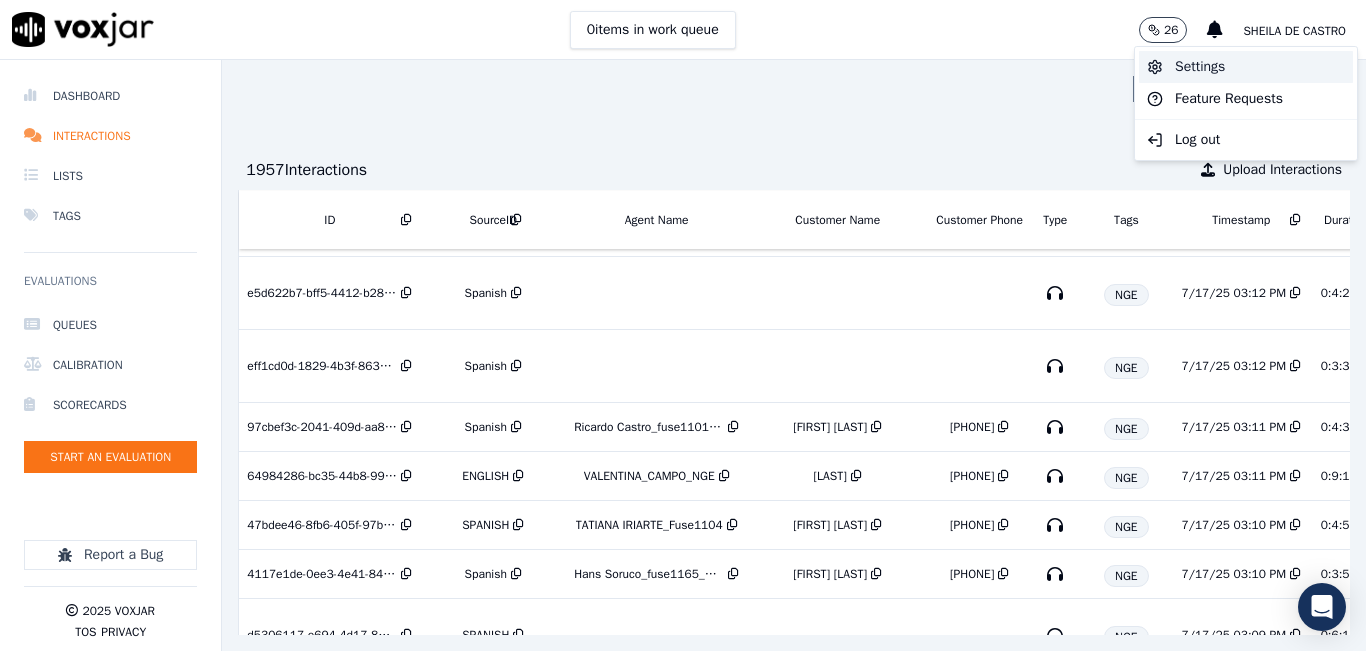 click on "Settings" at bounding box center [1246, 67] 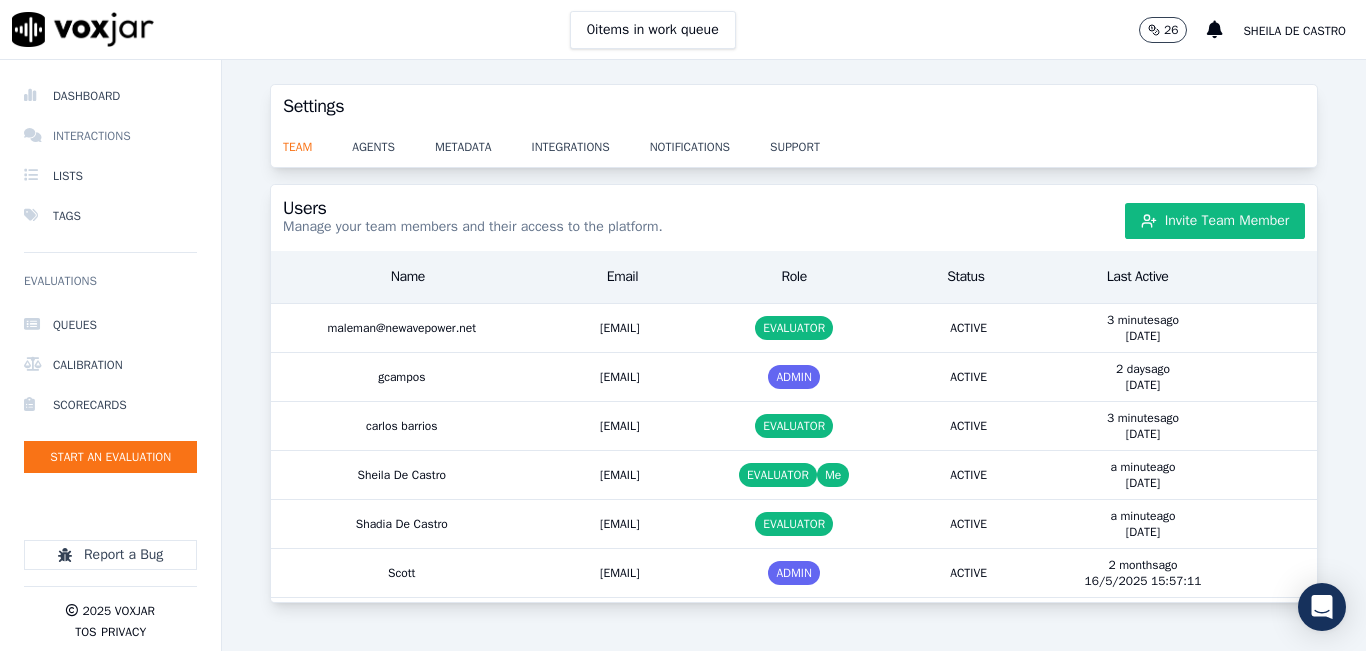click on "Interactions" at bounding box center [110, 136] 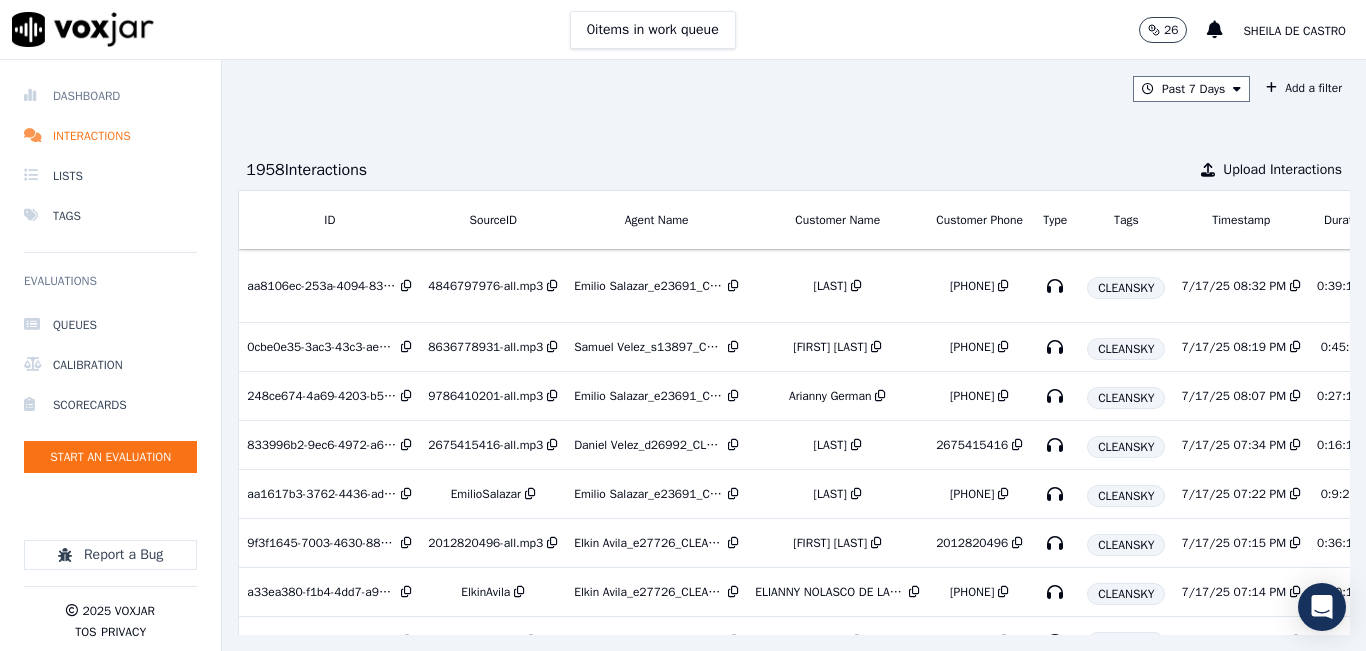 click on "Dashboard" at bounding box center [110, 96] 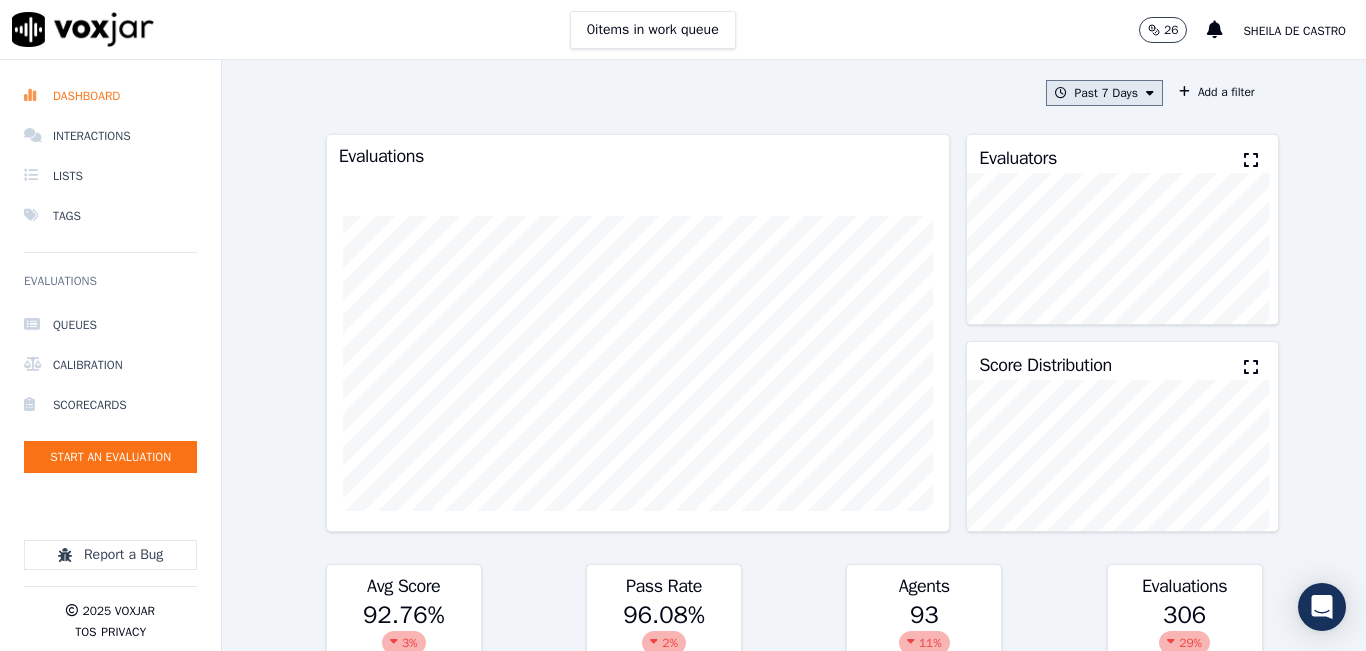 click on "Past 7 Days" at bounding box center [1104, 93] 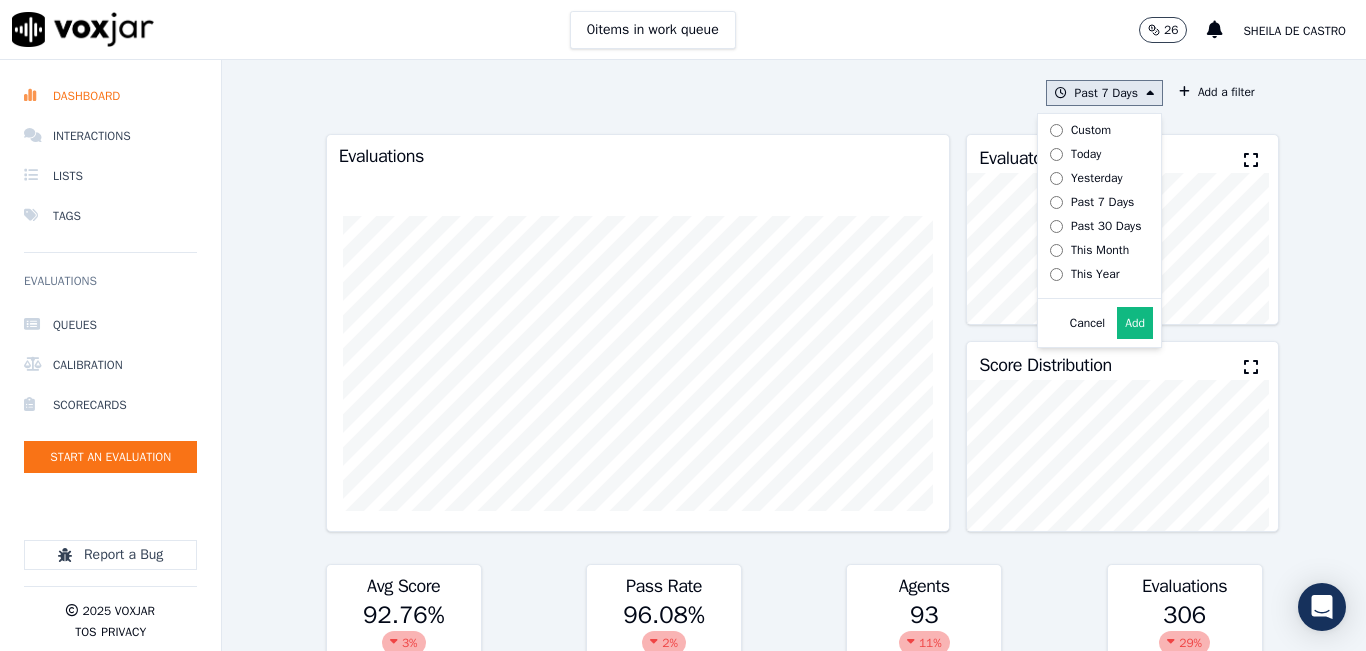 click on "Today" at bounding box center (1086, 154) 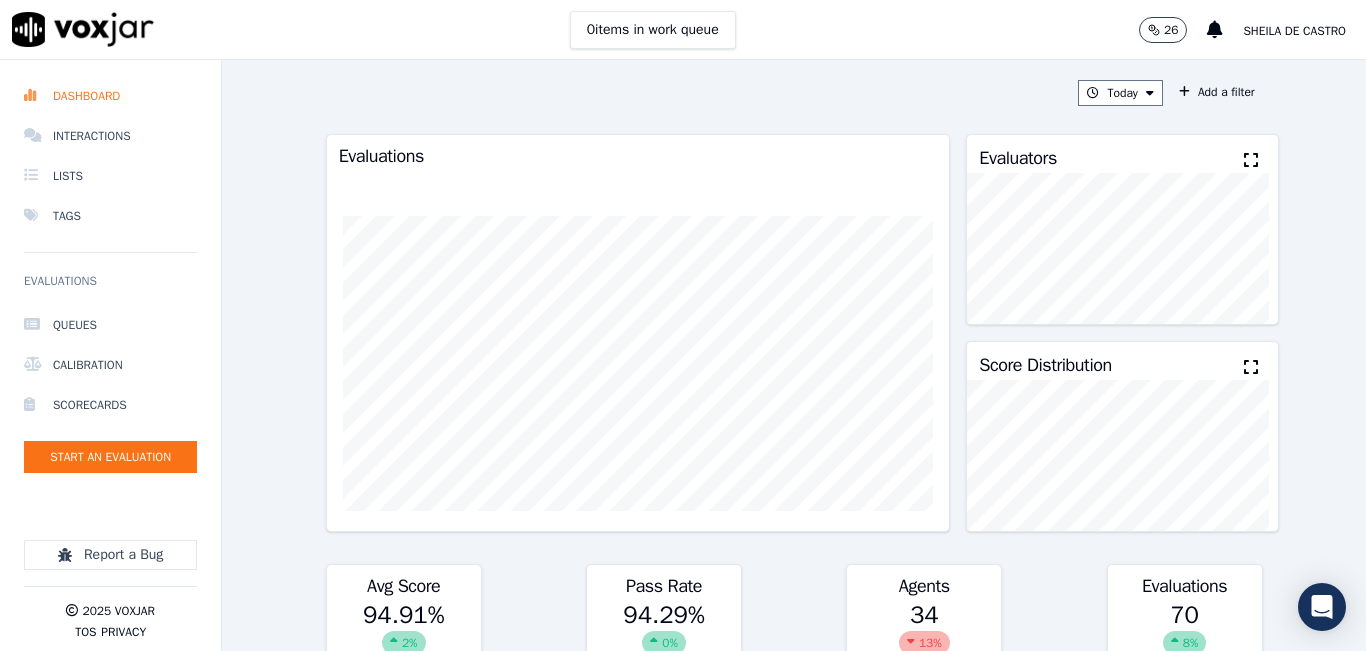 click 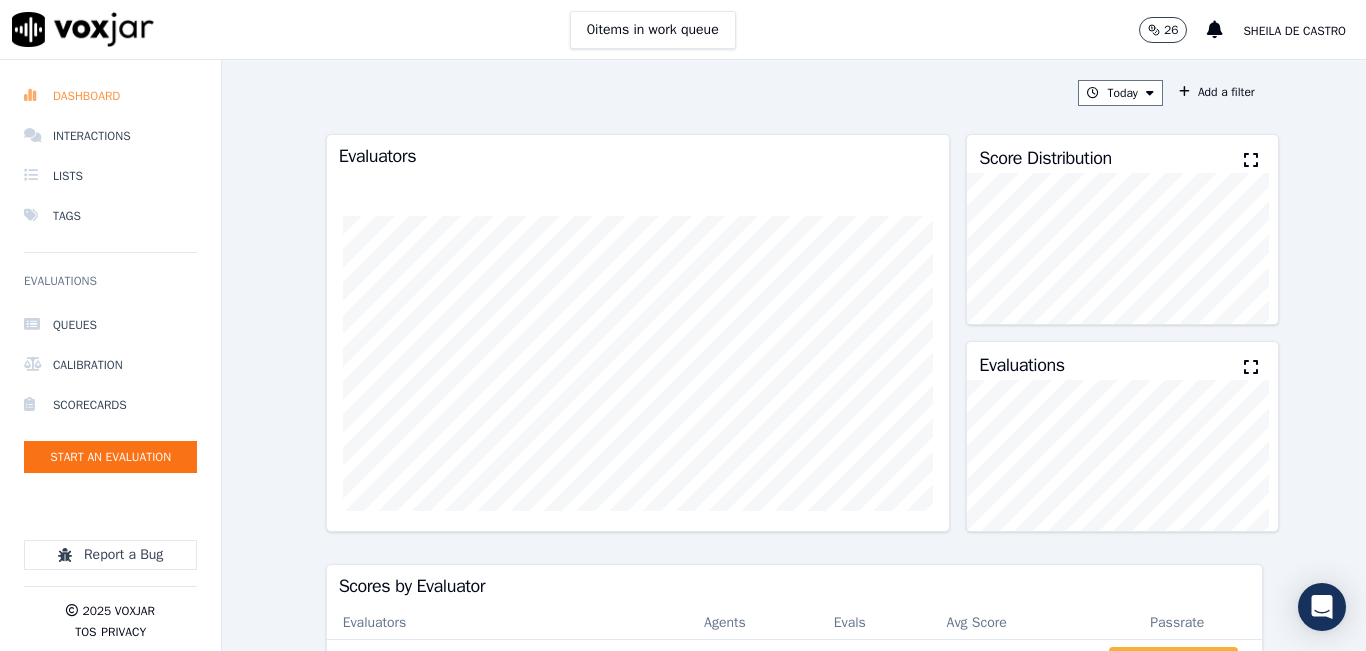 click on "Dashboard" at bounding box center (110, 96) 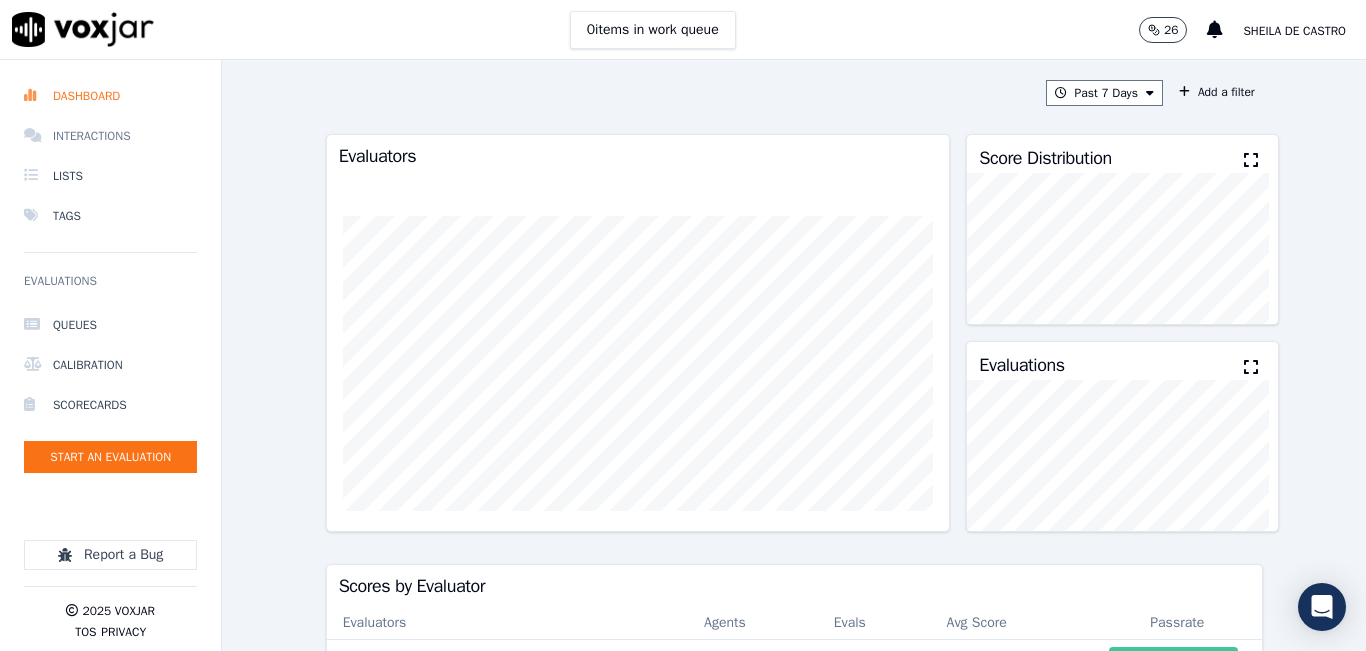 click on "Interactions" at bounding box center (110, 136) 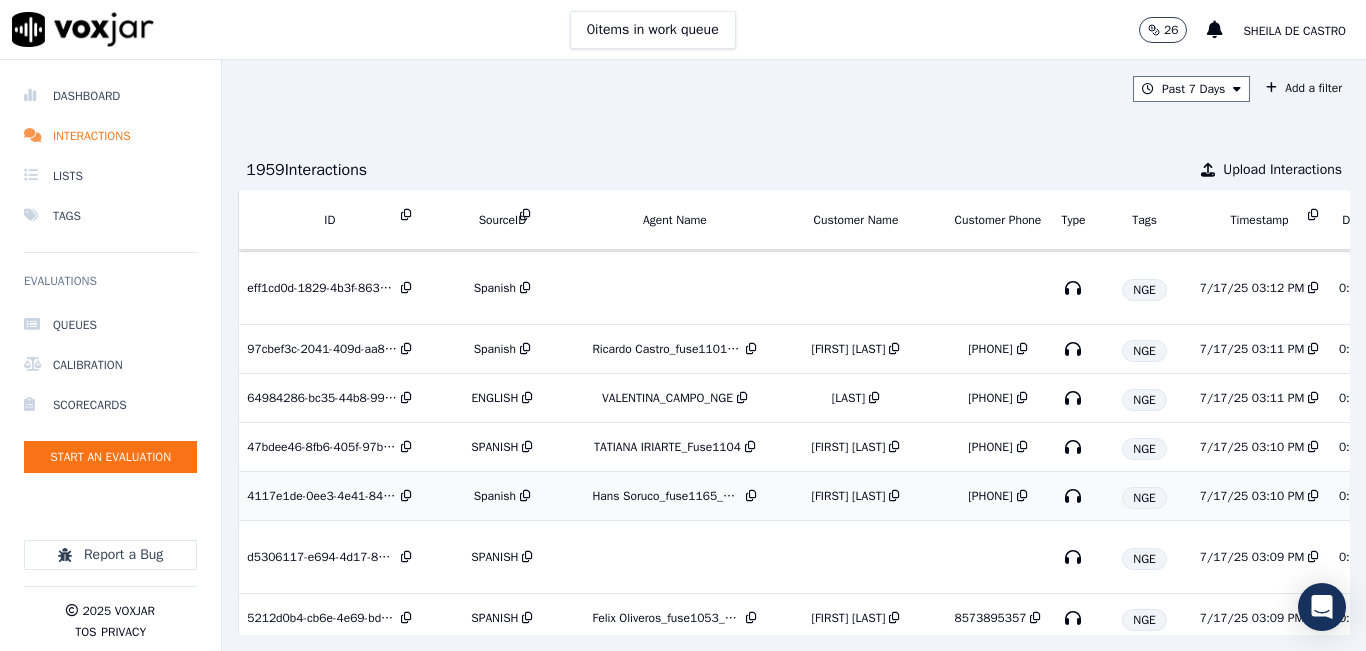 scroll, scrollTop: 2441, scrollLeft: 0, axis: vertical 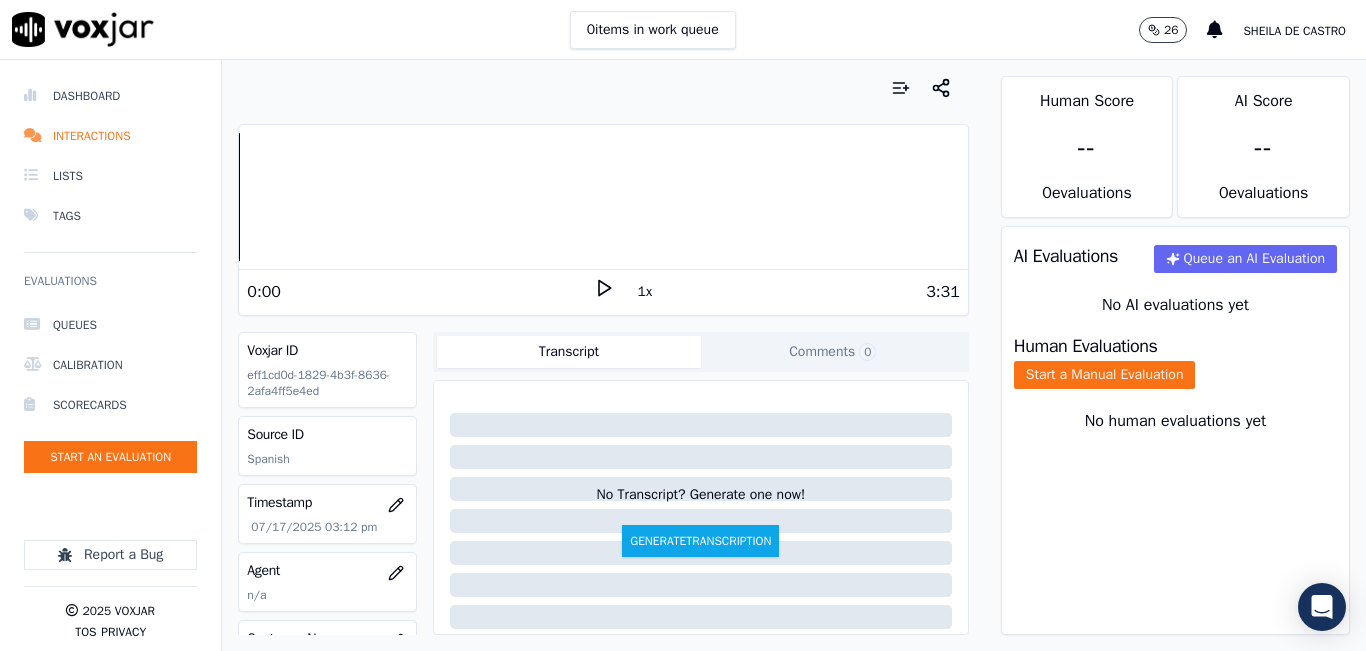 drag, startPoint x: 454, startPoint y: 39, endPoint x: 423, endPoint y: 46, distance: 31.780497 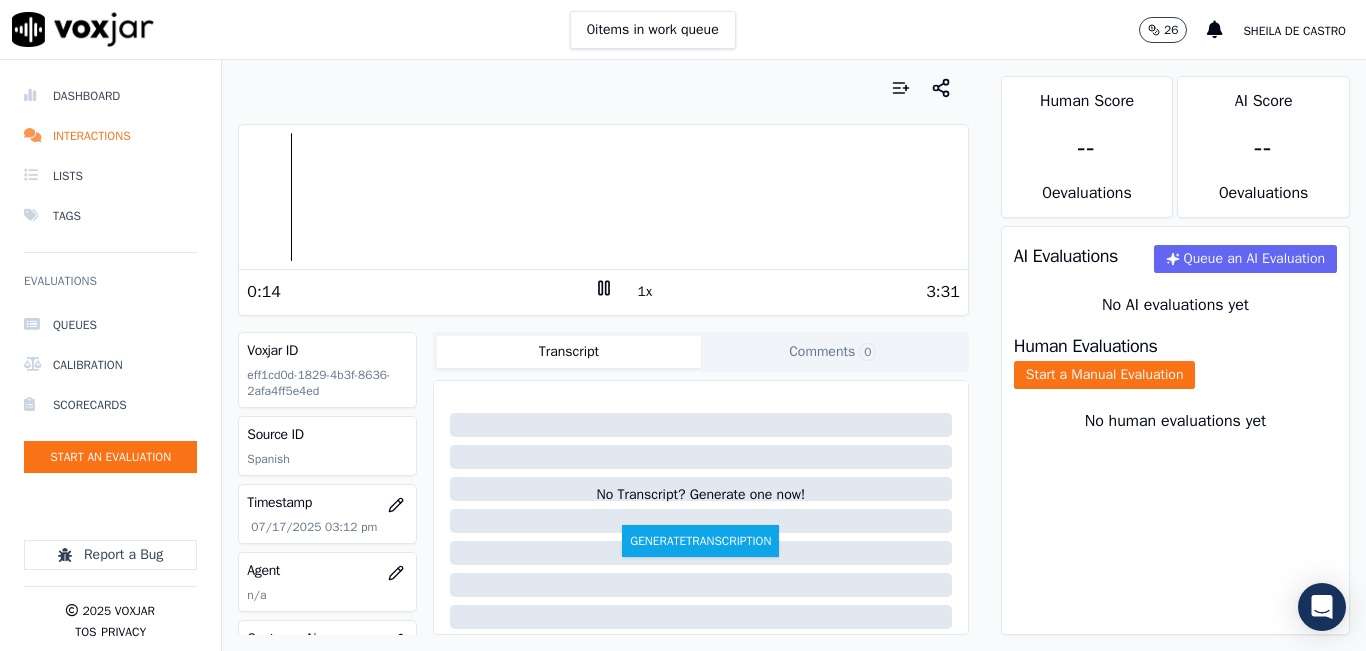 click 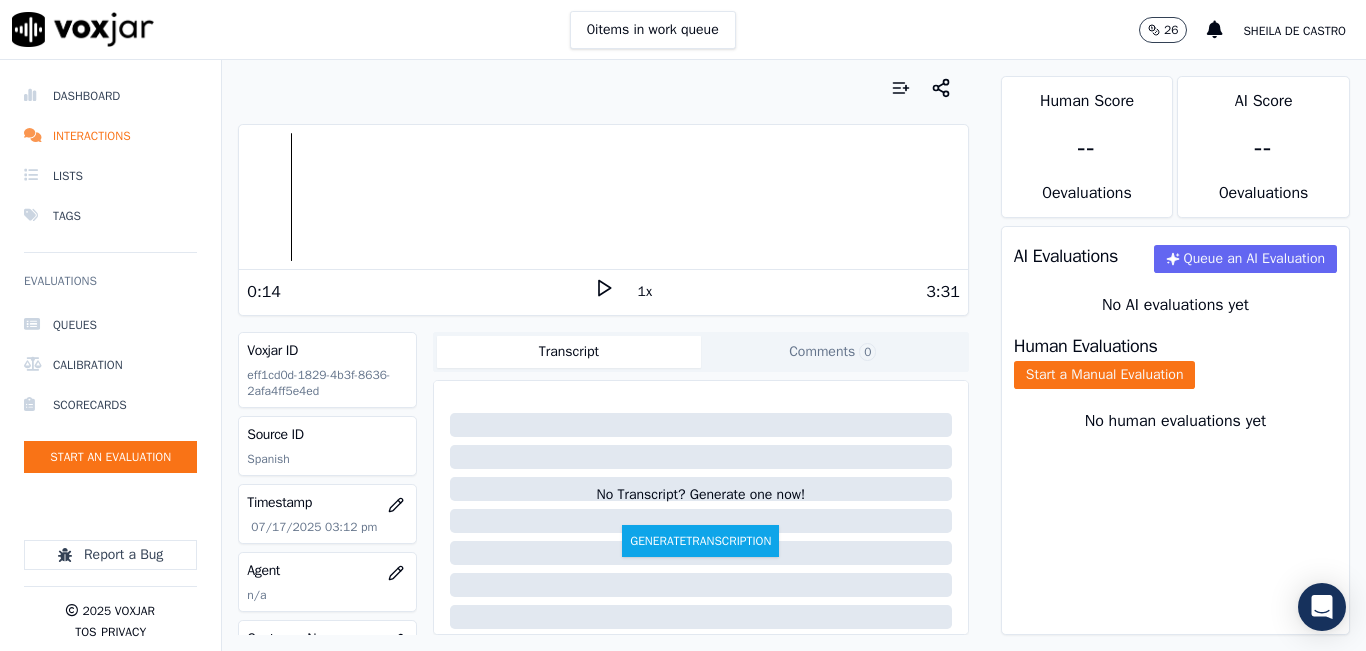 click 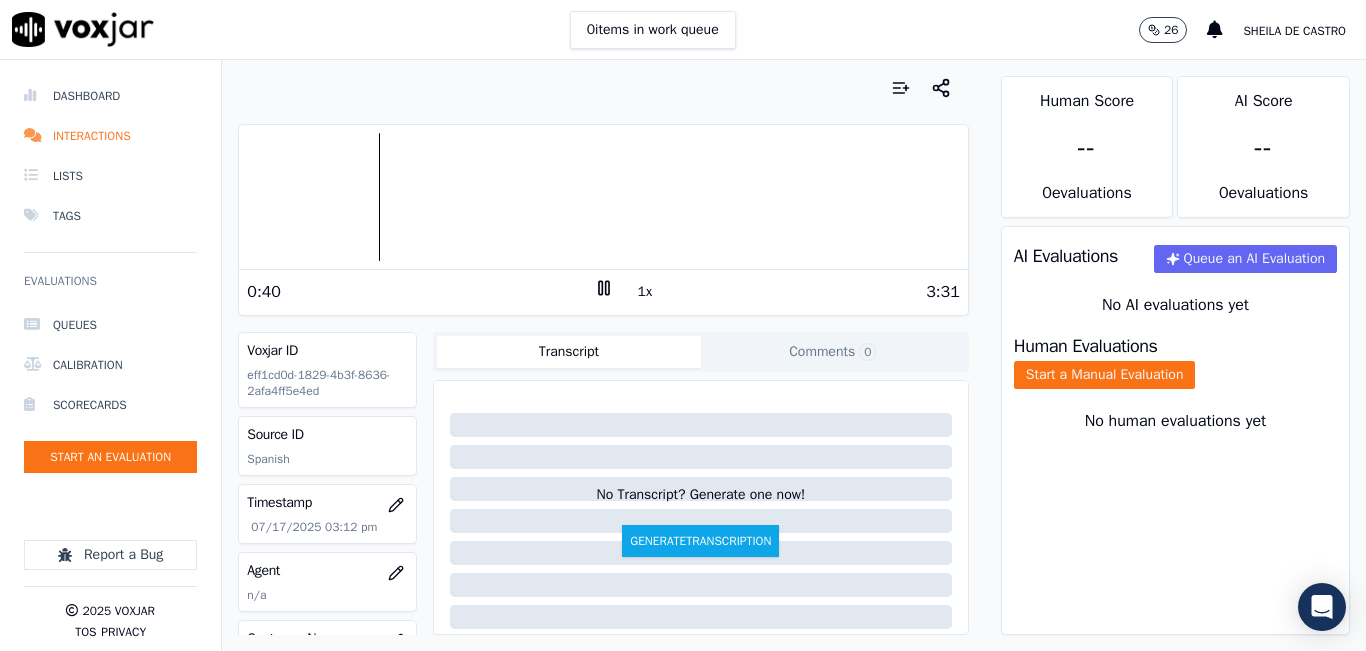 click 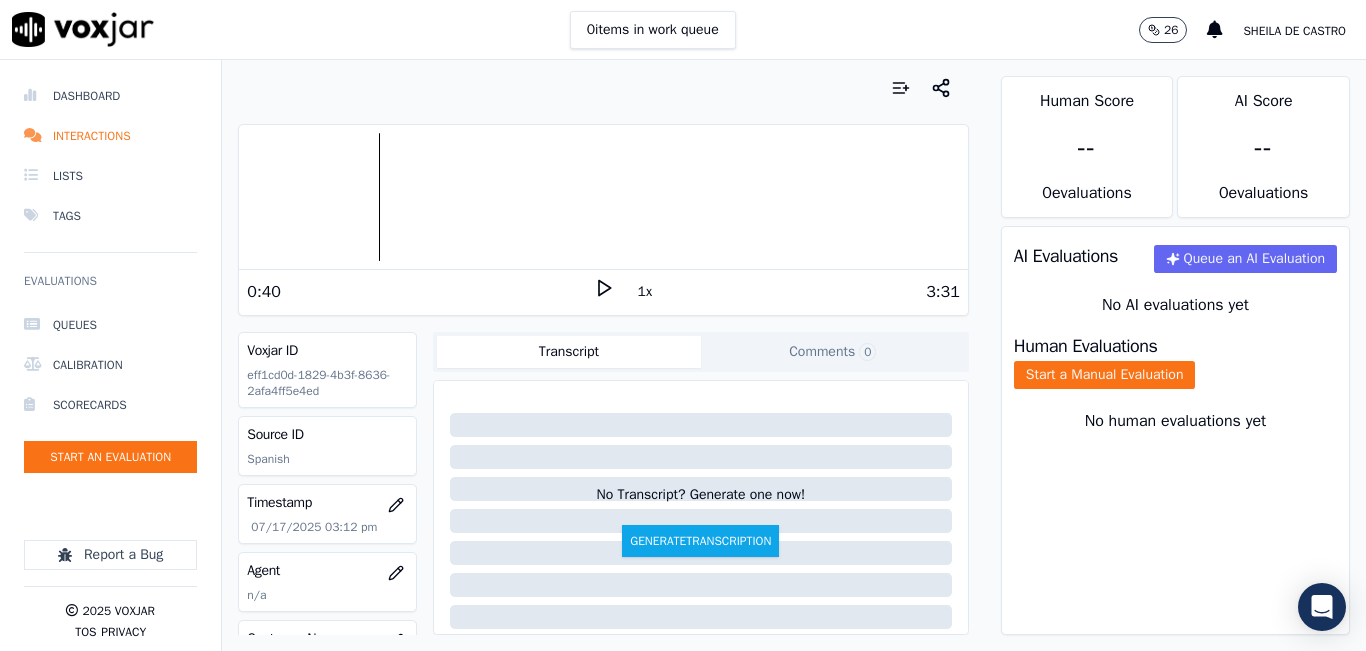 click 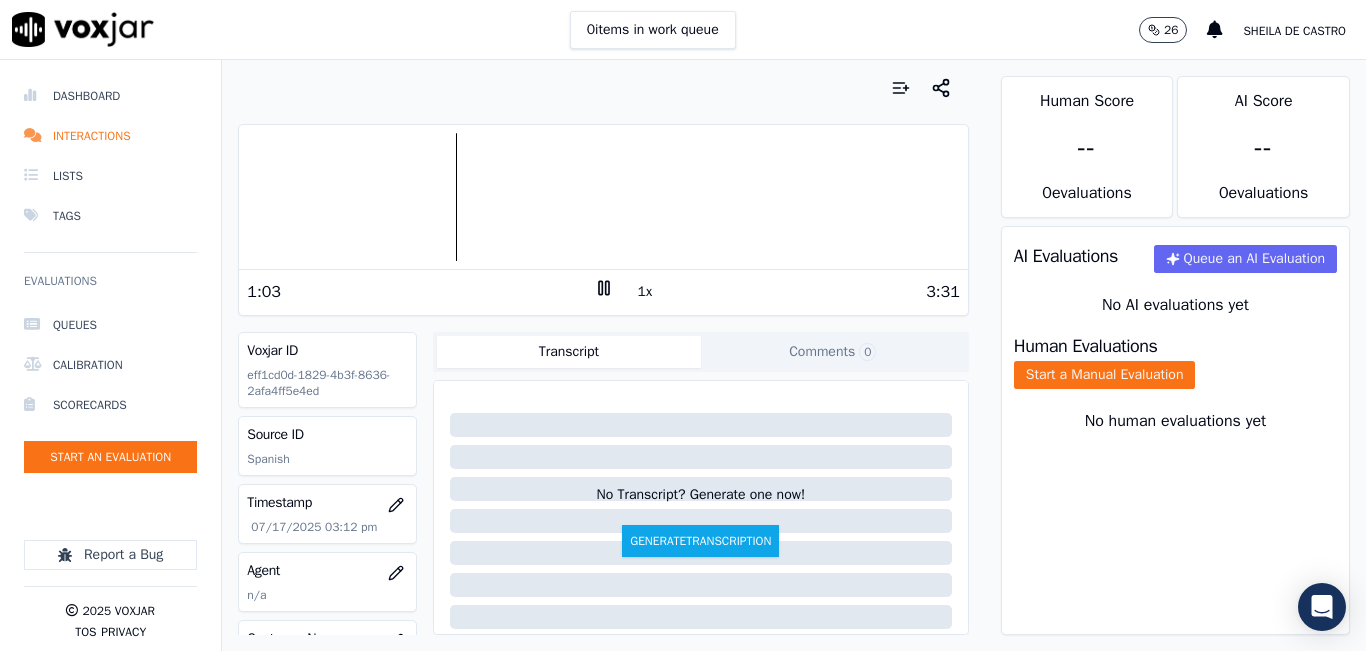 click on "Comments  0" 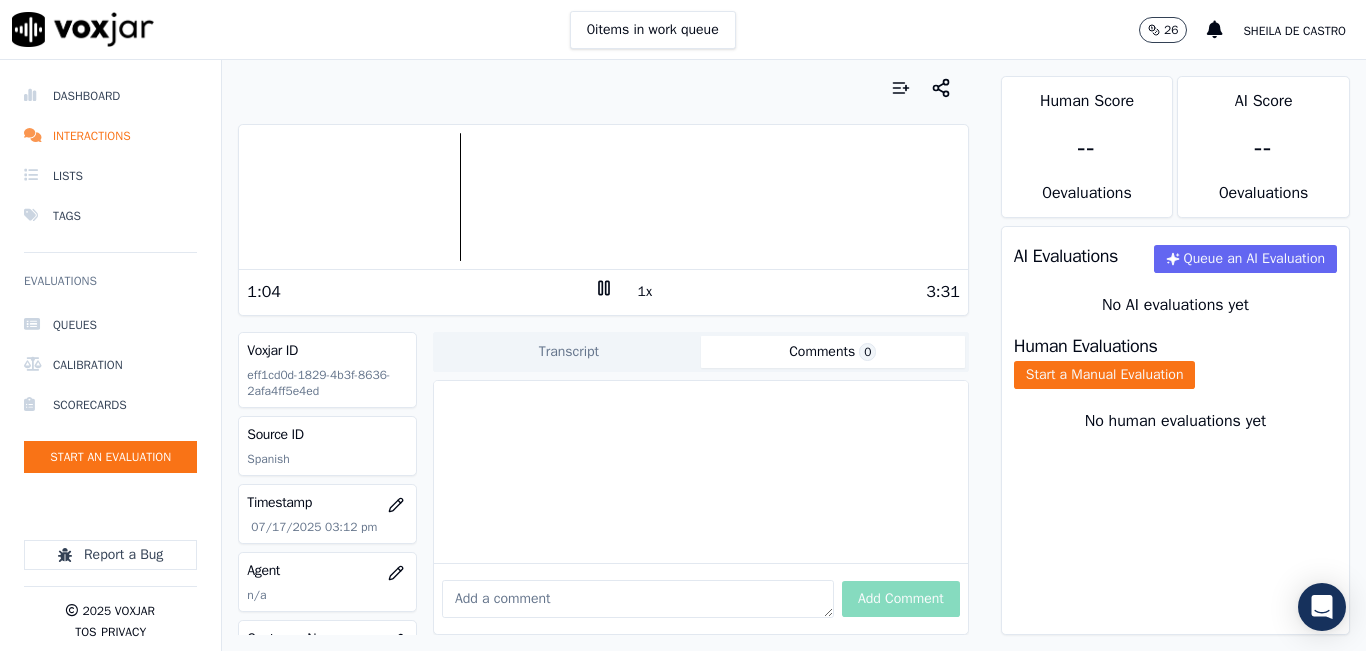 click at bounding box center [638, 599] 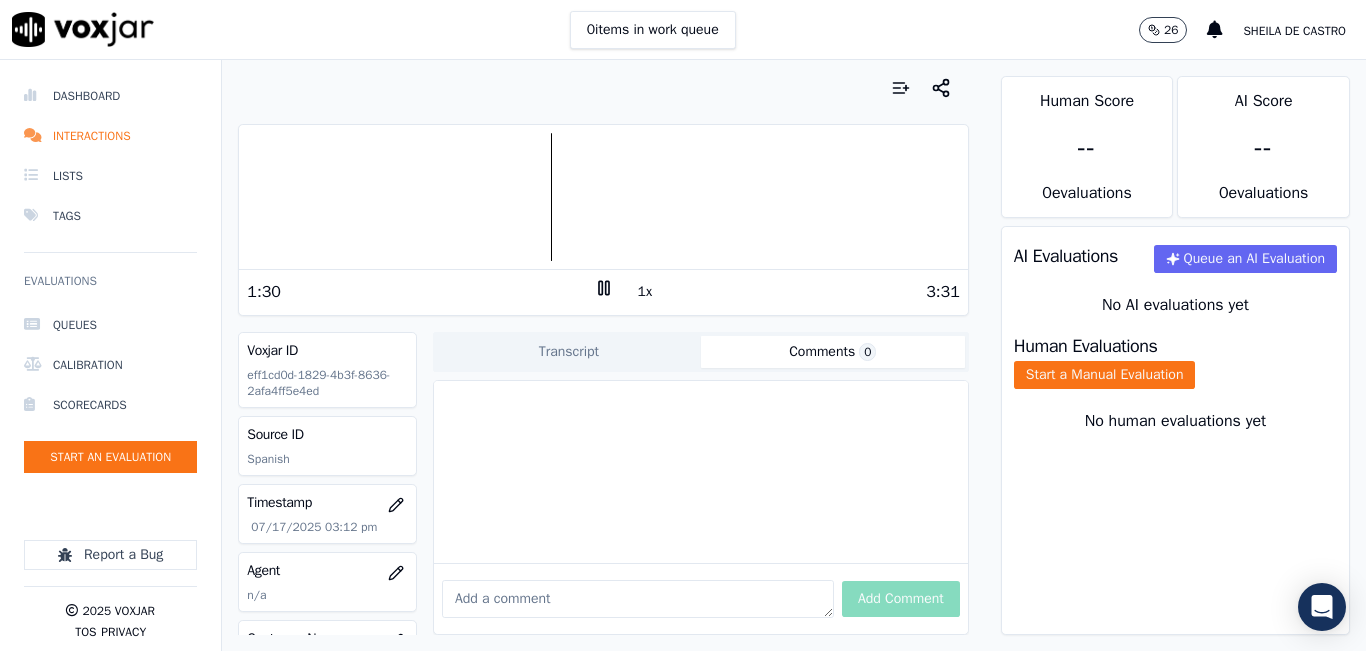click 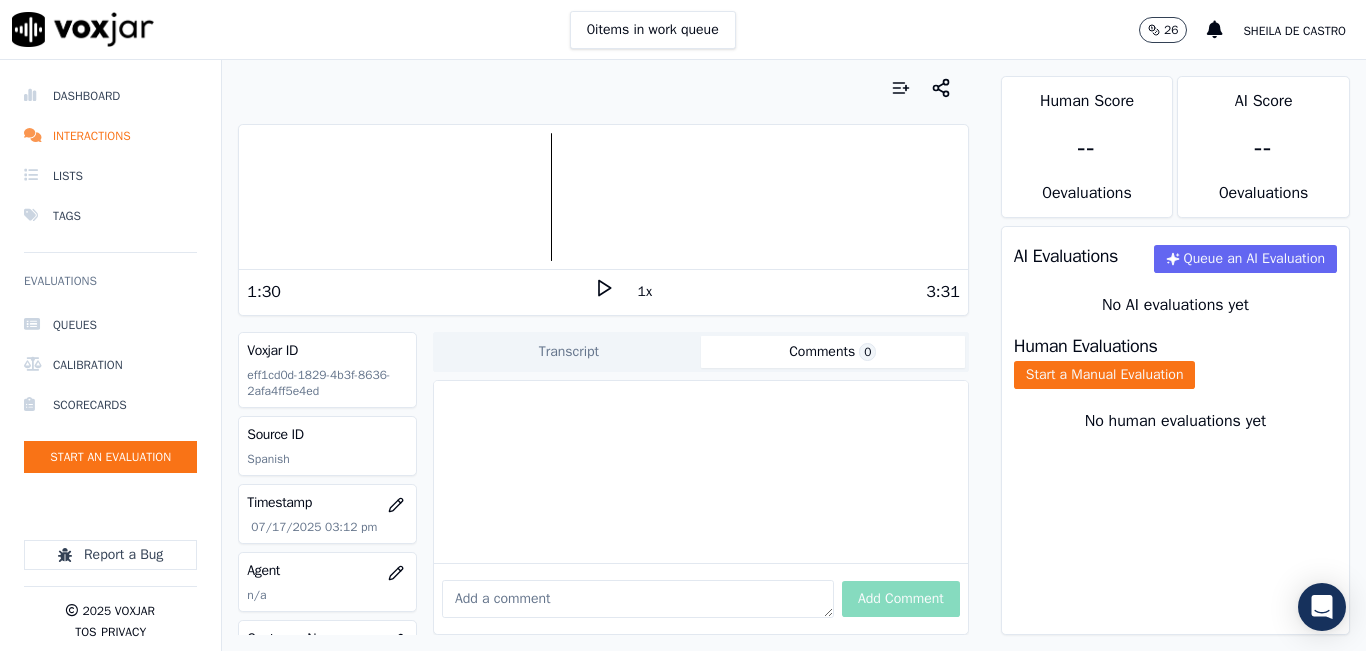 click 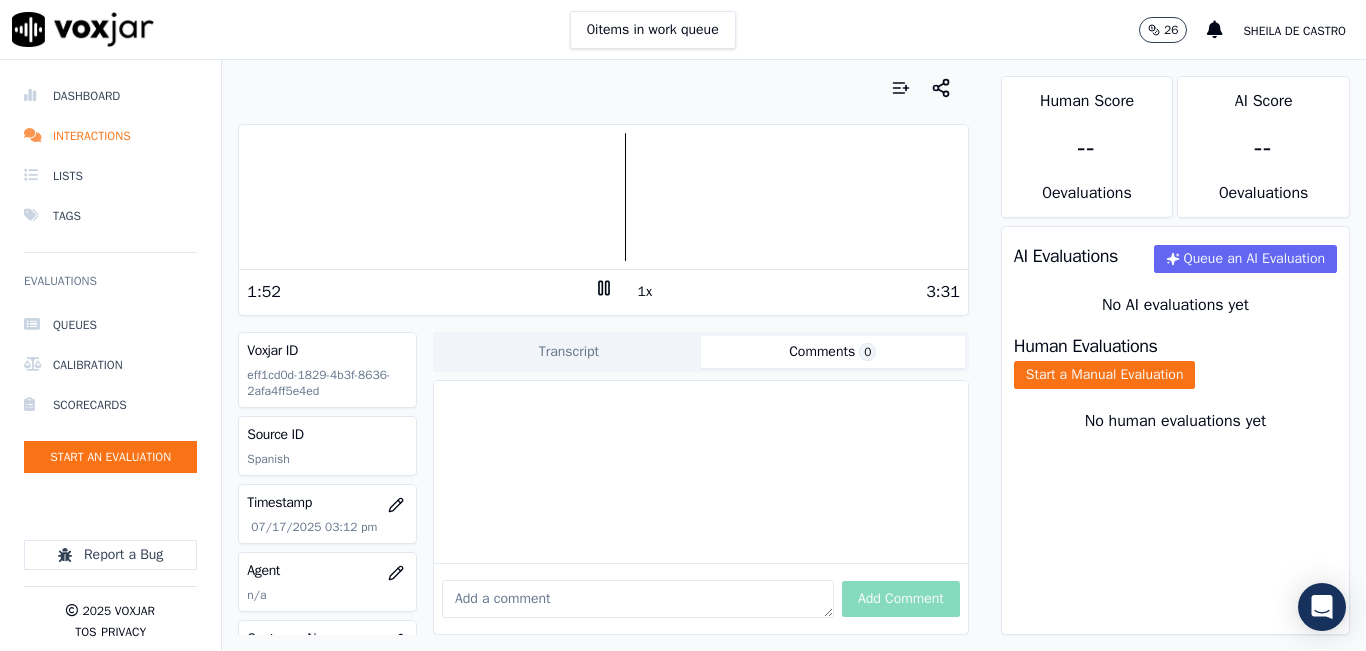 click at bounding box center (638, 599) 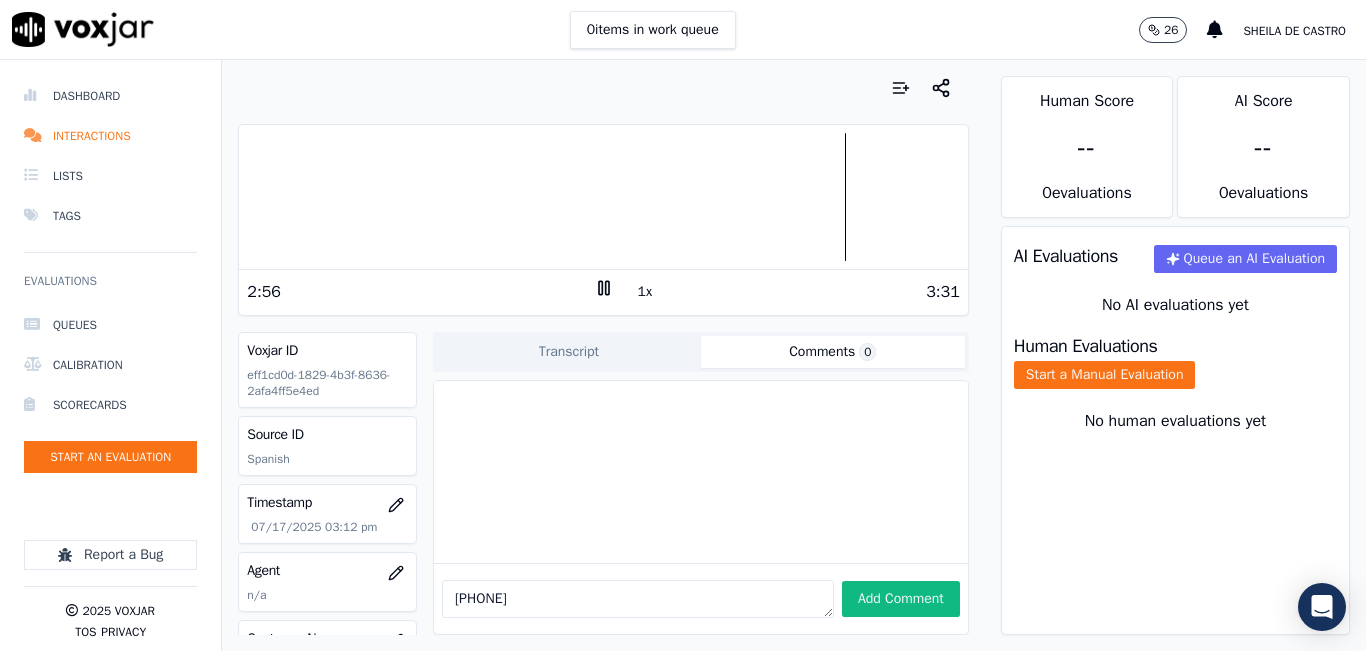 click at bounding box center (603, 197) 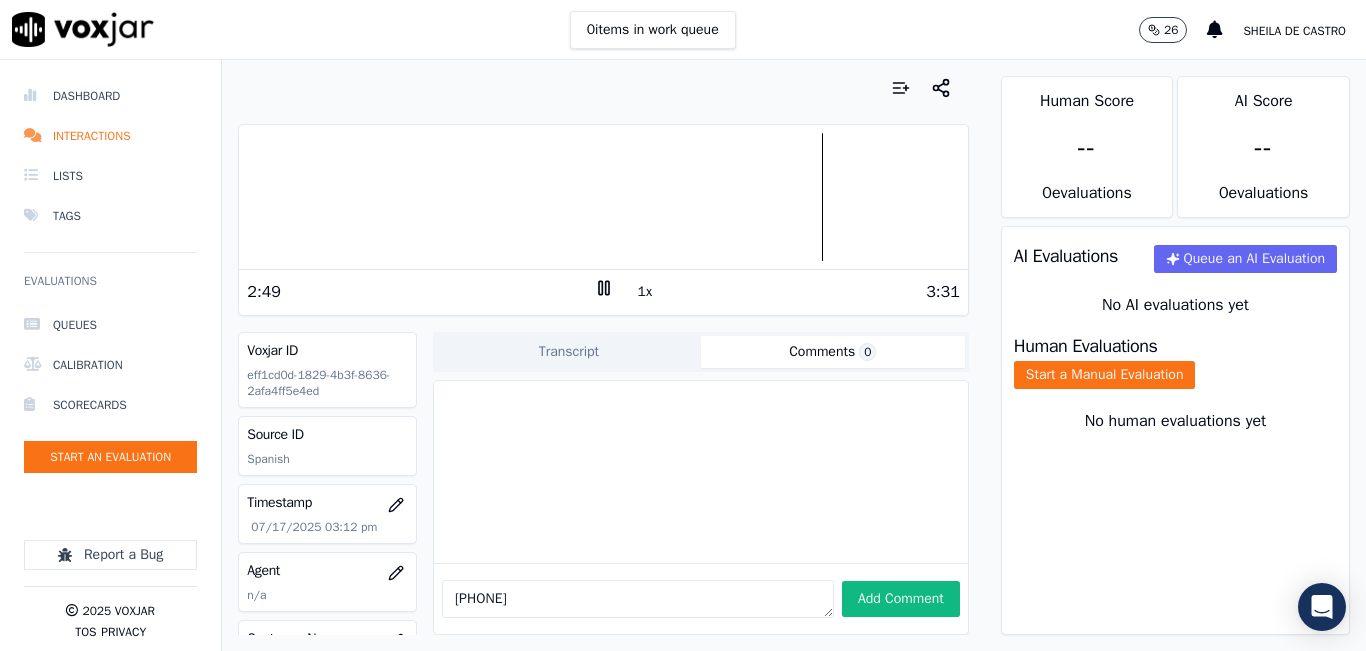 click at bounding box center [603, 197] 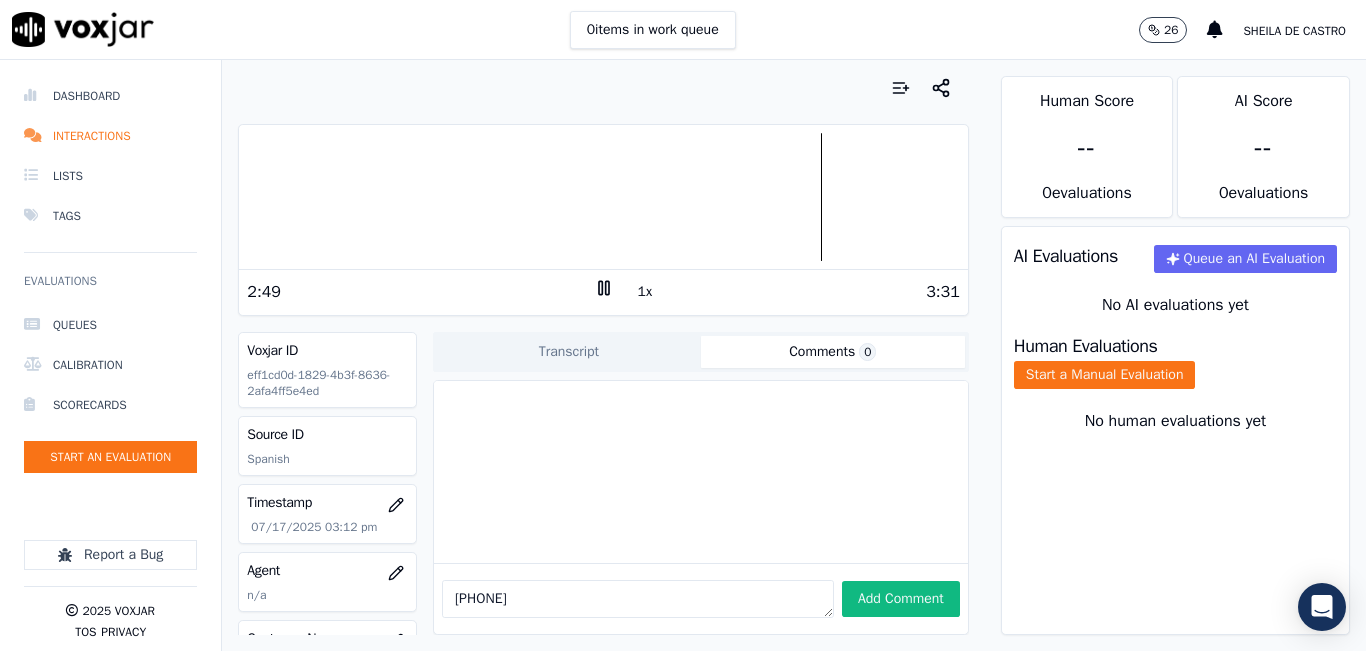 click at bounding box center (603, 197) 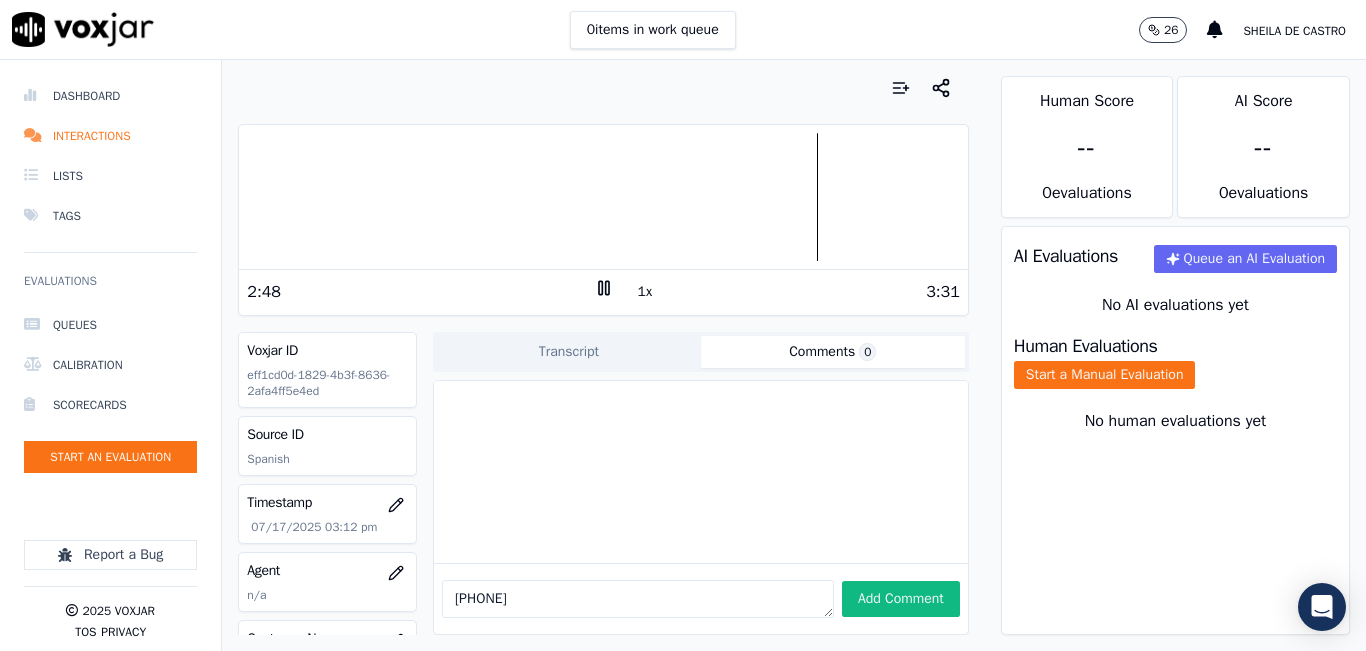drag, startPoint x: 534, startPoint y: 566, endPoint x: 434, endPoint y: 568, distance: 100.02 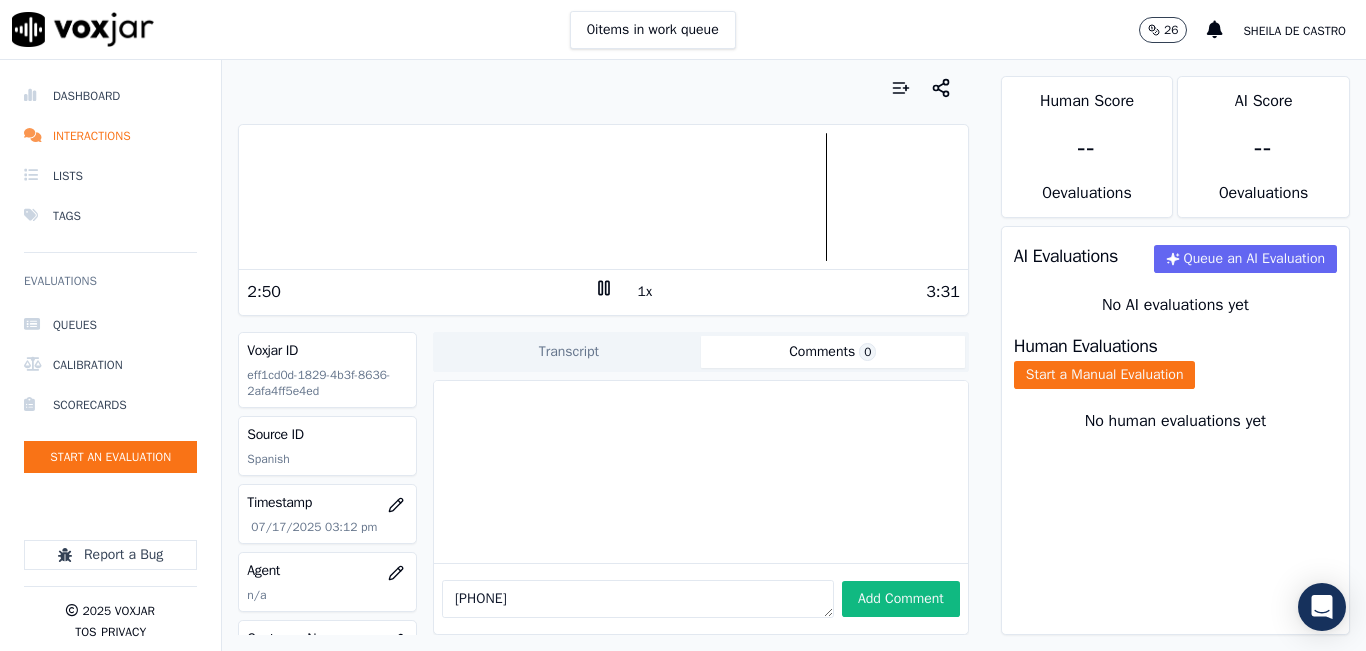 type on "[PHONE]" 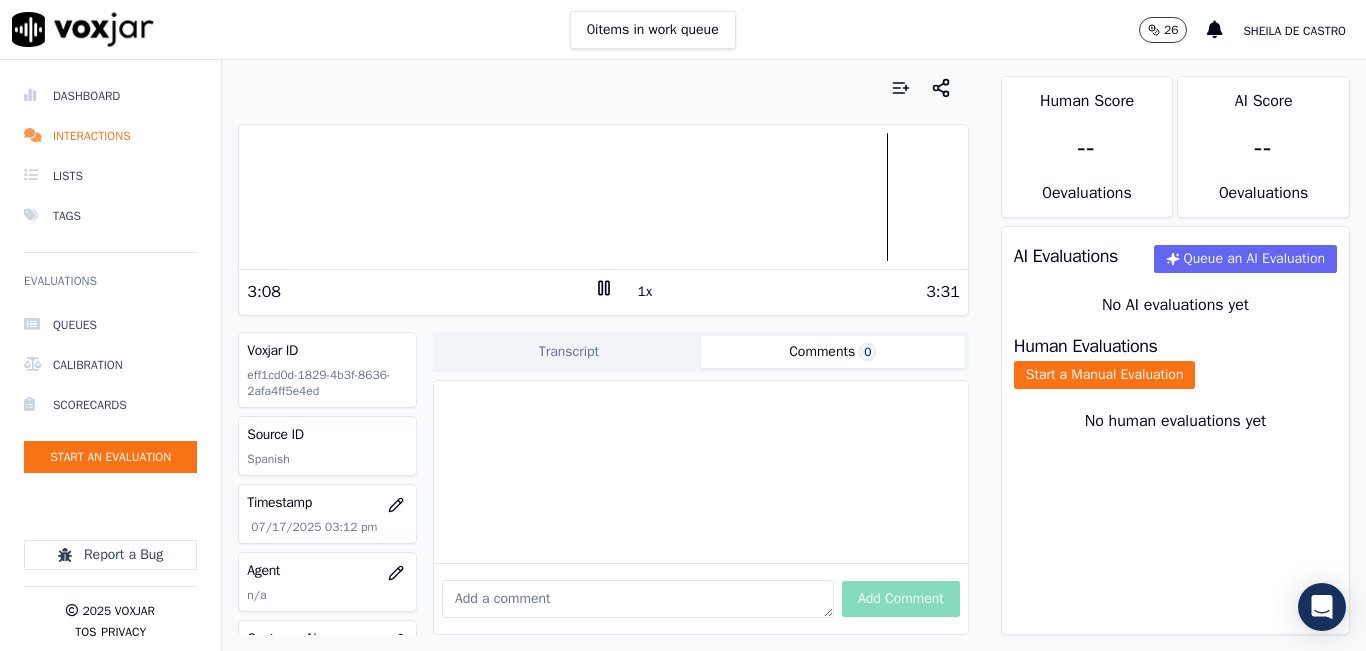 click at bounding box center [603, 197] 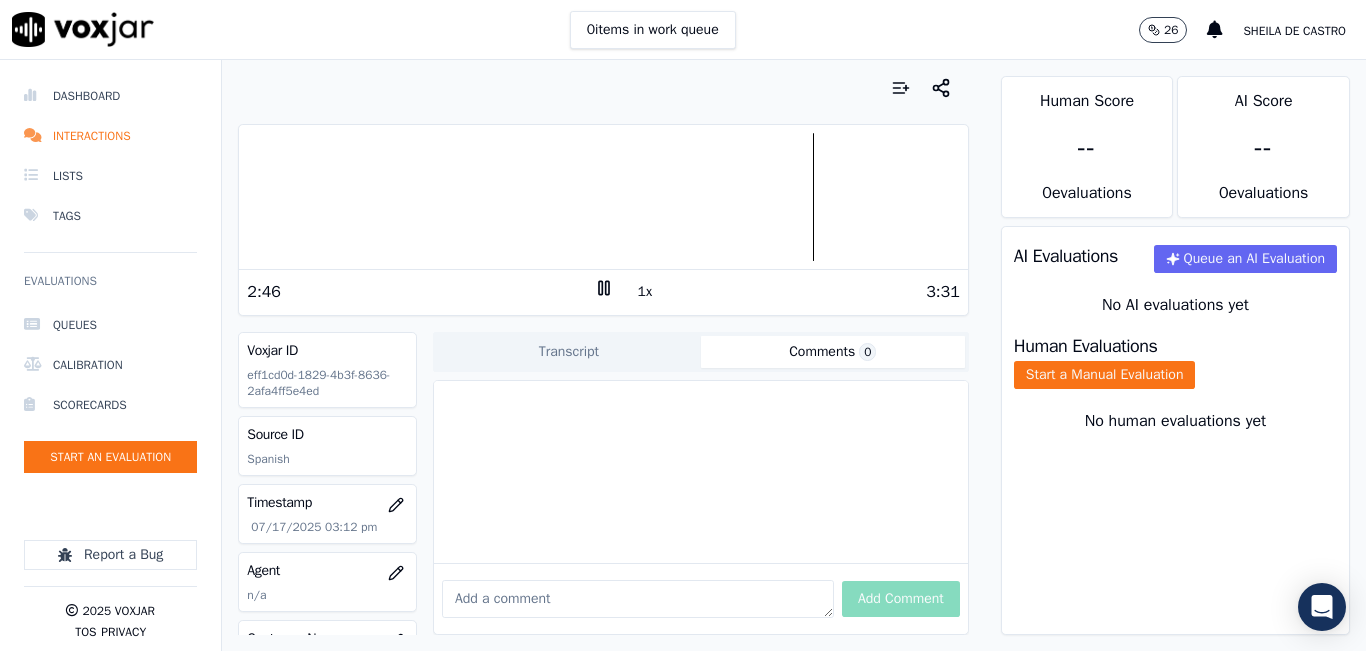 click at bounding box center (603, 197) 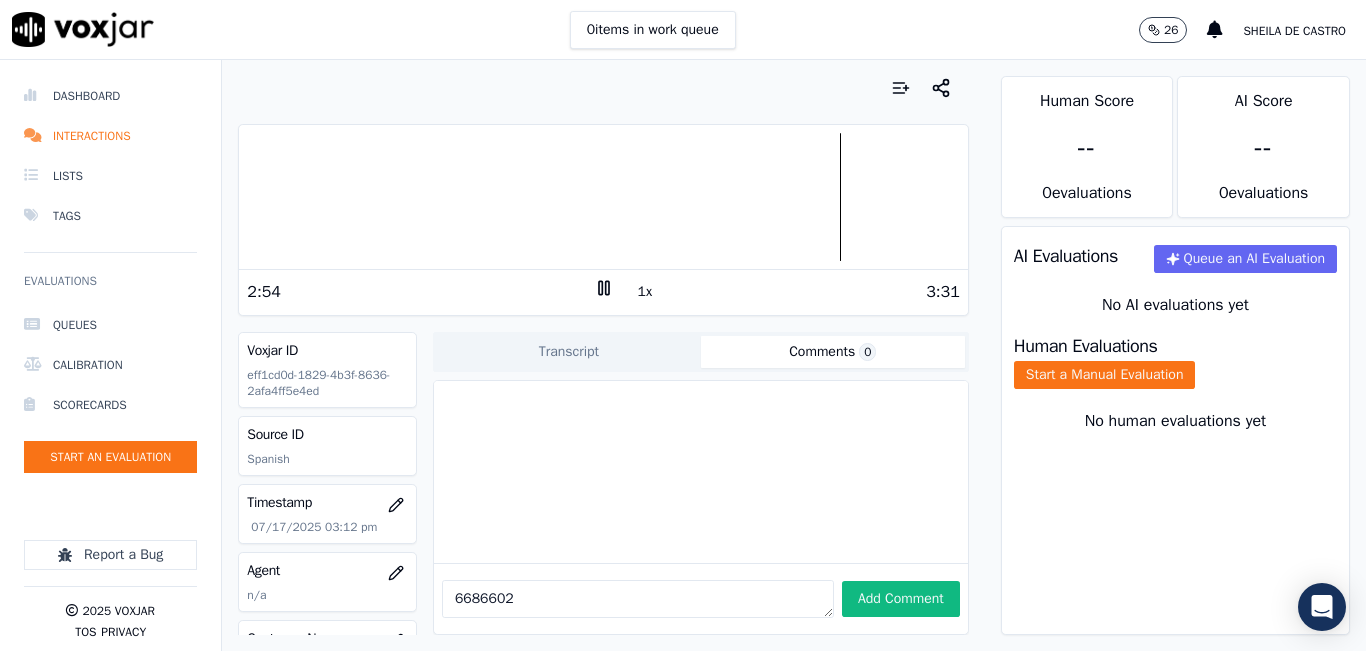 drag, startPoint x: 505, startPoint y: 565, endPoint x: 413, endPoint y: 575, distance: 92.541885 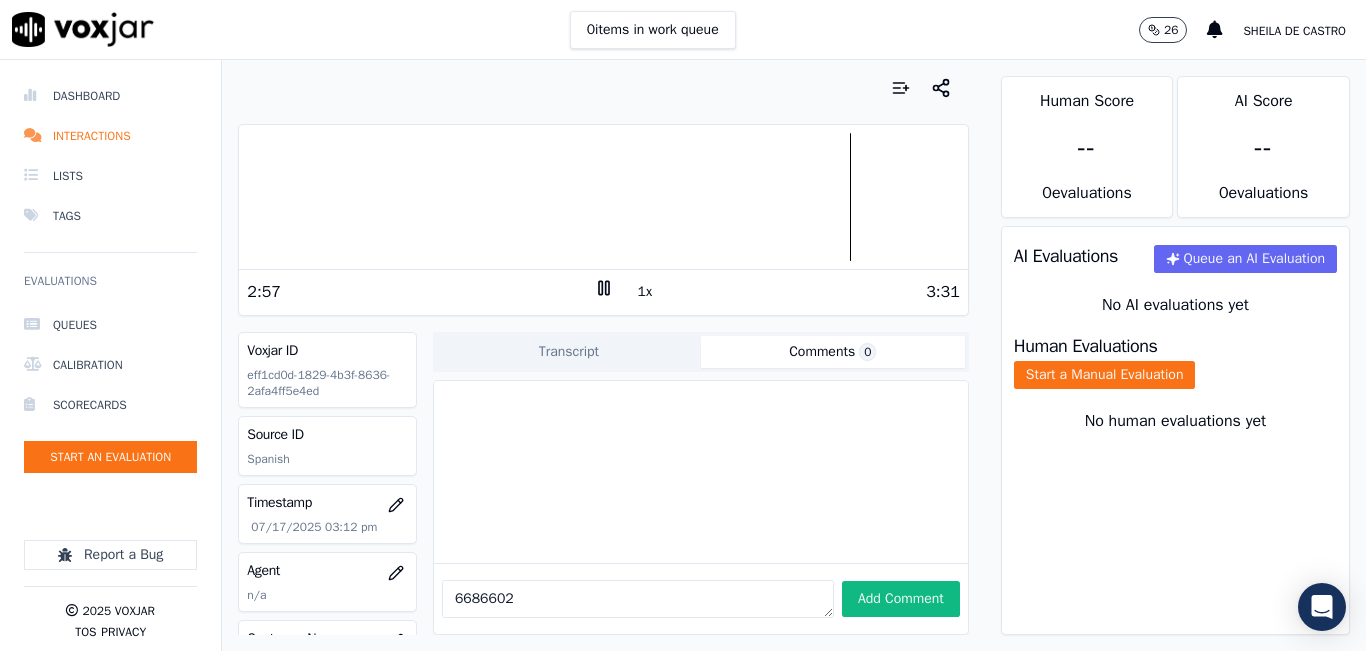 type on "6686602" 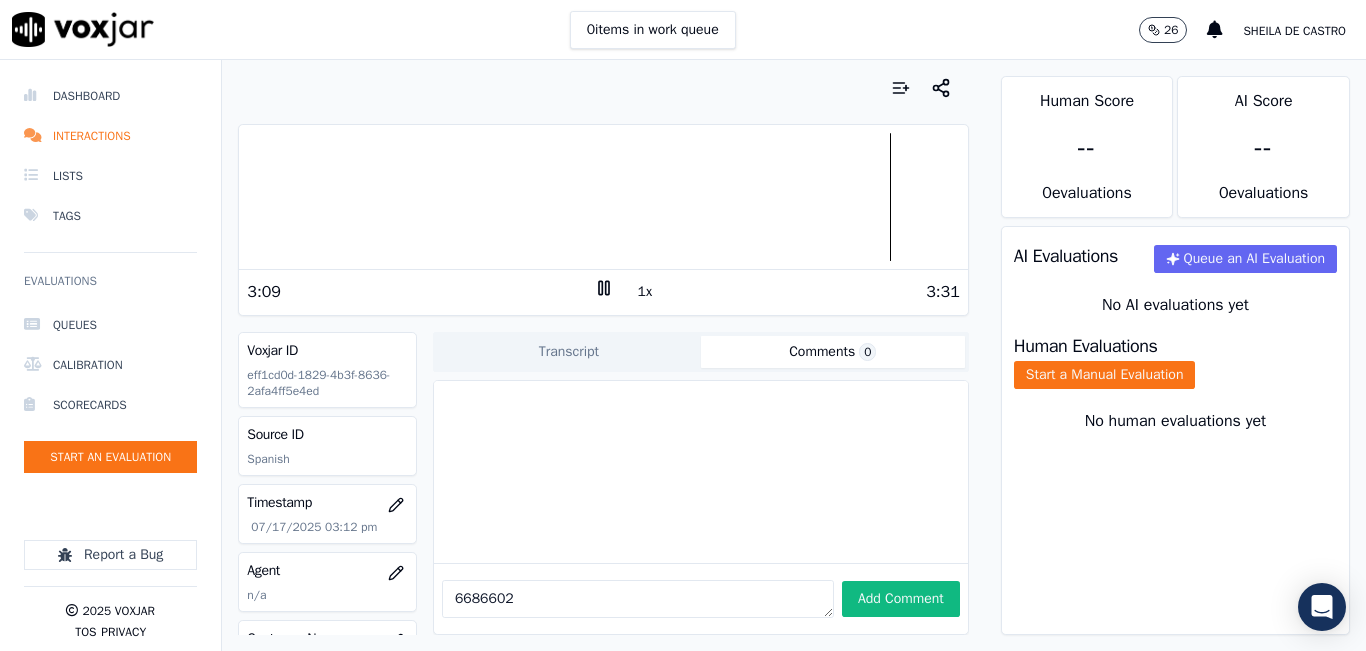 click 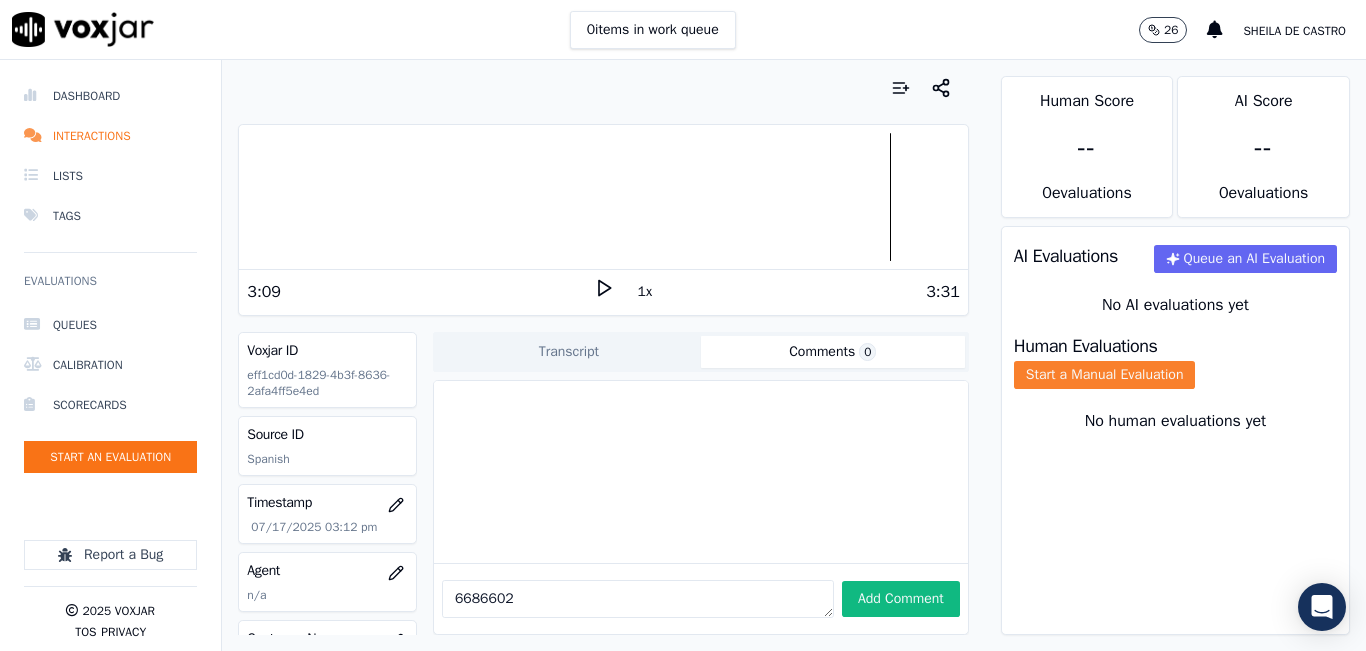 click on "Start a Manual Evaluation" 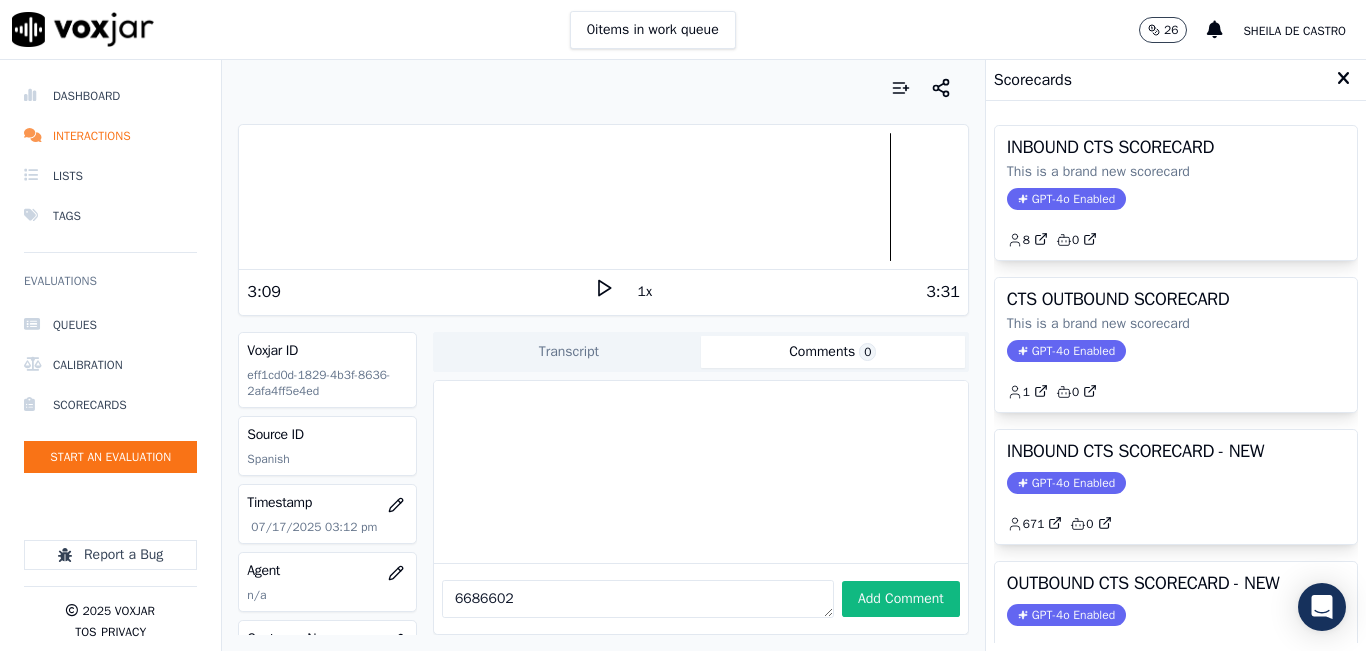click on "INBOUND CTS SCORECARD - NEW        GPT-4o Enabled       671         0" at bounding box center [1176, 487] 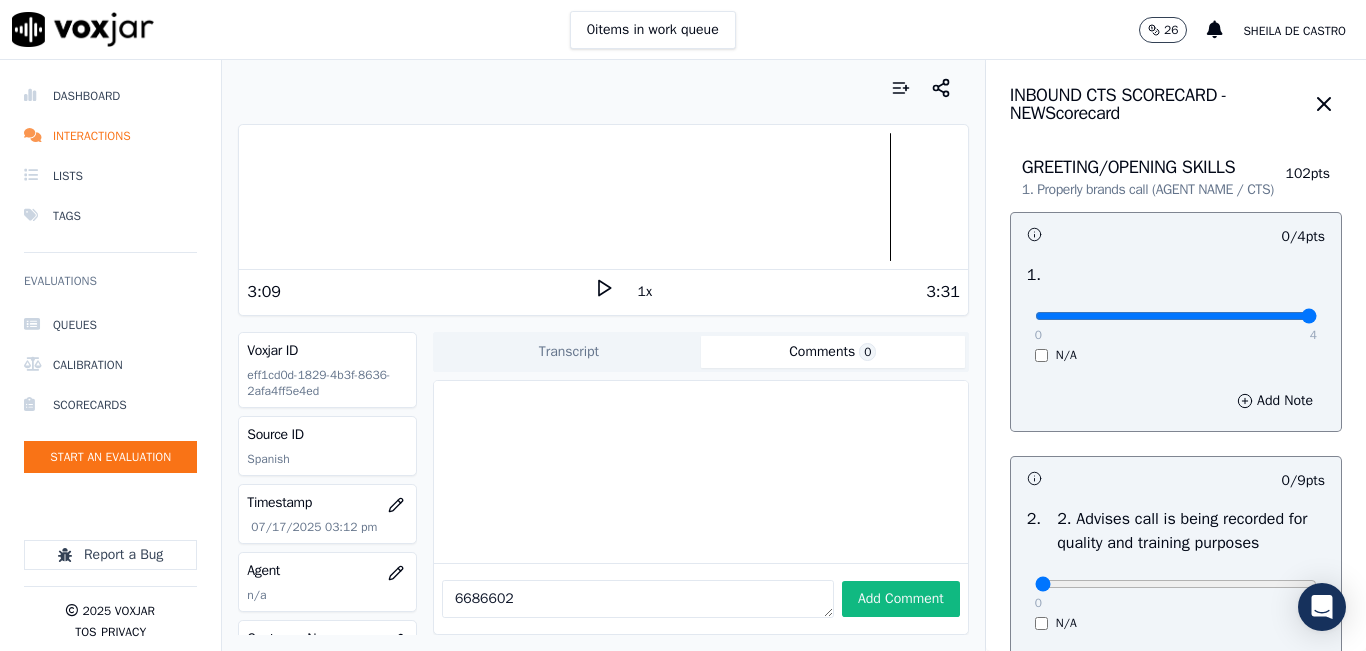 type on "4" 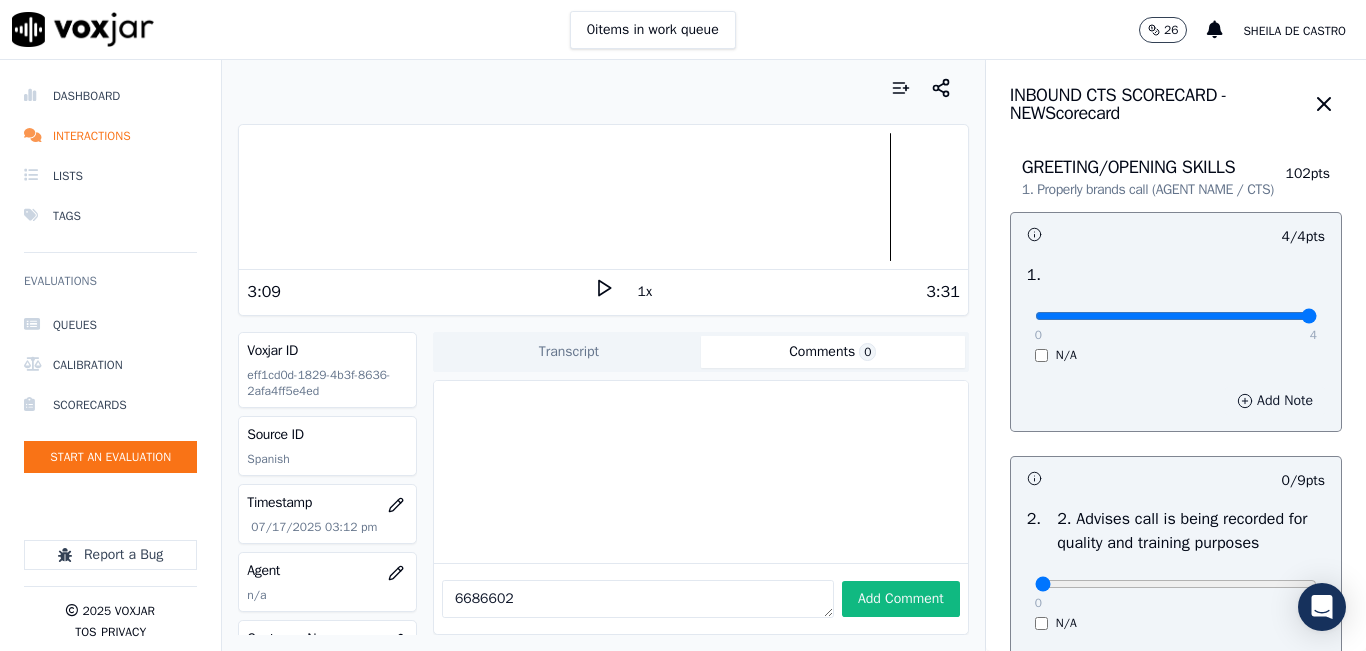 scroll, scrollTop: 300, scrollLeft: 0, axis: vertical 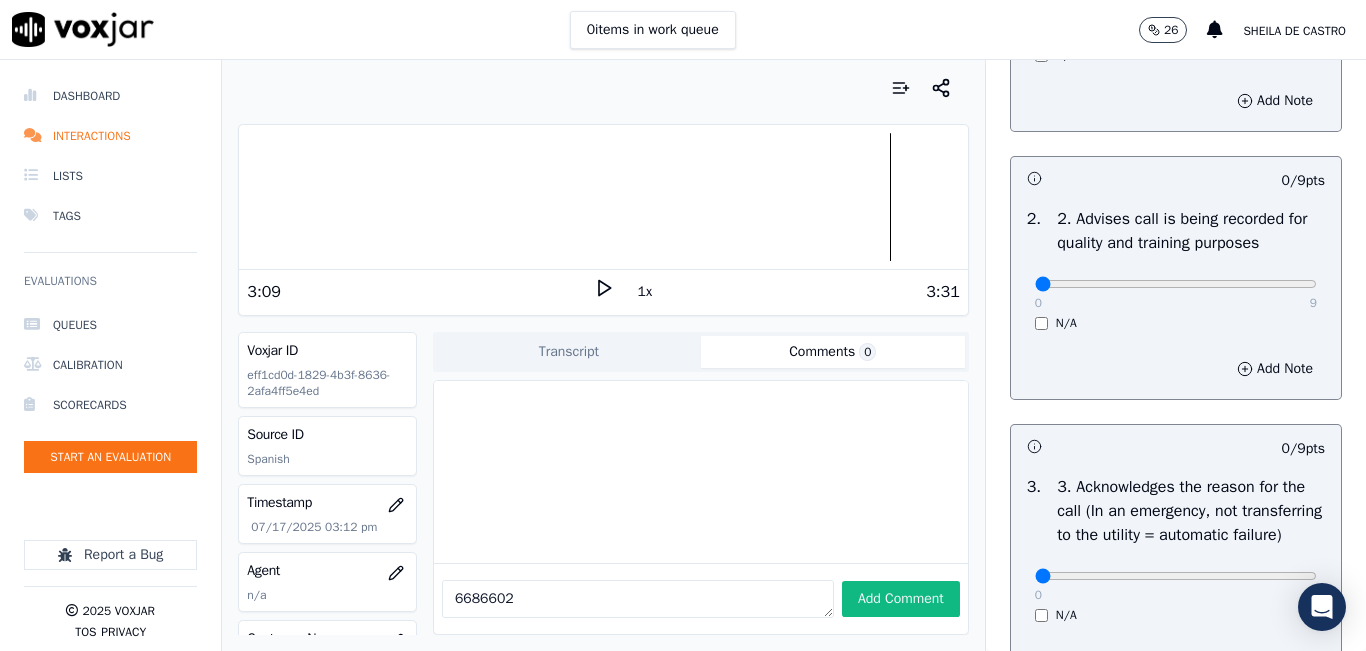 click on "0   9     N/A" at bounding box center (1176, 293) 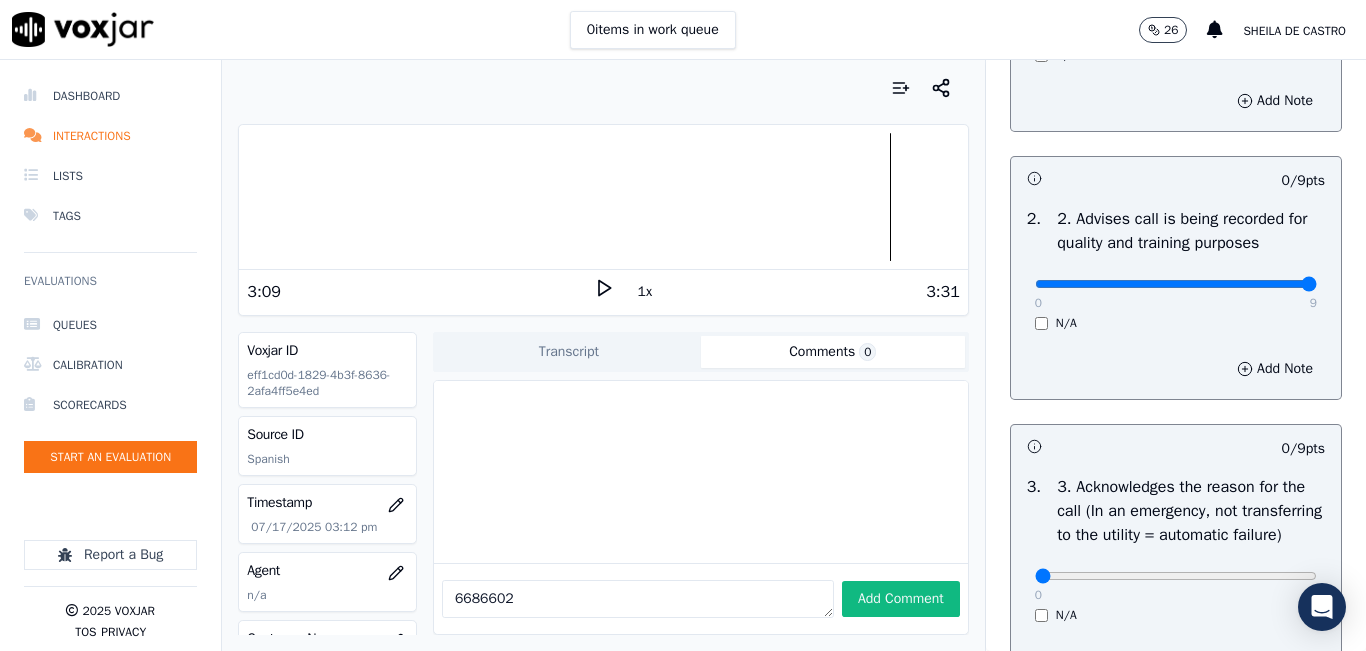 type on "9" 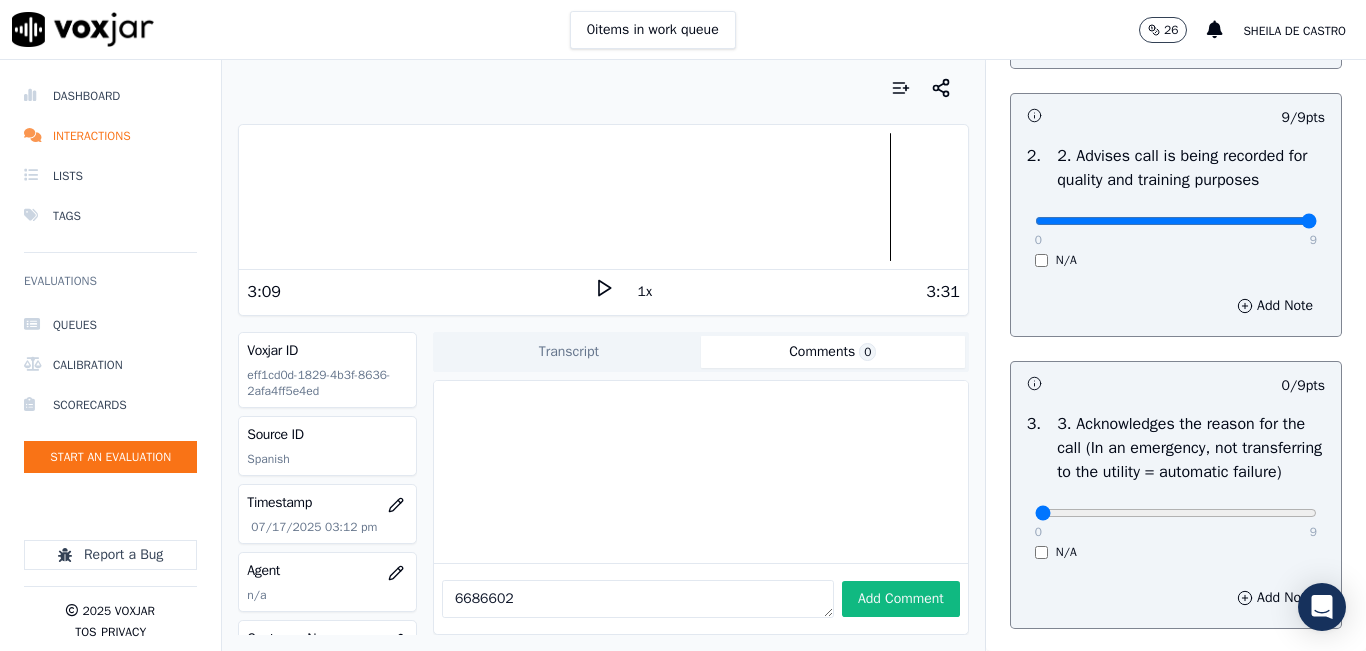 scroll, scrollTop: 600, scrollLeft: 0, axis: vertical 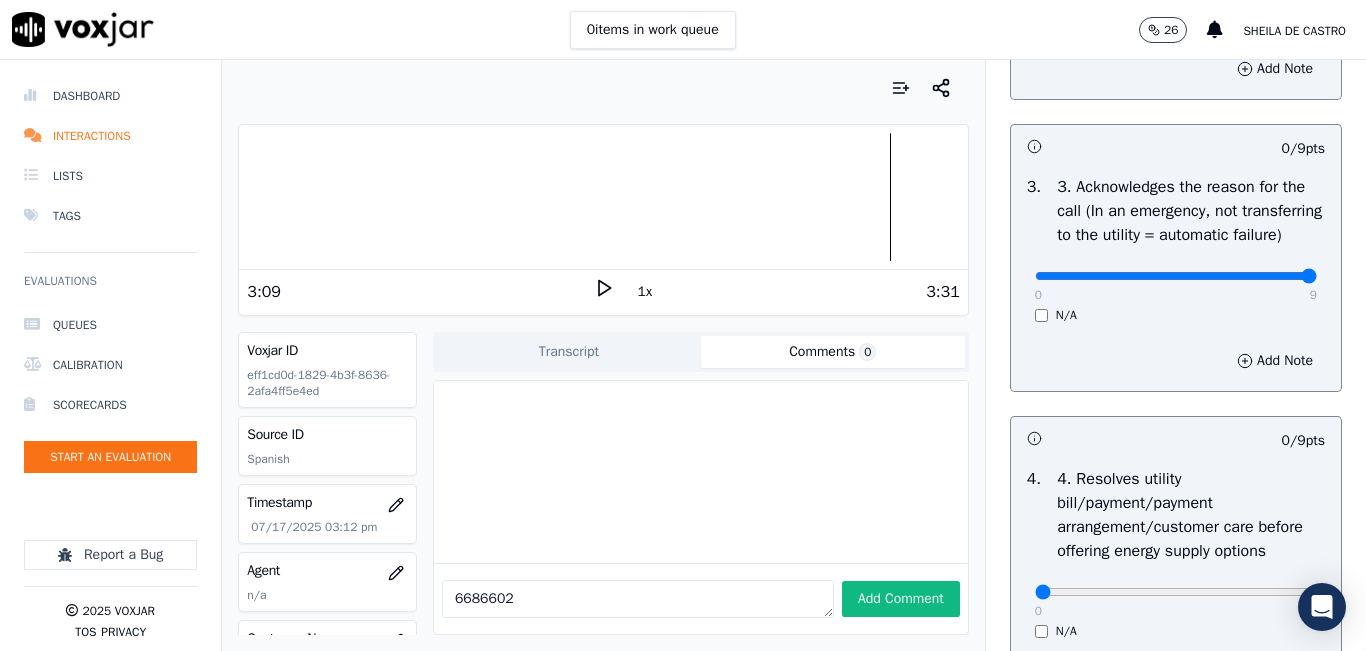type on "9" 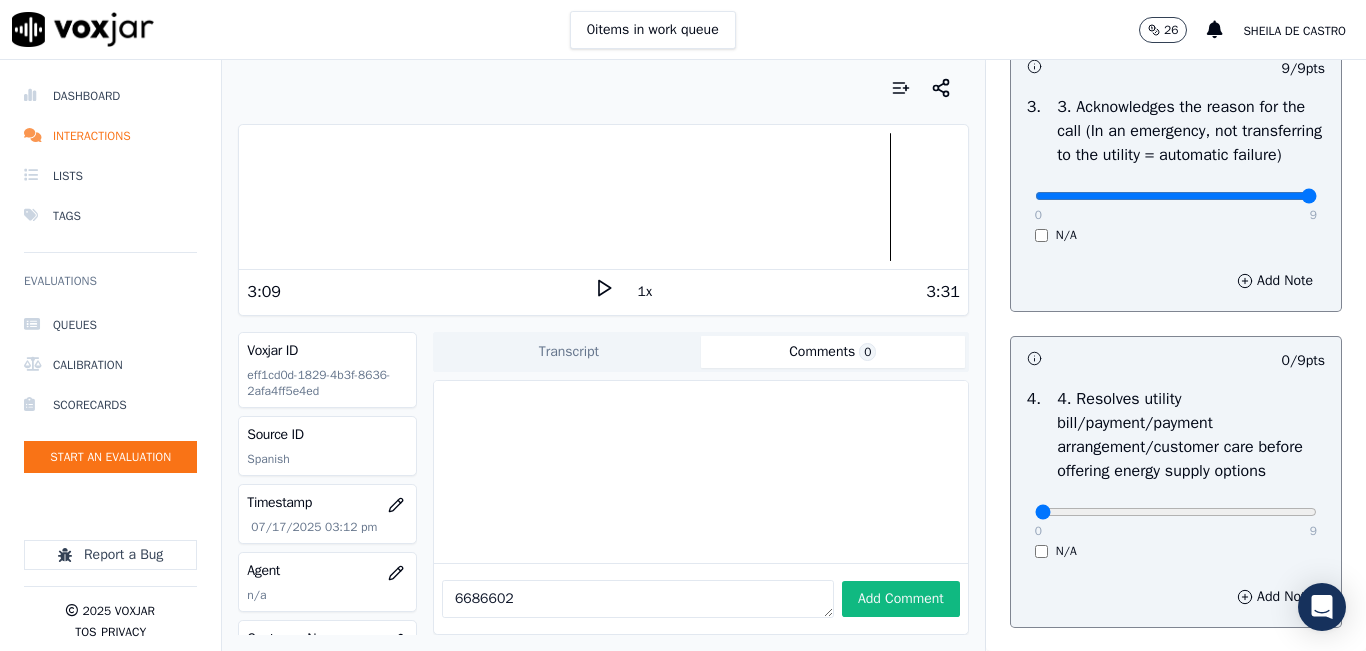 scroll, scrollTop: 900, scrollLeft: 0, axis: vertical 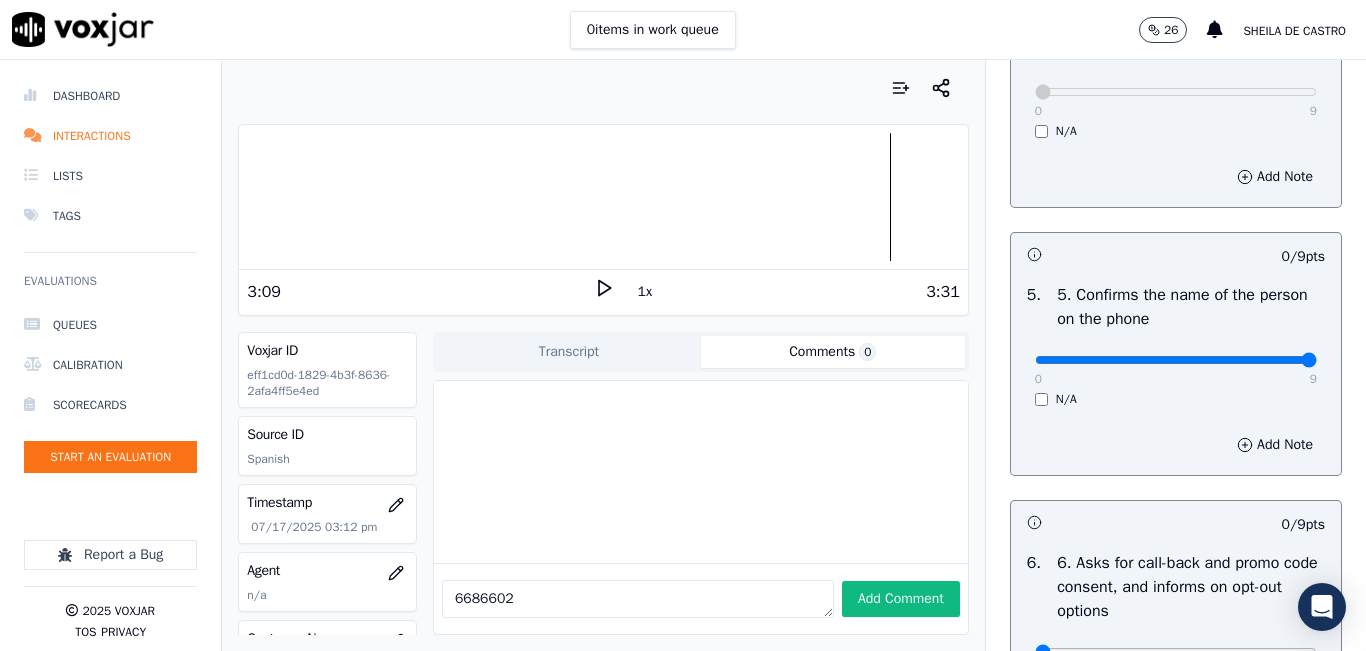 type on "9" 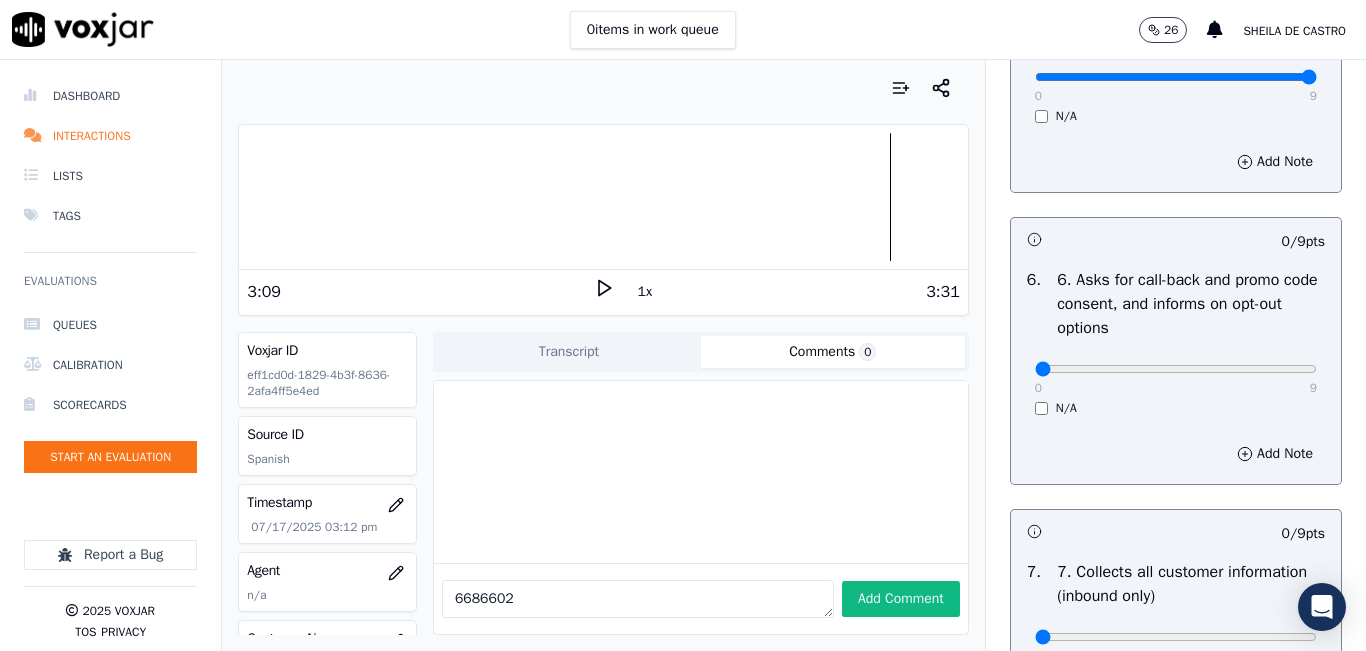 scroll, scrollTop: 1400, scrollLeft: 0, axis: vertical 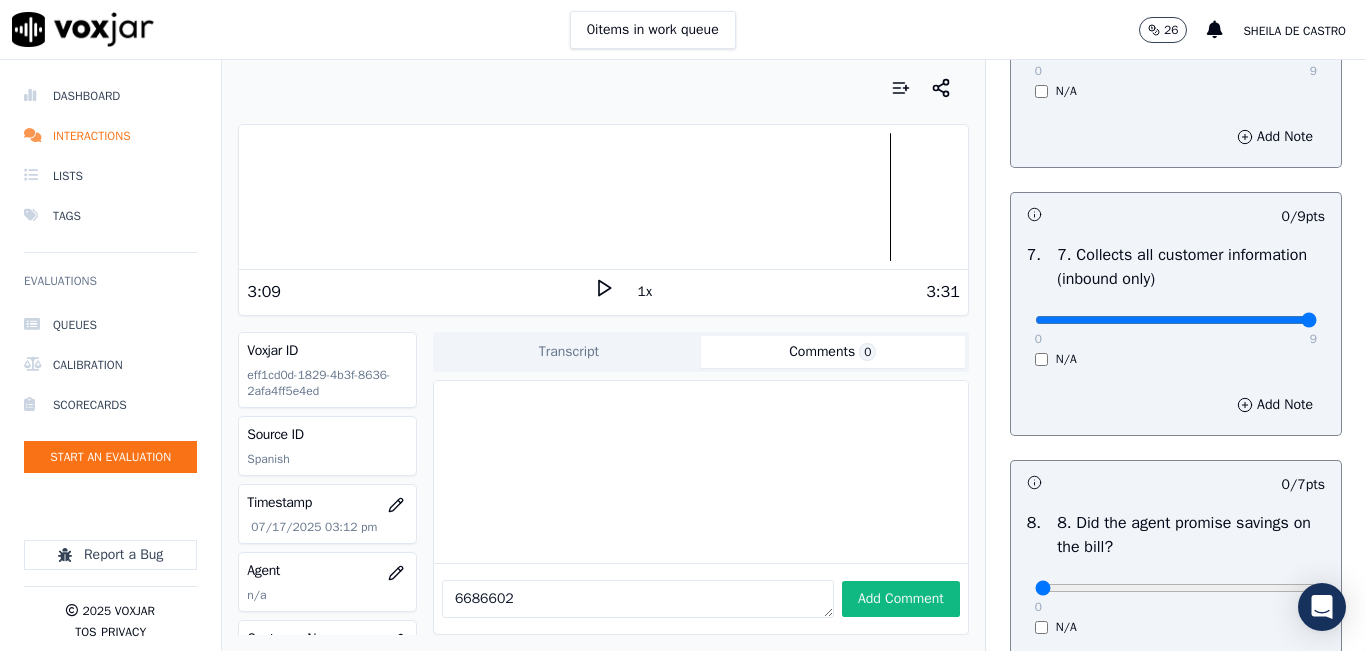 type on "9" 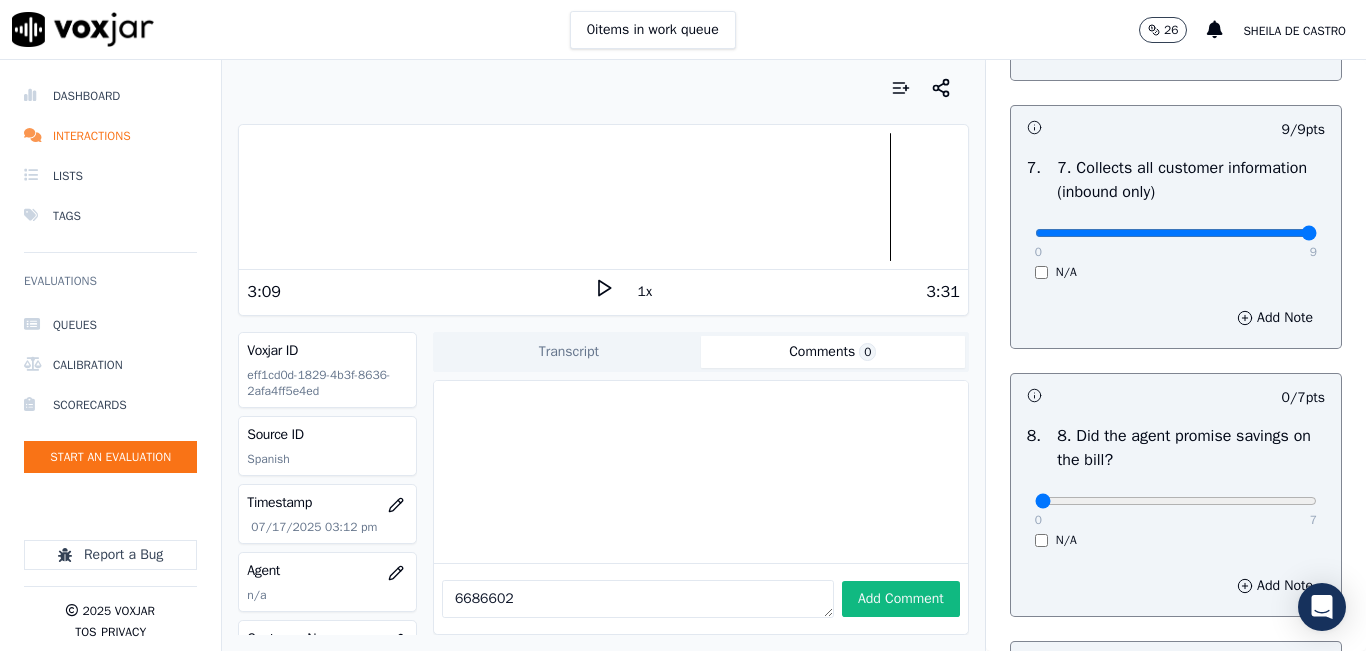 scroll, scrollTop: 1900, scrollLeft: 0, axis: vertical 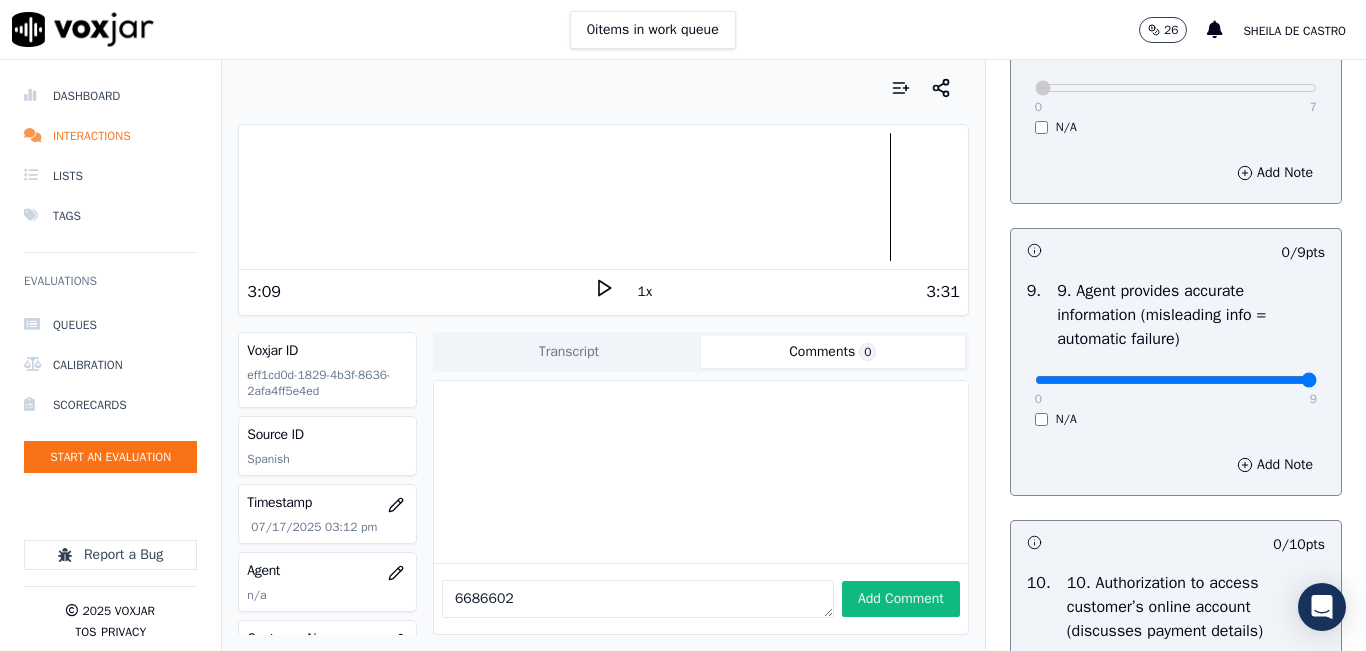 type on "9" 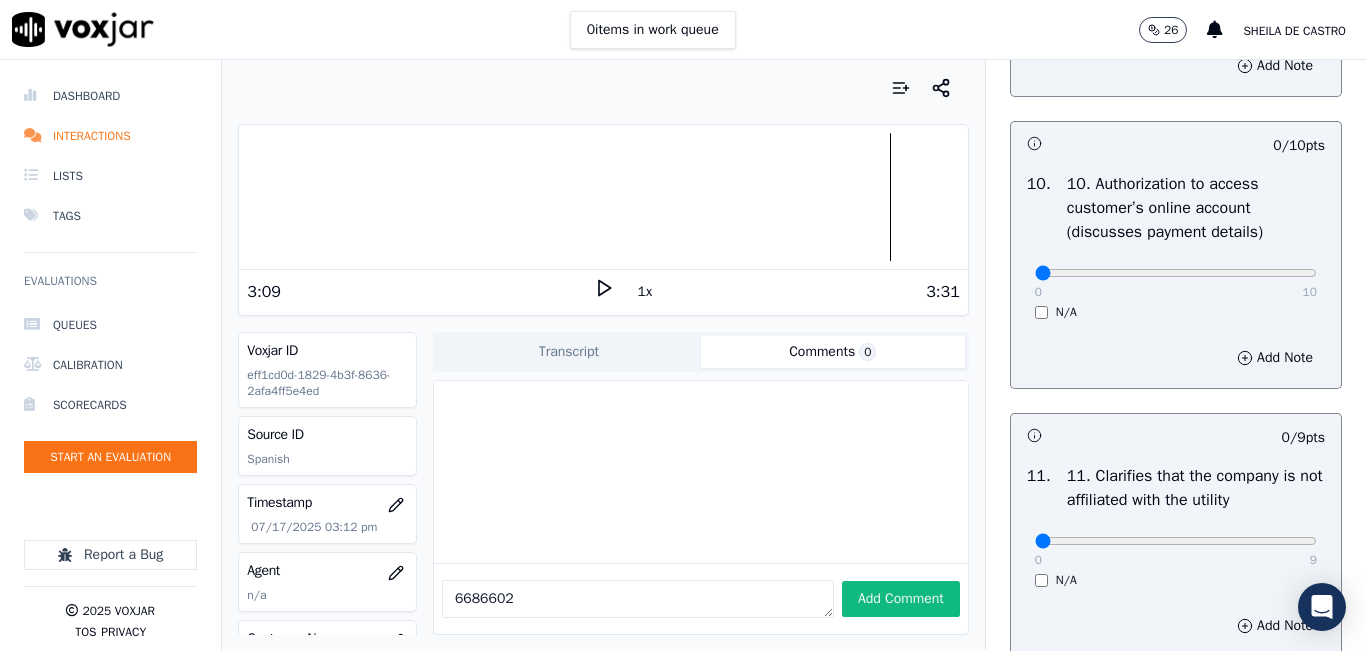 scroll, scrollTop: 2600, scrollLeft: 0, axis: vertical 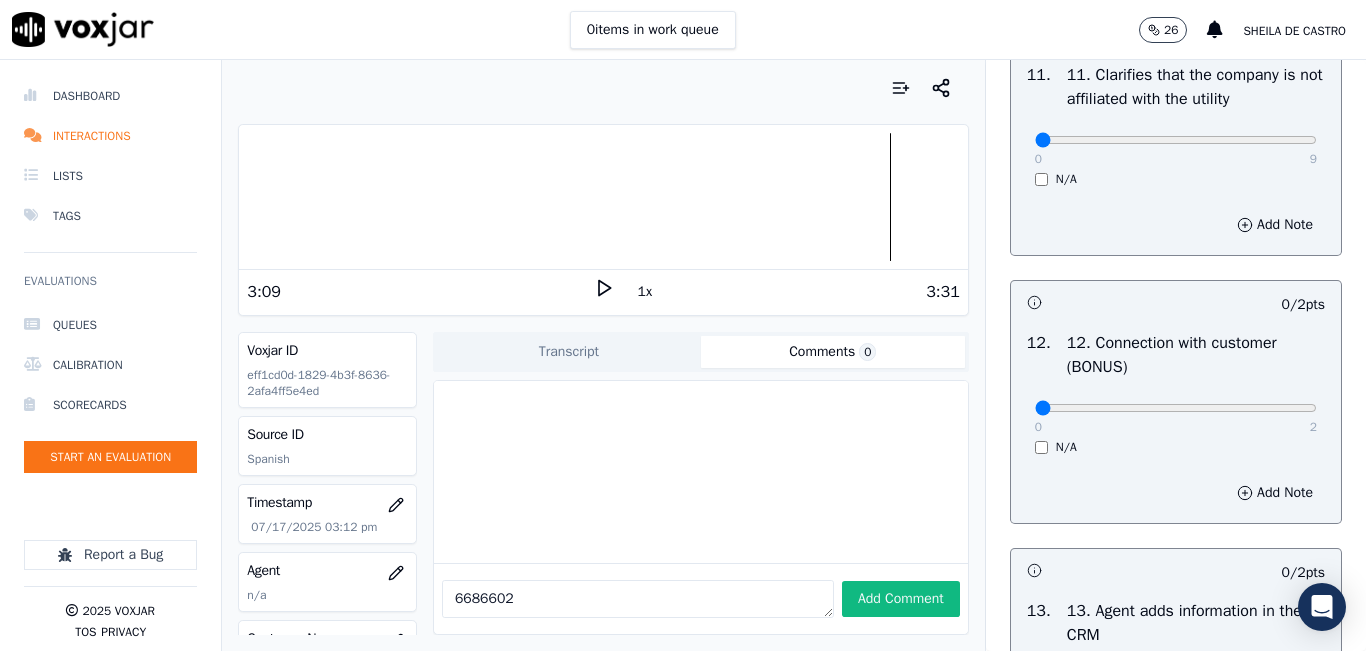 click on "0   9     N/A" at bounding box center [1176, 149] 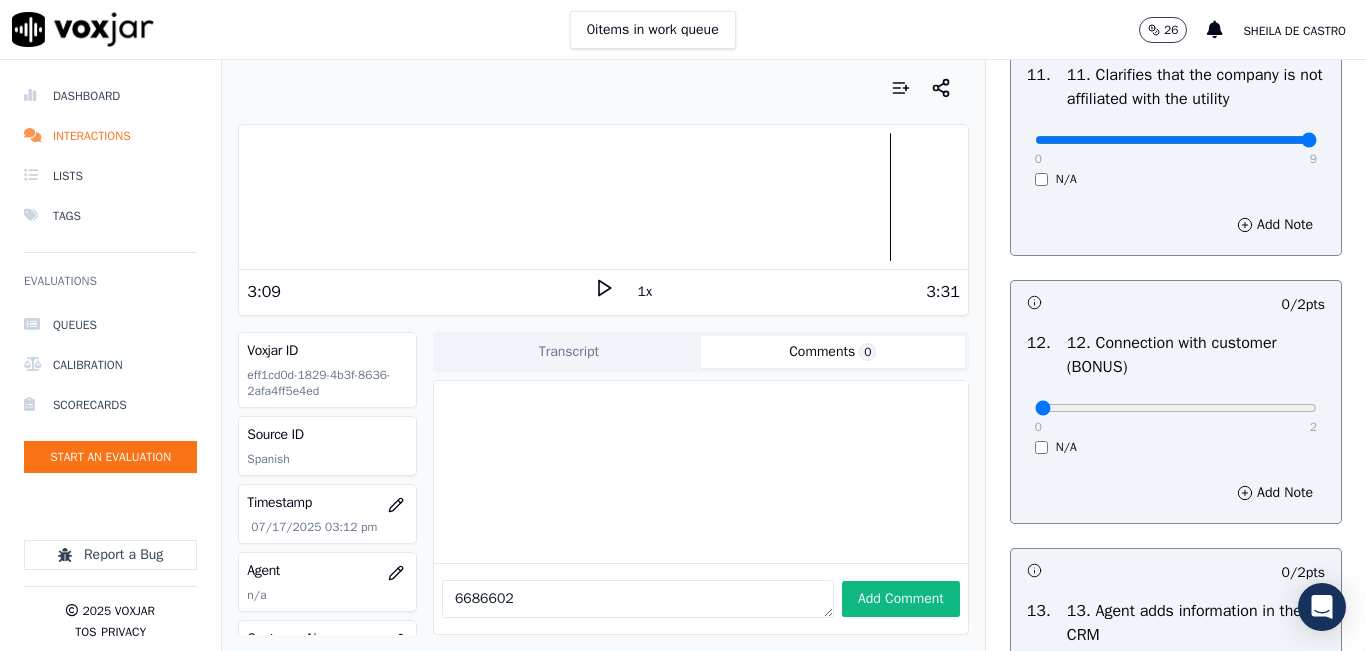 type on "9" 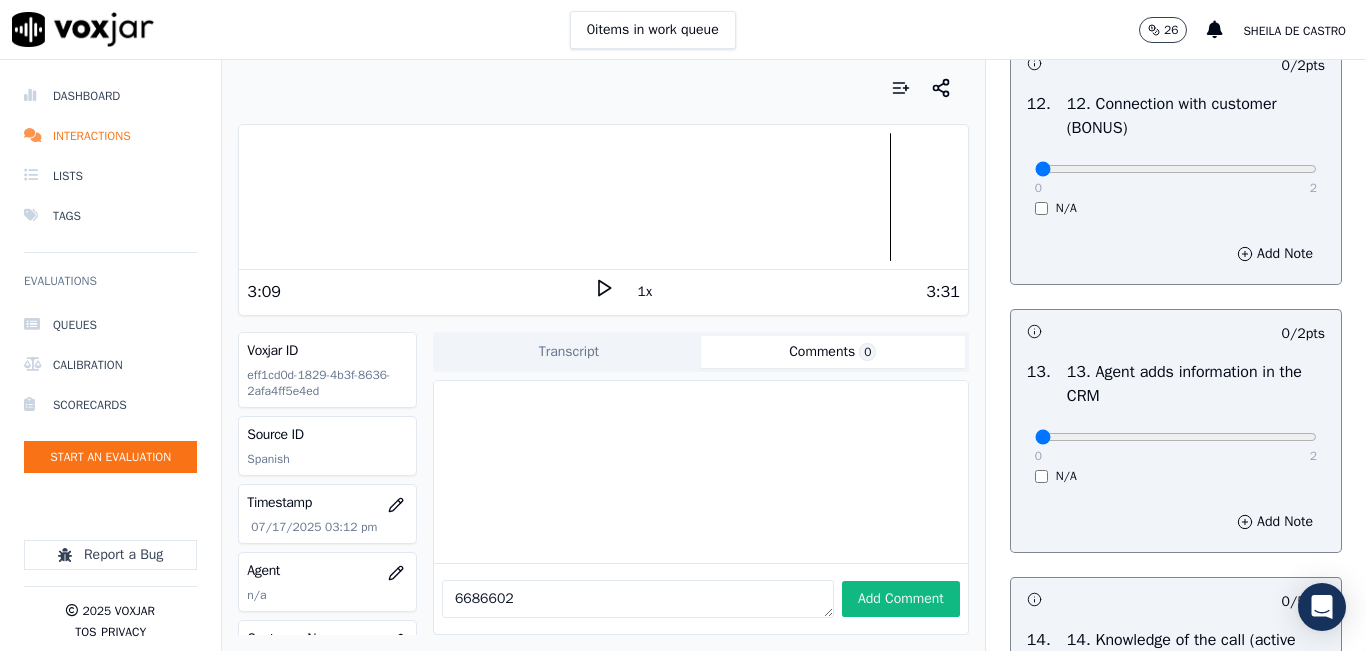 scroll, scrollTop: 3300, scrollLeft: 0, axis: vertical 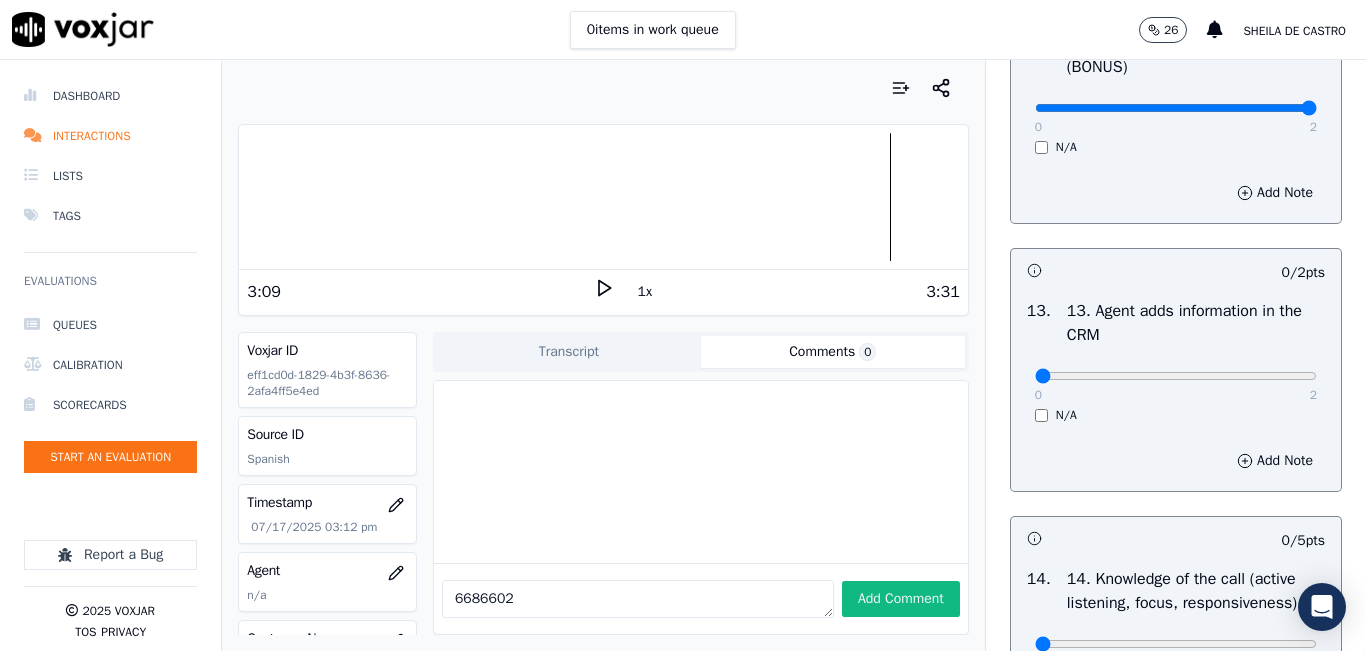type on "2" 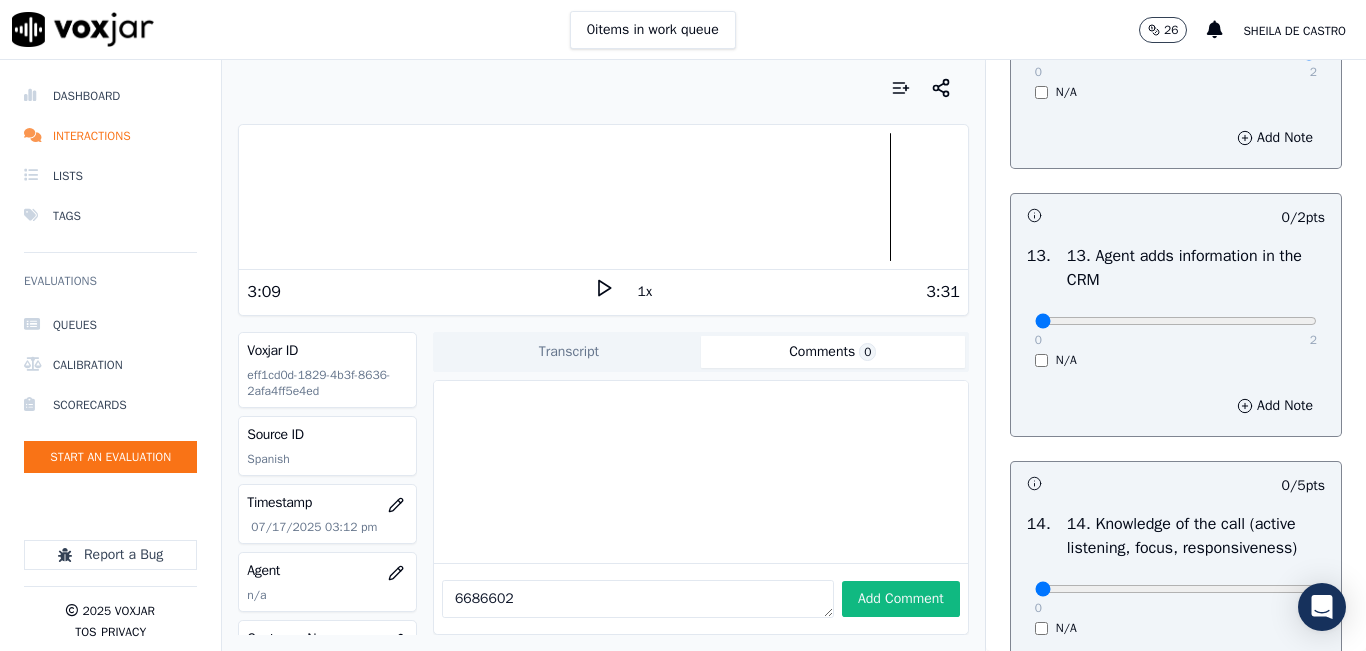 scroll, scrollTop: 3400, scrollLeft: 0, axis: vertical 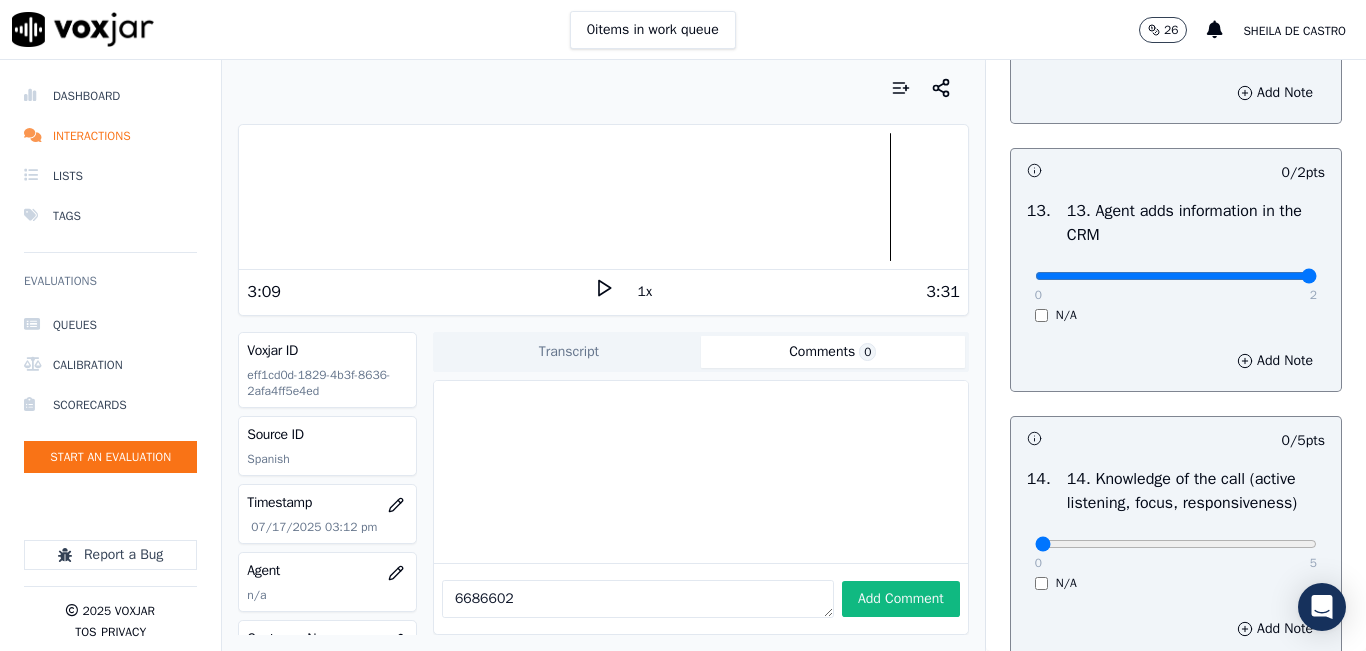 type on "2" 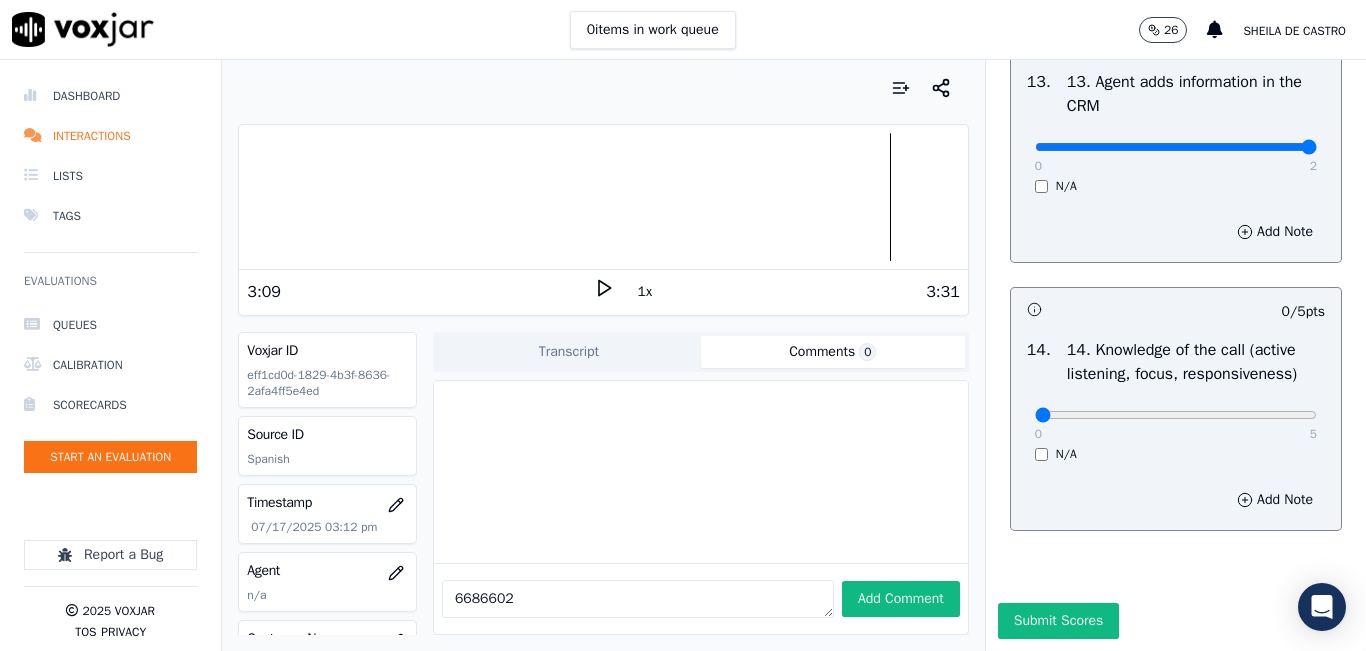scroll, scrollTop: 3642, scrollLeft: 0, axis: vertical 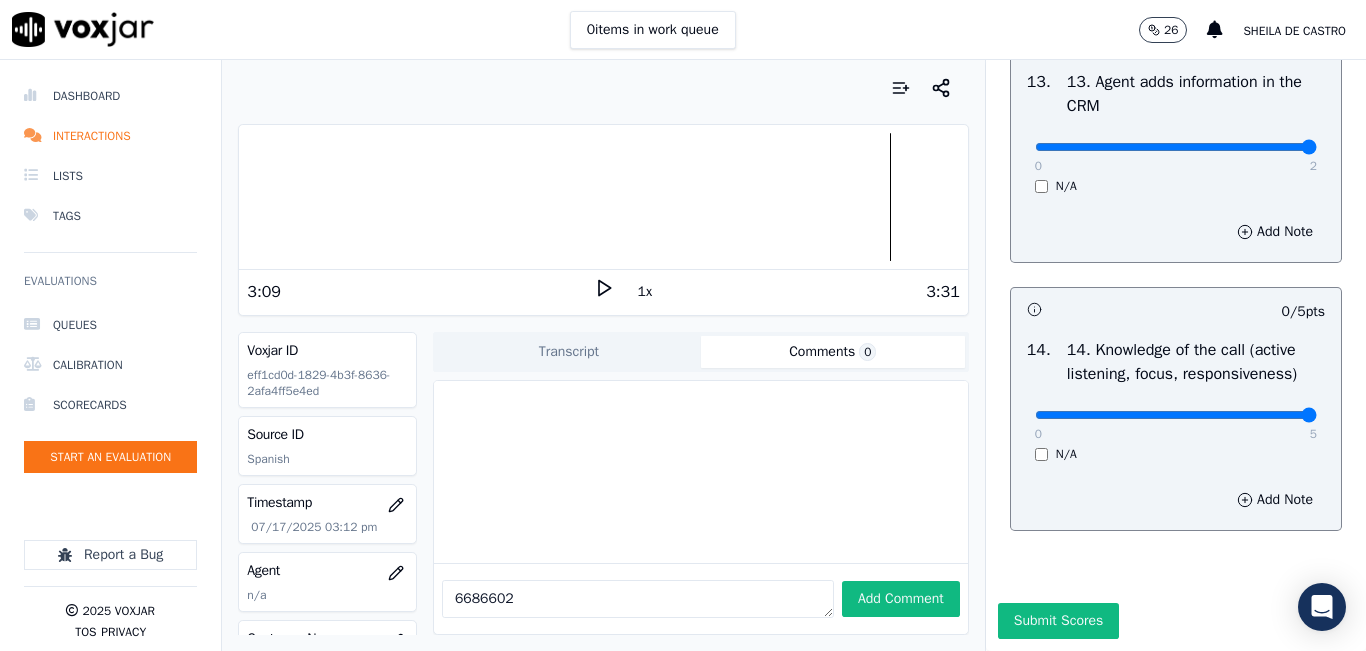 type on "5" 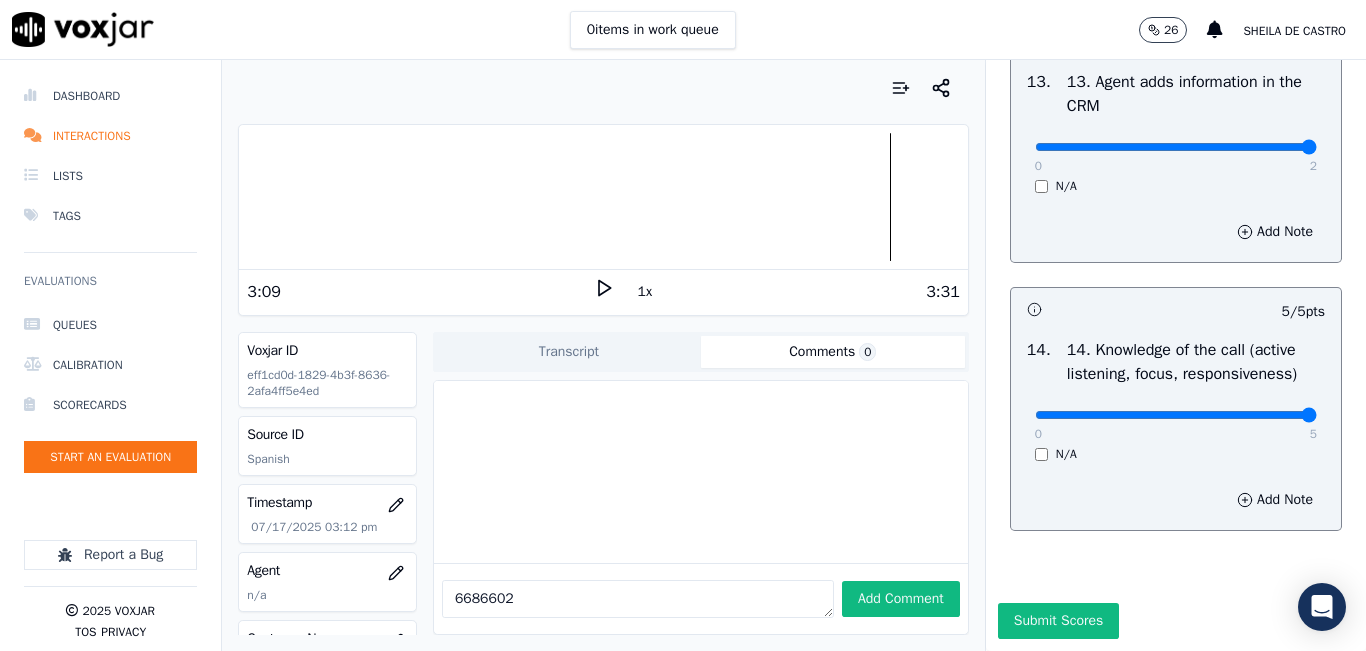 click on "Submit Scores" at bounding box center [1058, 621] 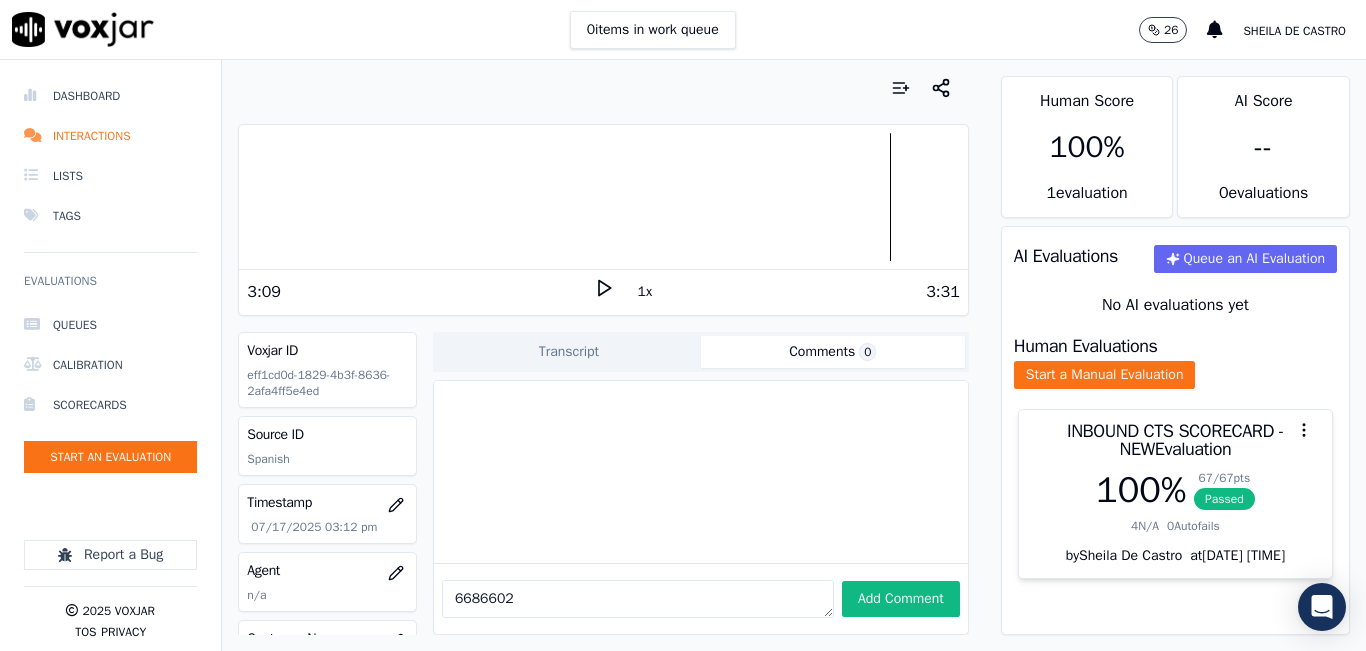 click on "6686602" at bounding box center [638, 599] 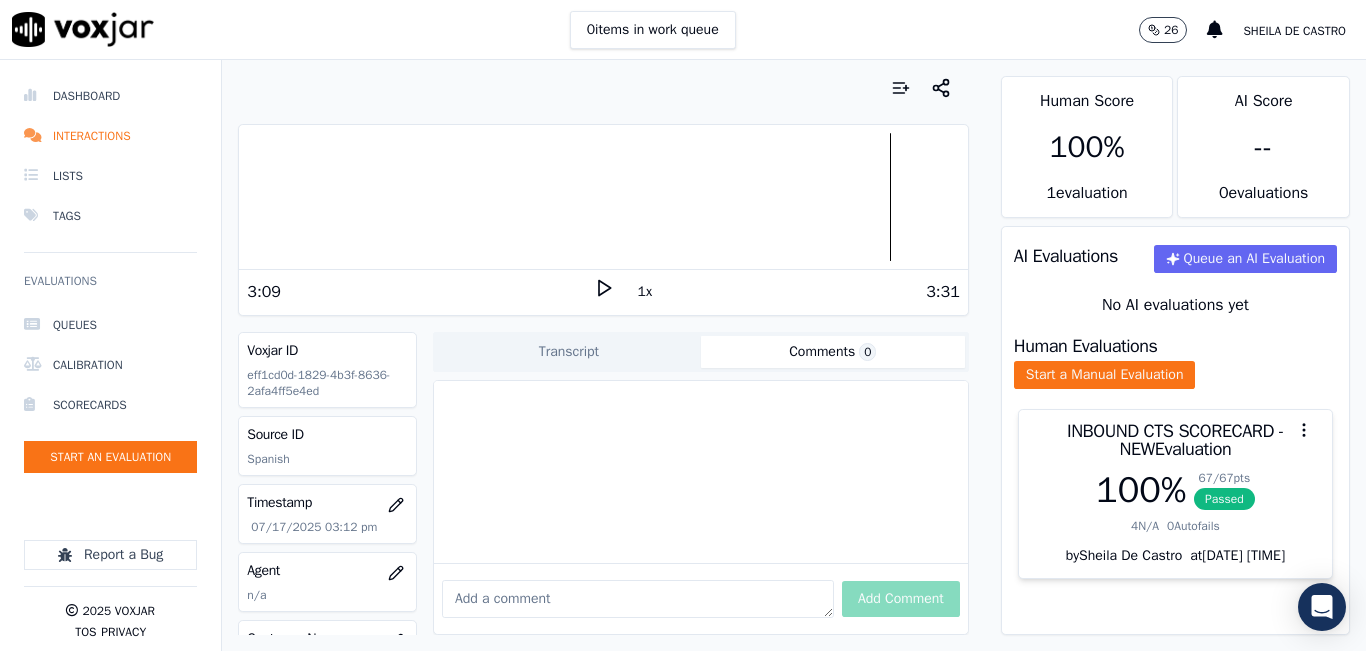 type 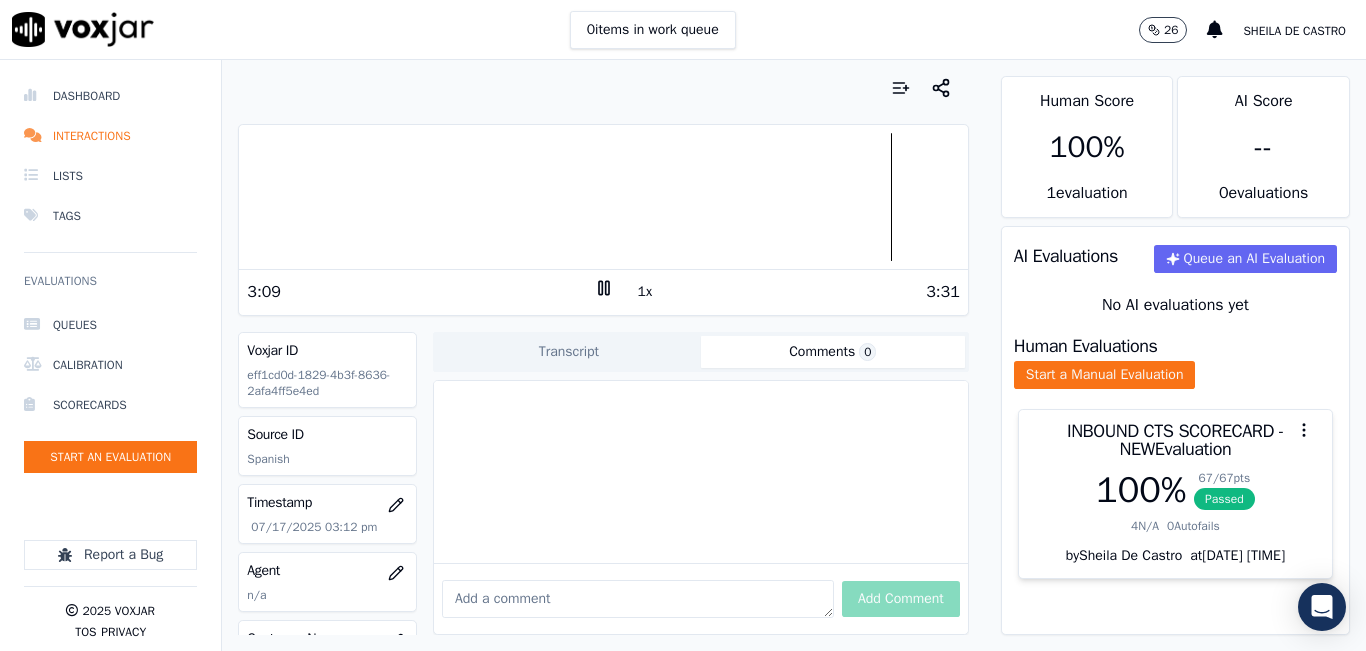 click at bounding box center [603, 197] 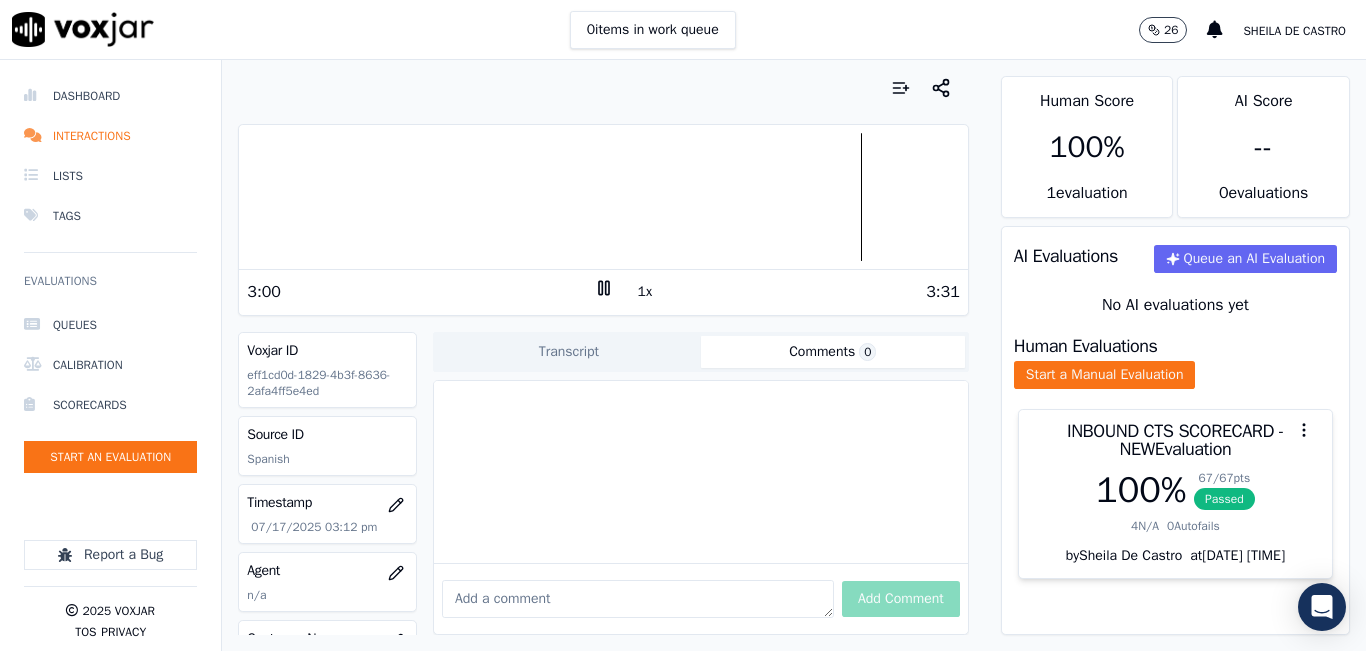 click on "3:00" at bounding box center [420, 292] 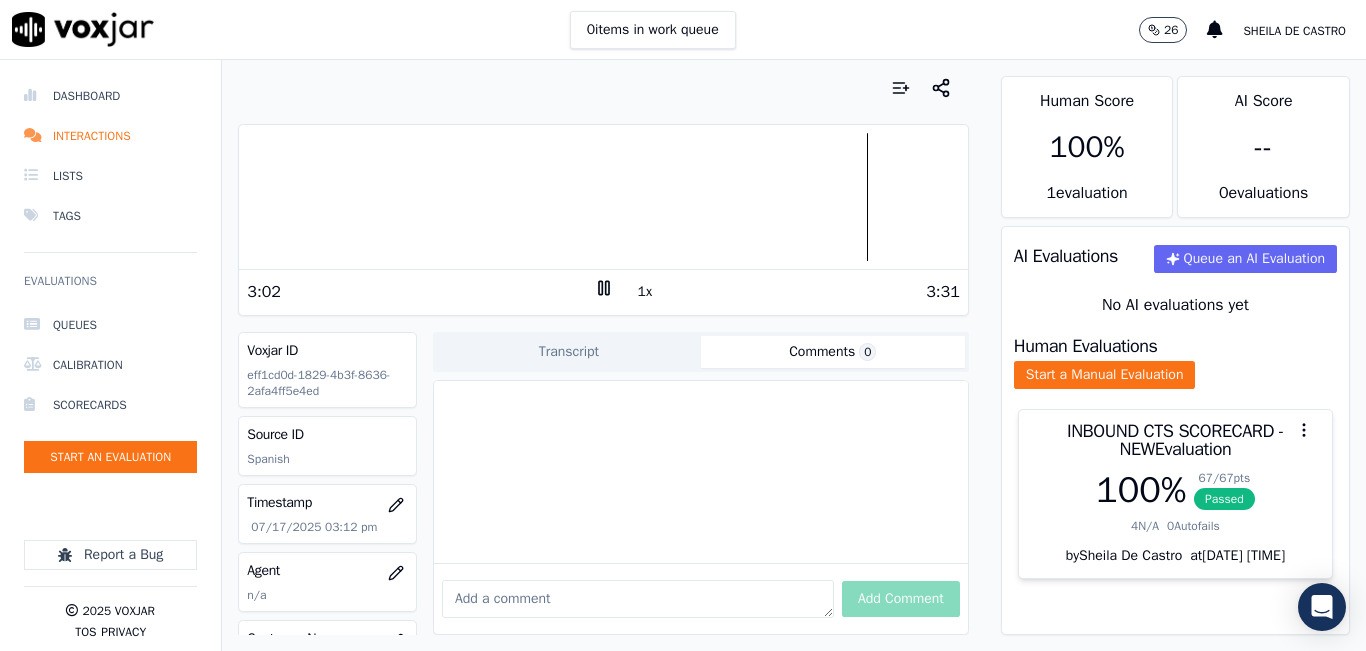 click 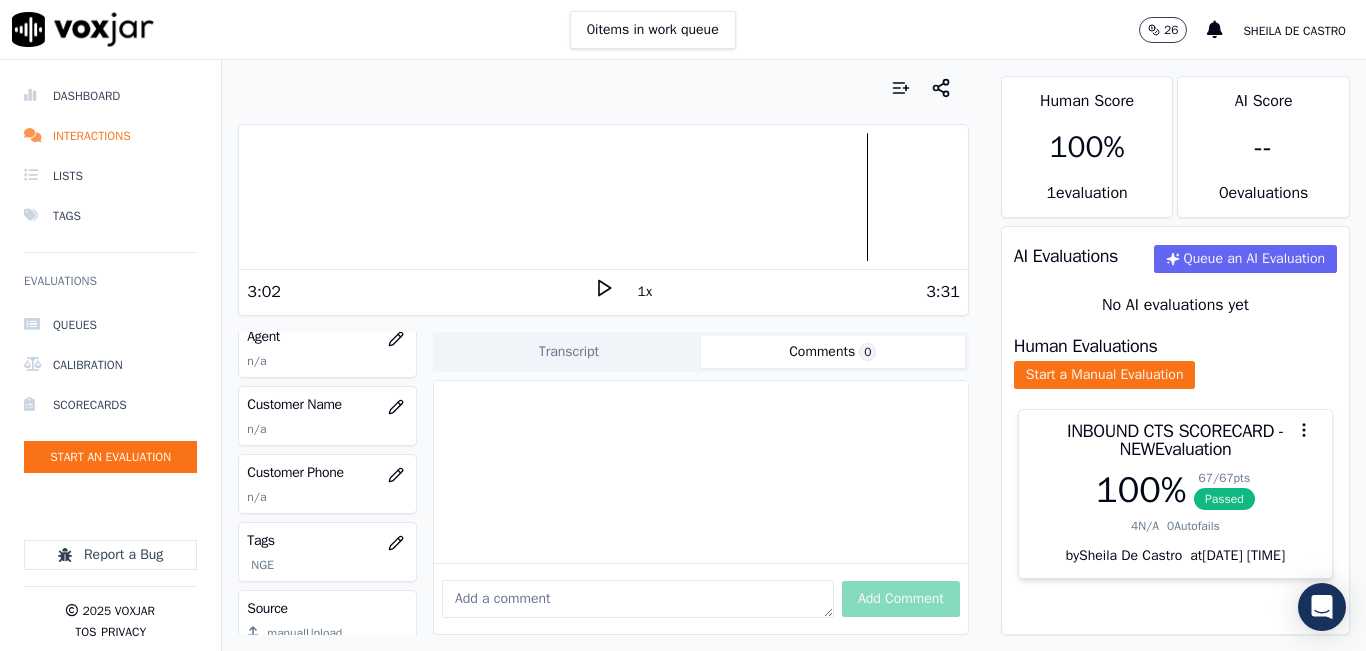 scroll, scrollTop: 300, scrollLeft: 0, axis: vertical 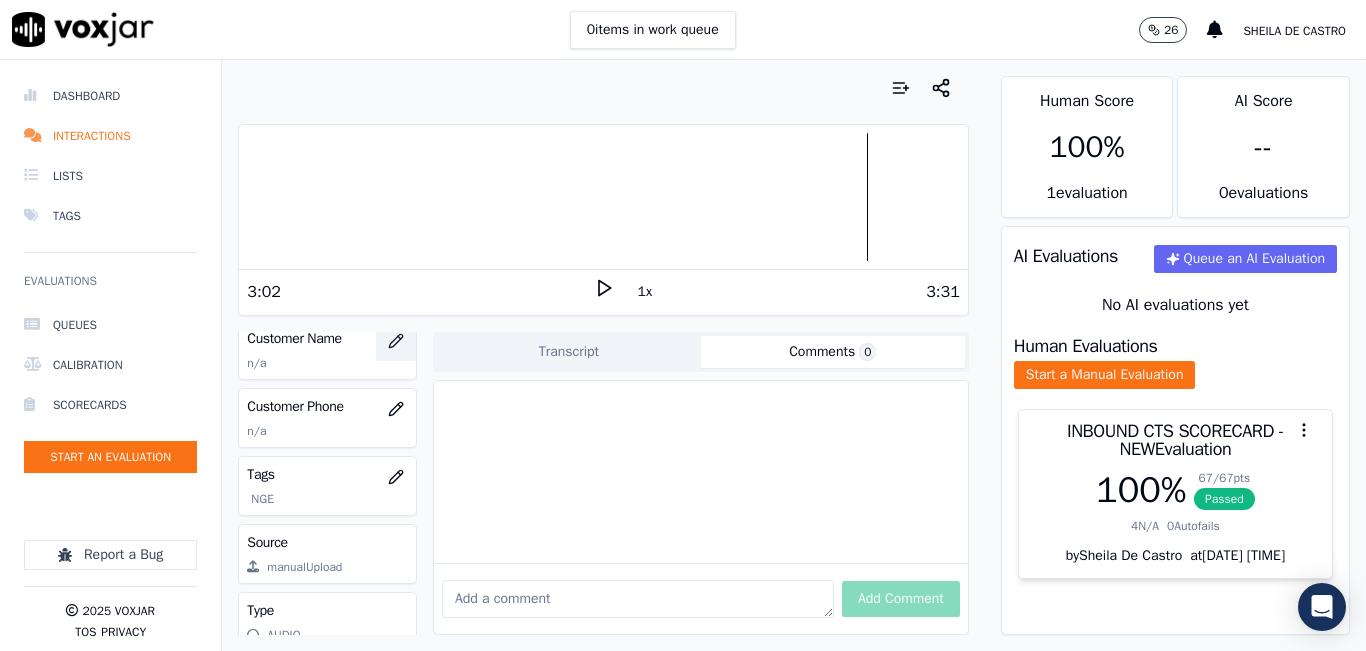 click at bounding box center (396, 341) 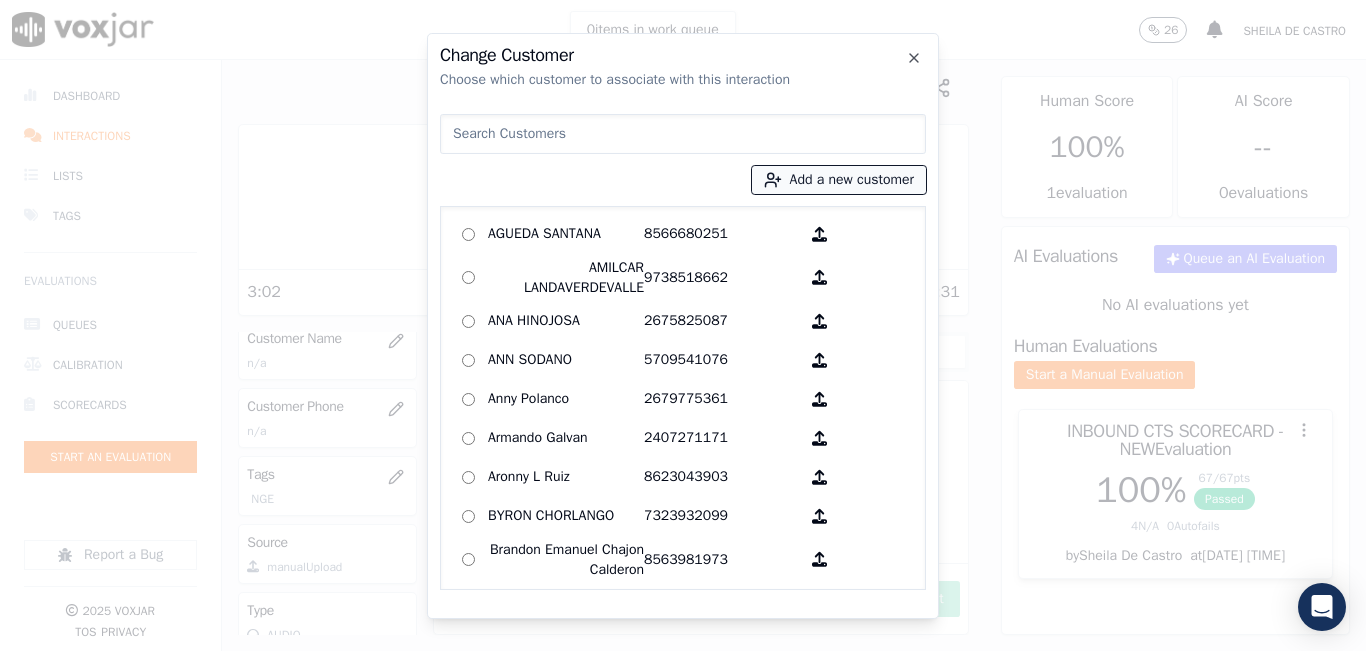drag, startPoint x: 788, startPoint y: 183, endPoint x: 777, endPoint y: 182, distance: 11.045361 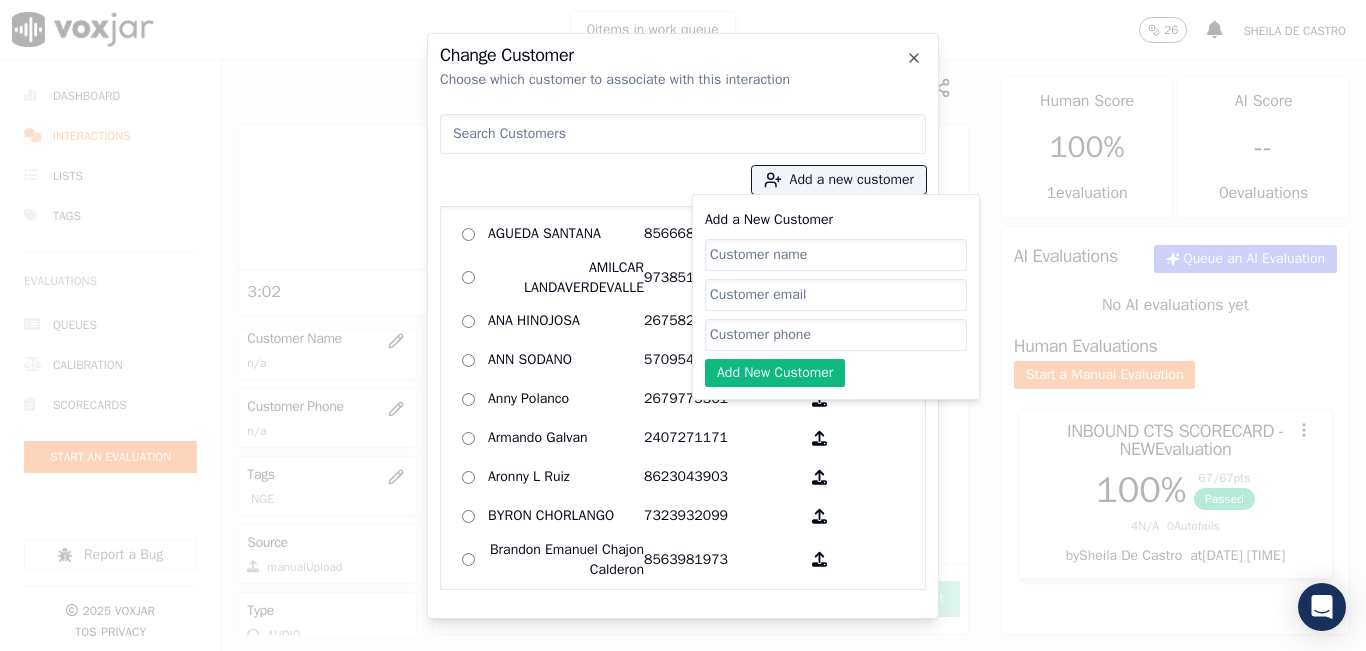 click on "Add a New Customer" 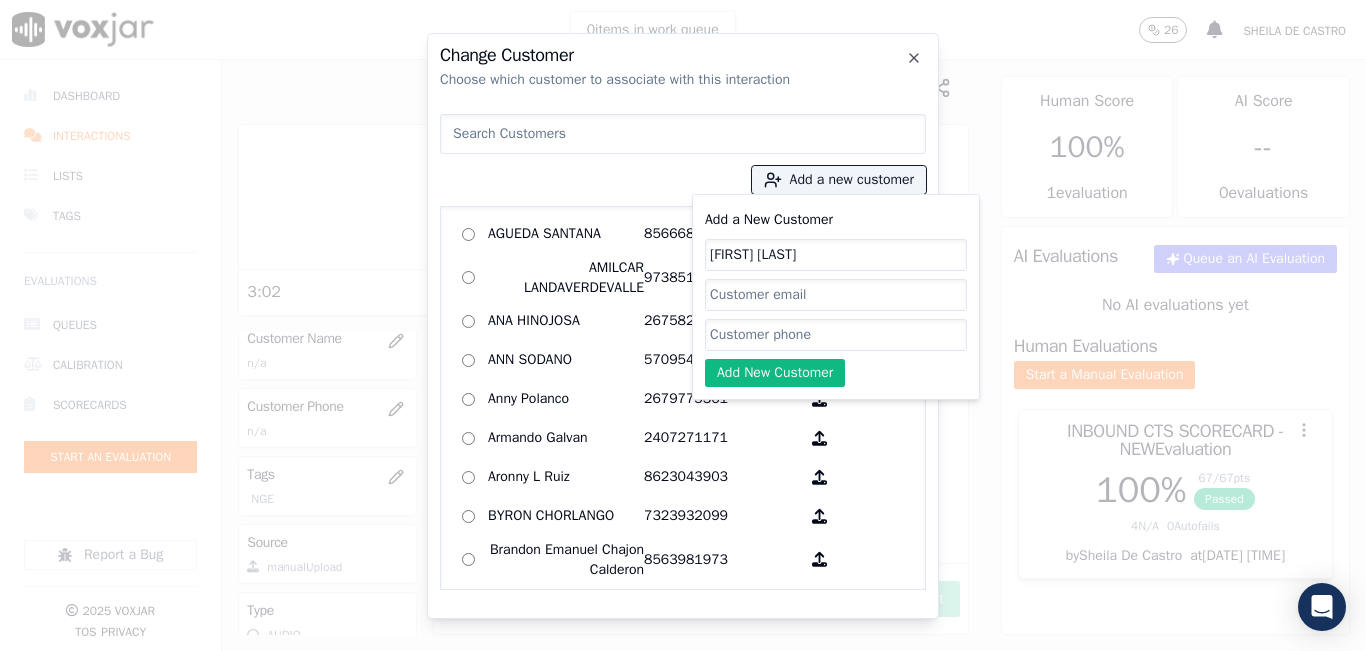 type on "Daniela Salgado" 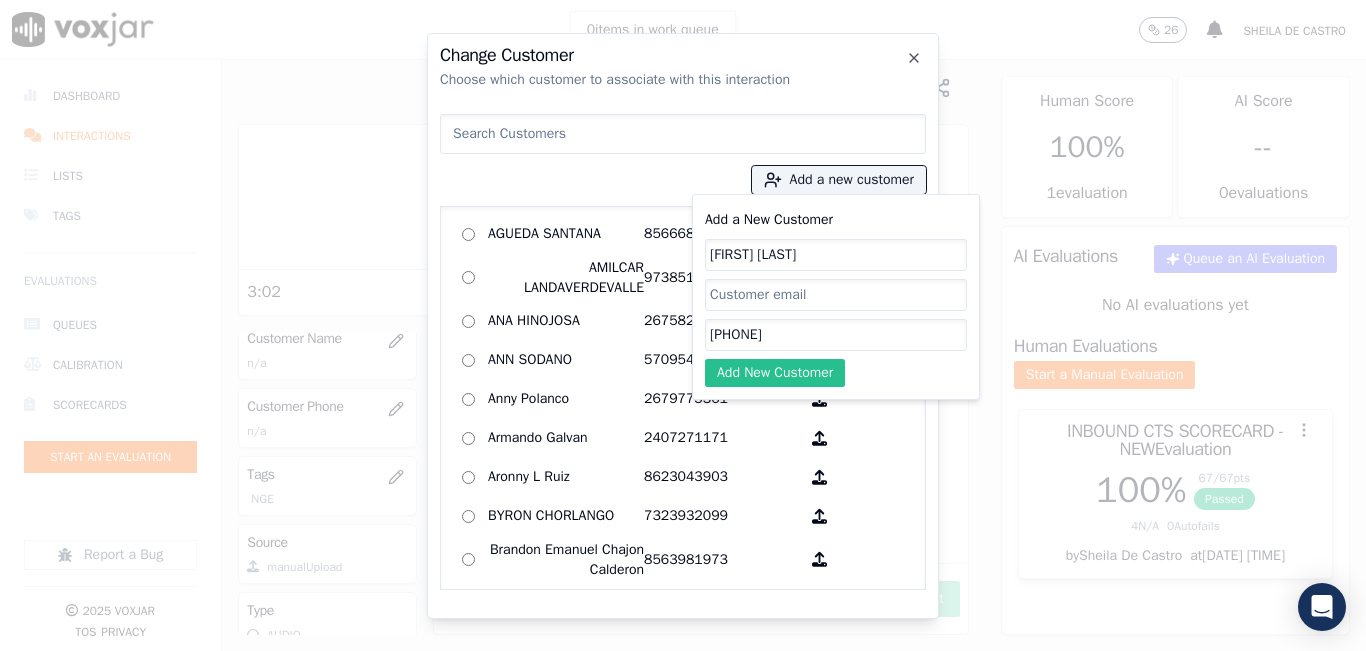 type on "5166686602" 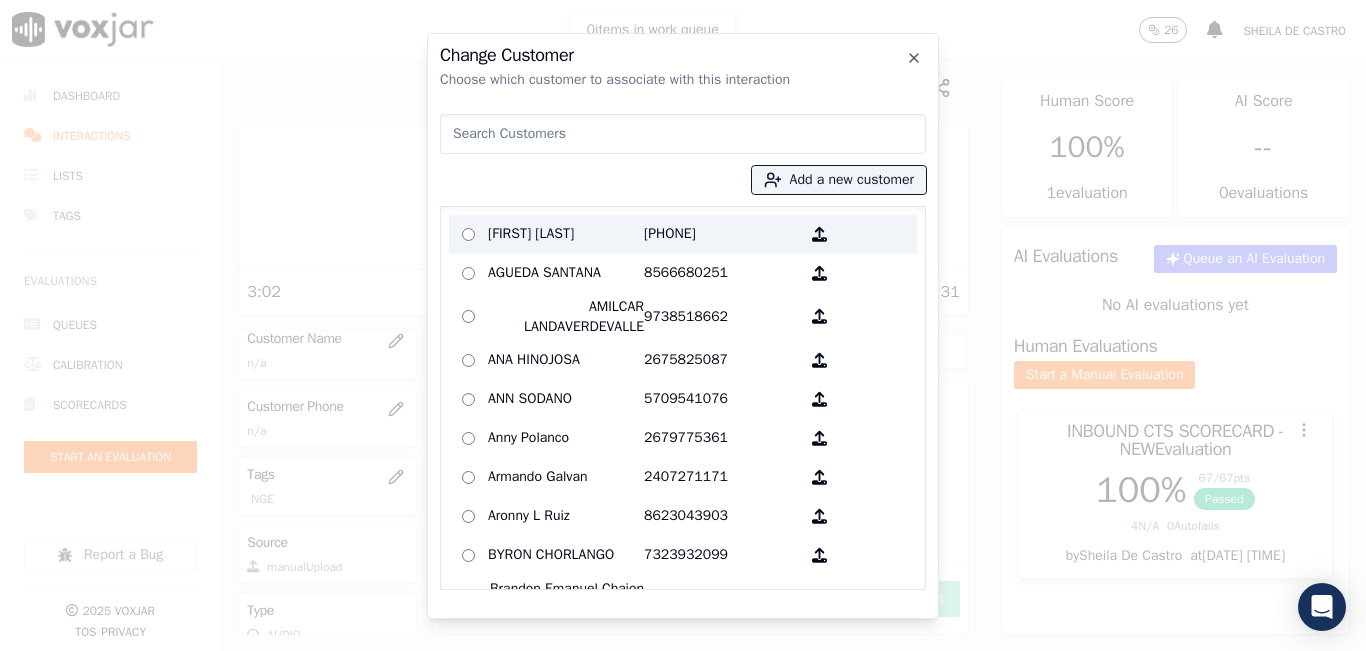 click on "Daniela Salgado" at bounding box center [566, 234] 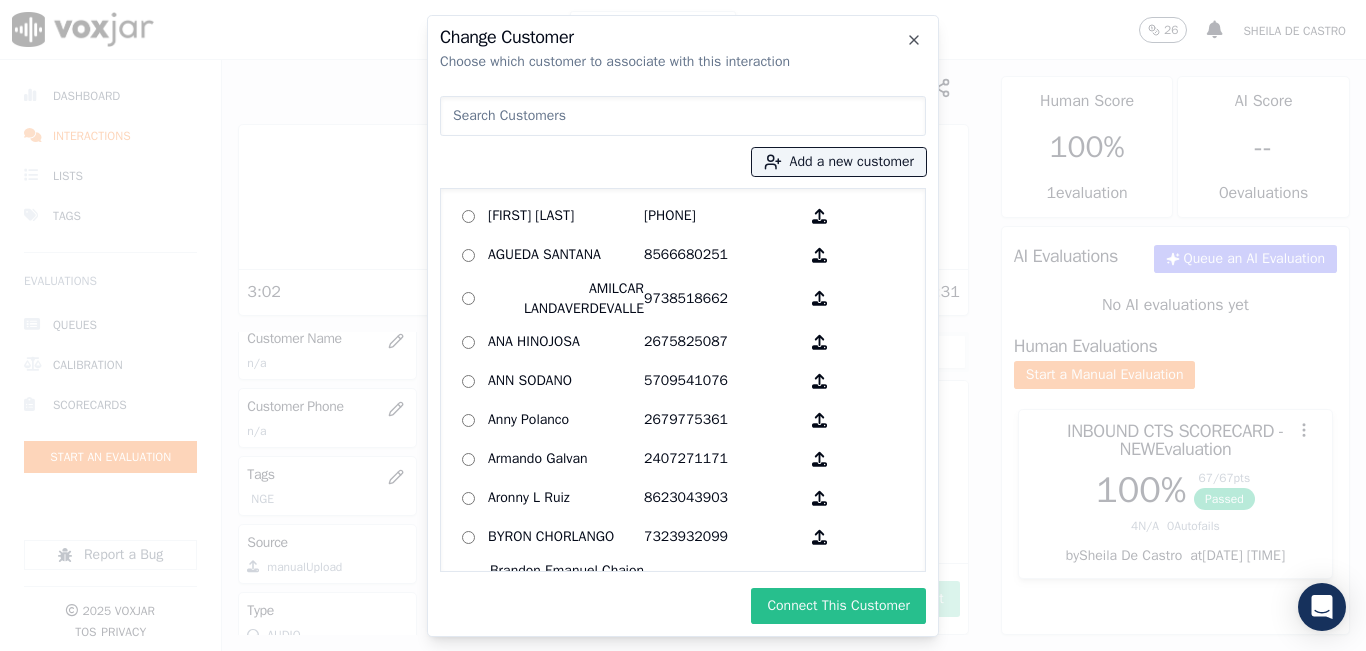 click on "Connect This Customer" at bounding box center [838, 606] 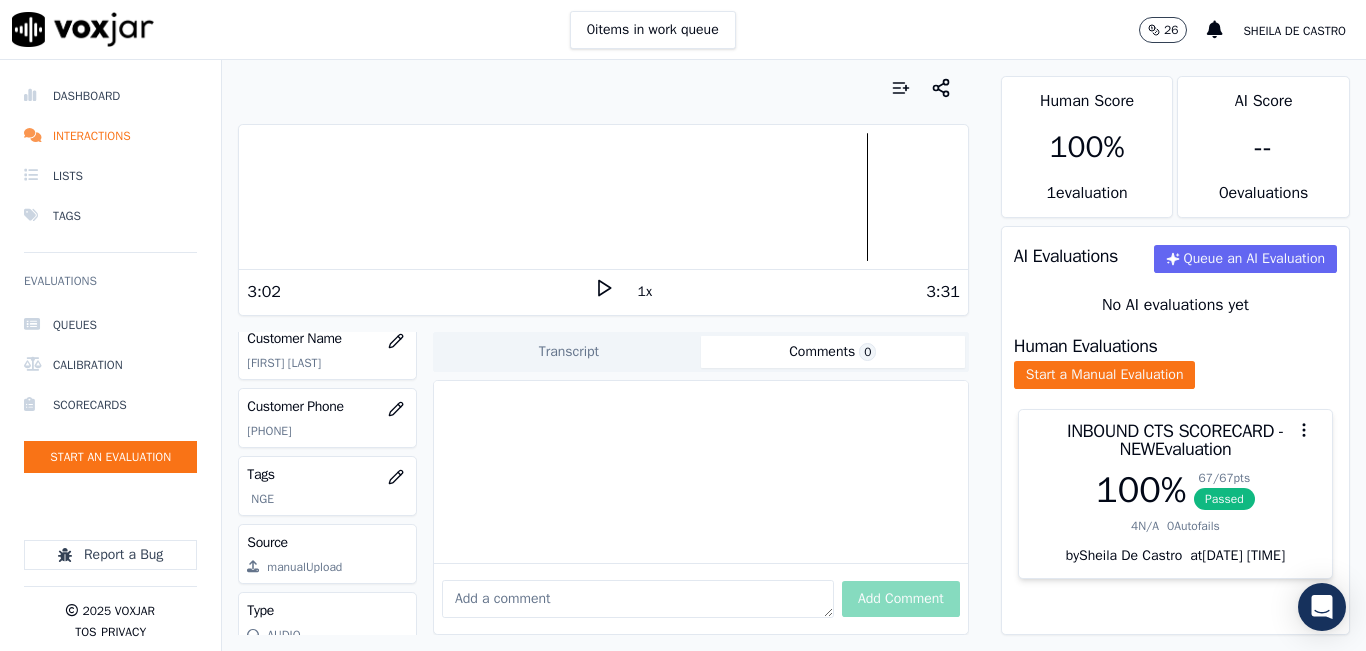 scroll, scrollTop: 200, scrollLeft: 0, axis: vertical 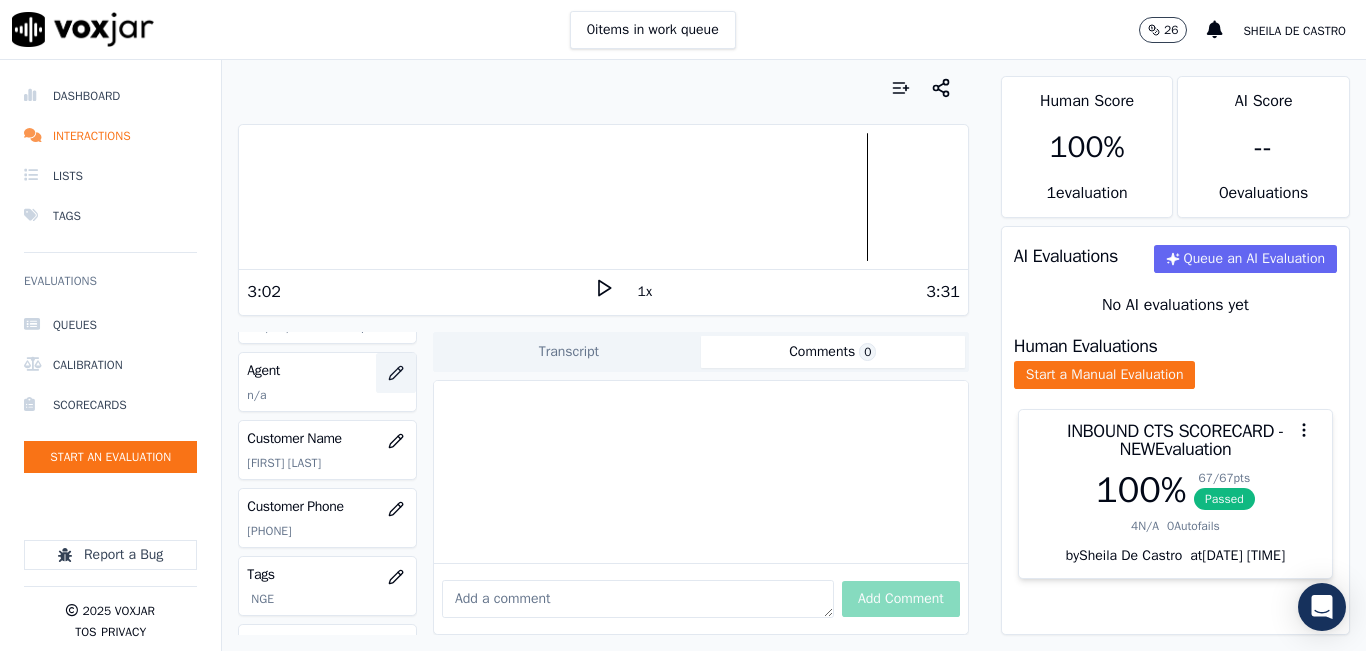click at bounding box center [396, 373] 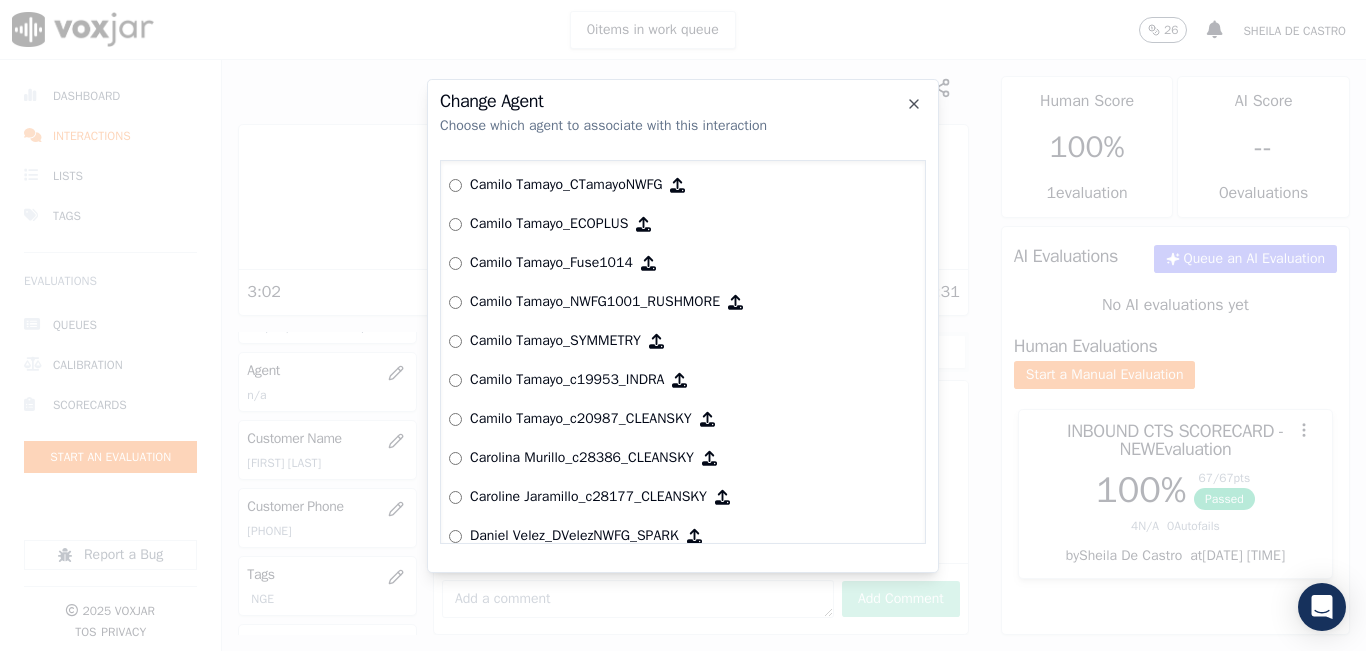 scroll, scrollTop: 1324, scrollLeft: 0, axis: vertical 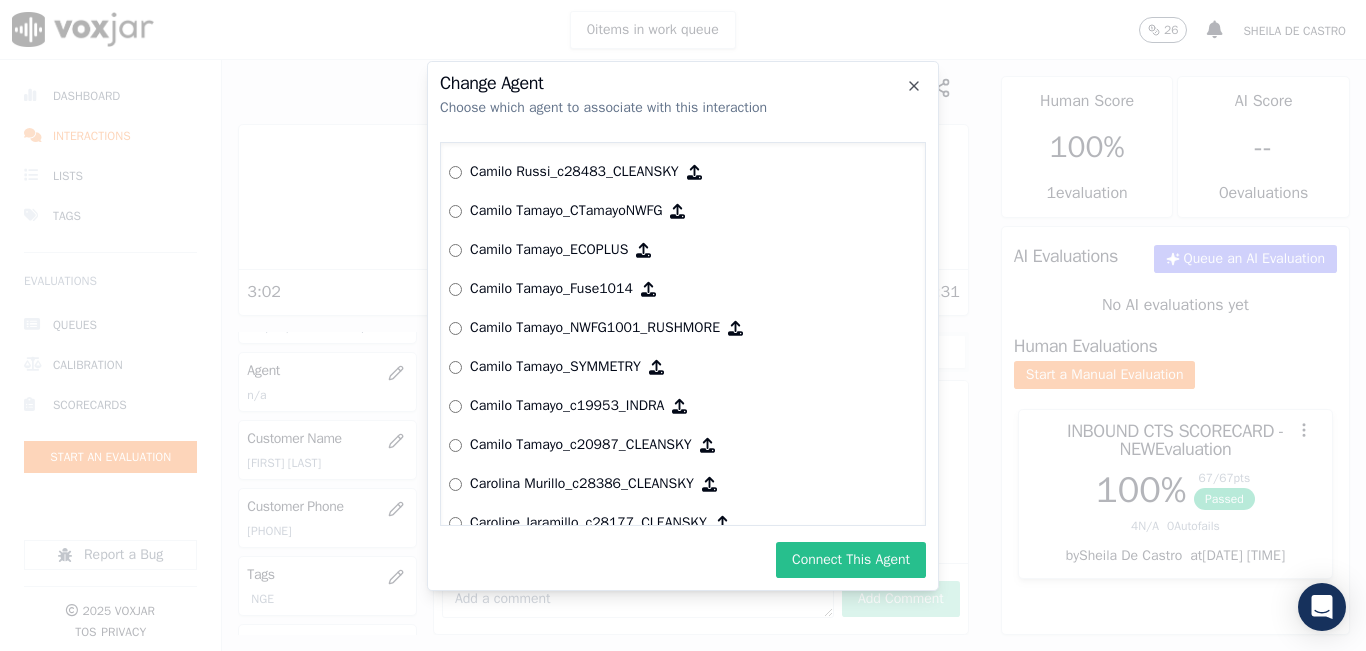 click on "Connect This Agent" at bounding box center (851, 560) 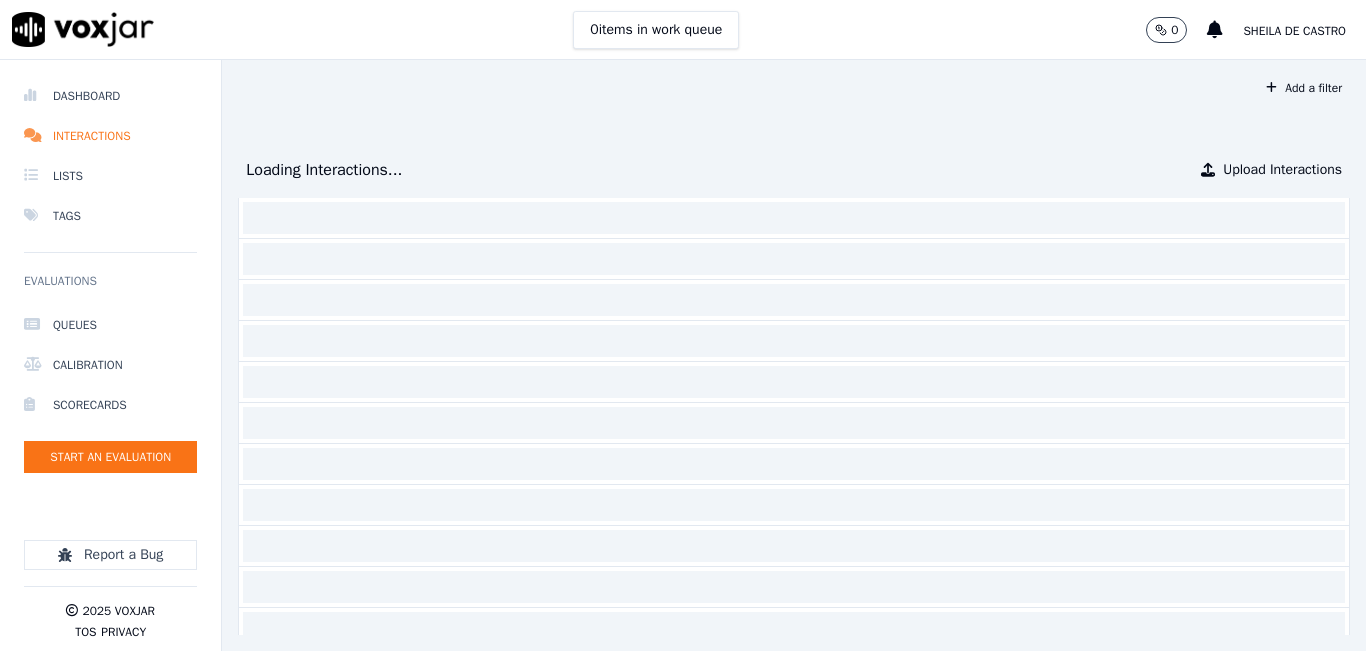 scroll, scrollTop: 0, scrollLeft: 0, axis: both 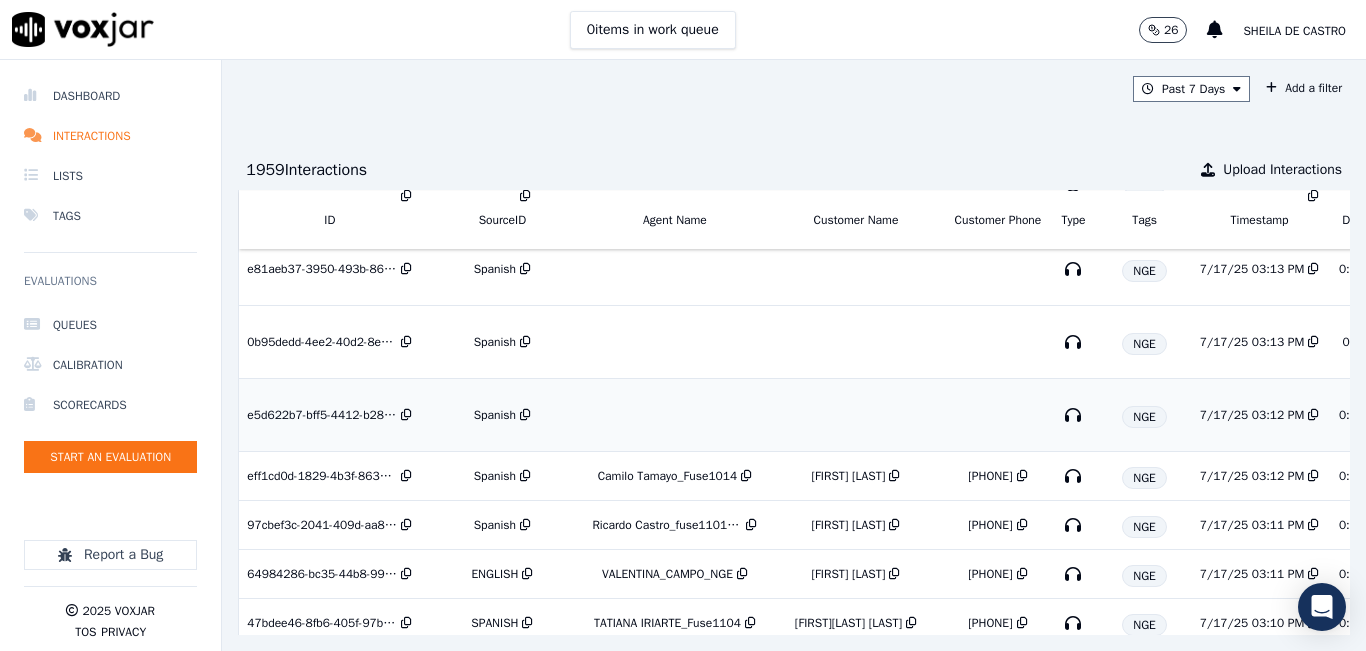 click on "Spanish" at bounding box center [495, 415] 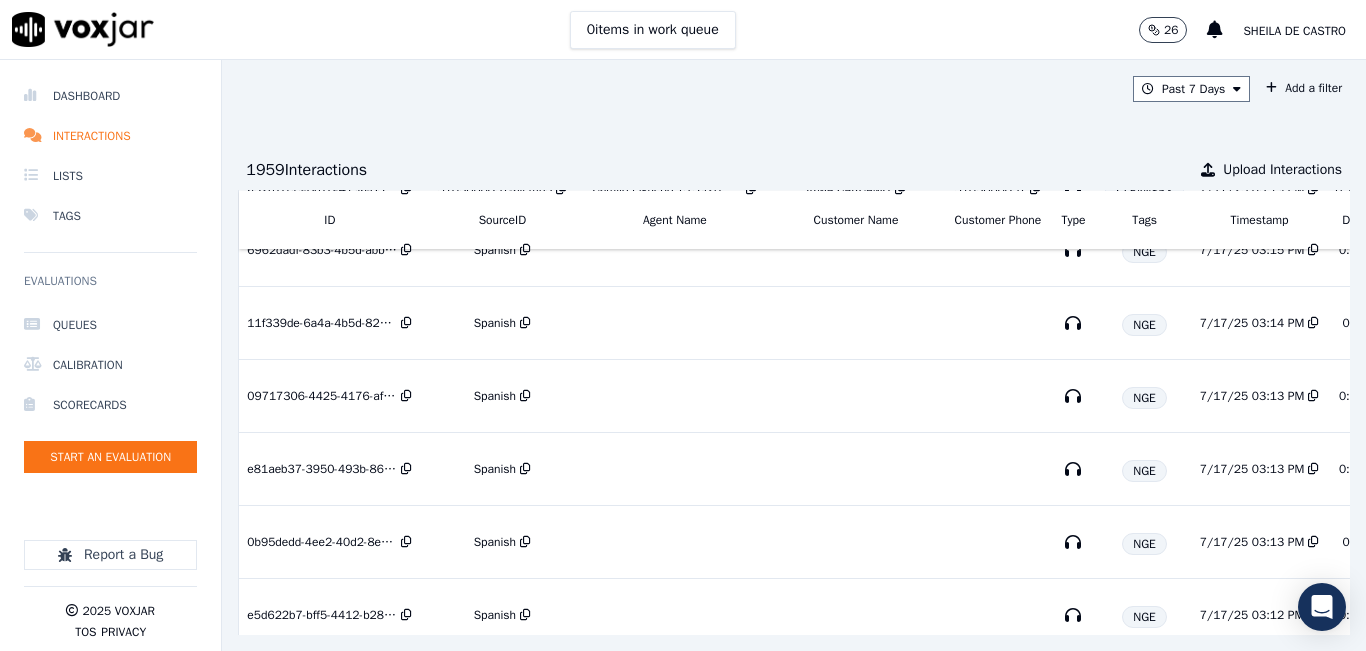 scroll, scrollTop: 2041, scrollLeft: 0, axis: vertical 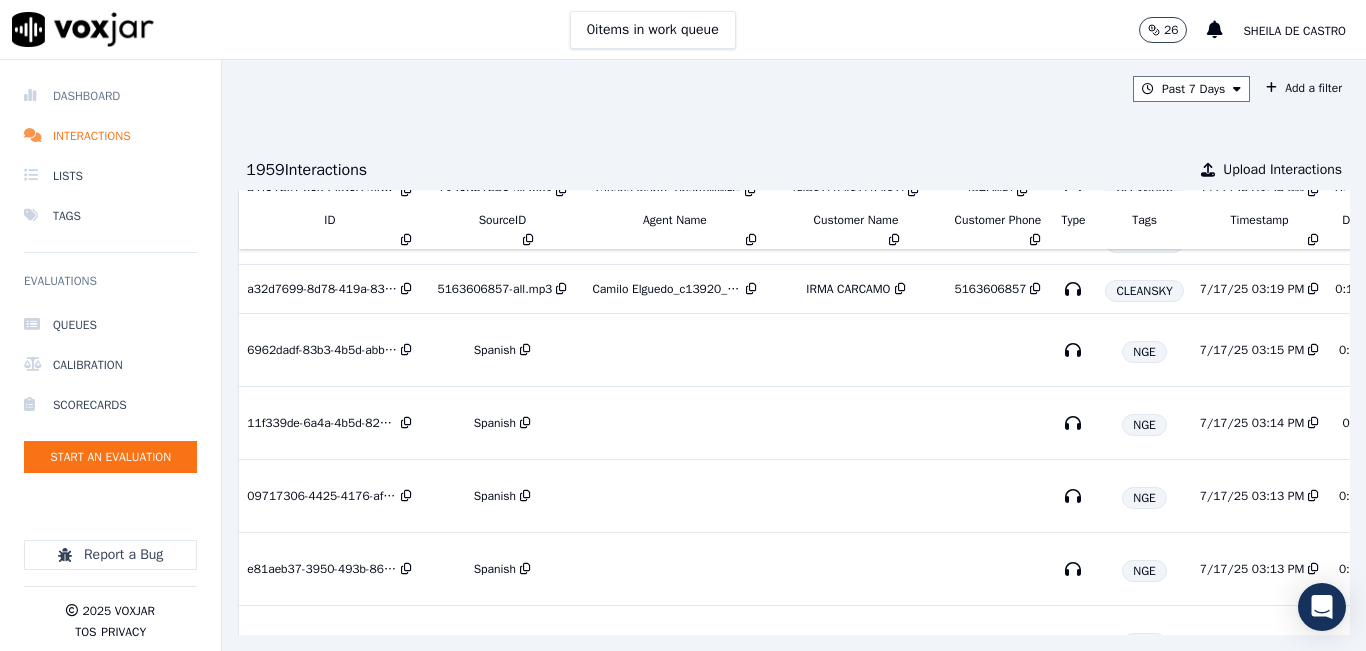 click on "Dashboard" at bounding box center (110, 96) 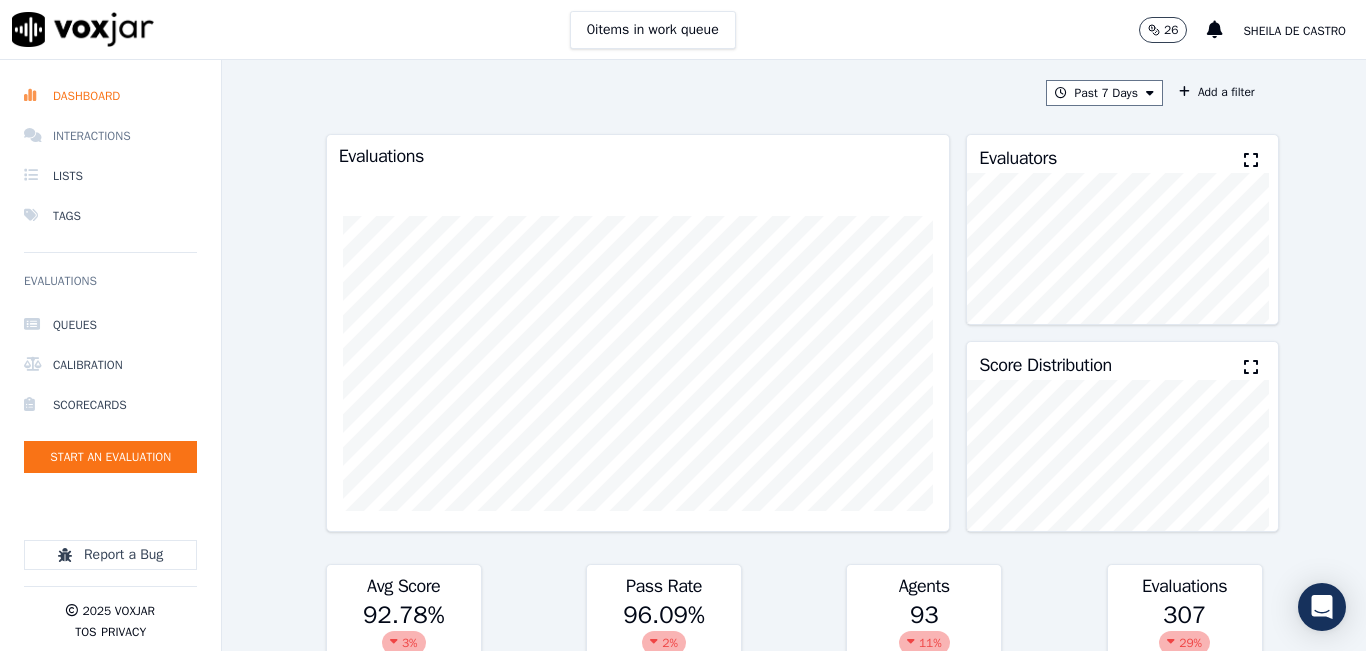 click on "Interactions" at bounding box center (110, 136) 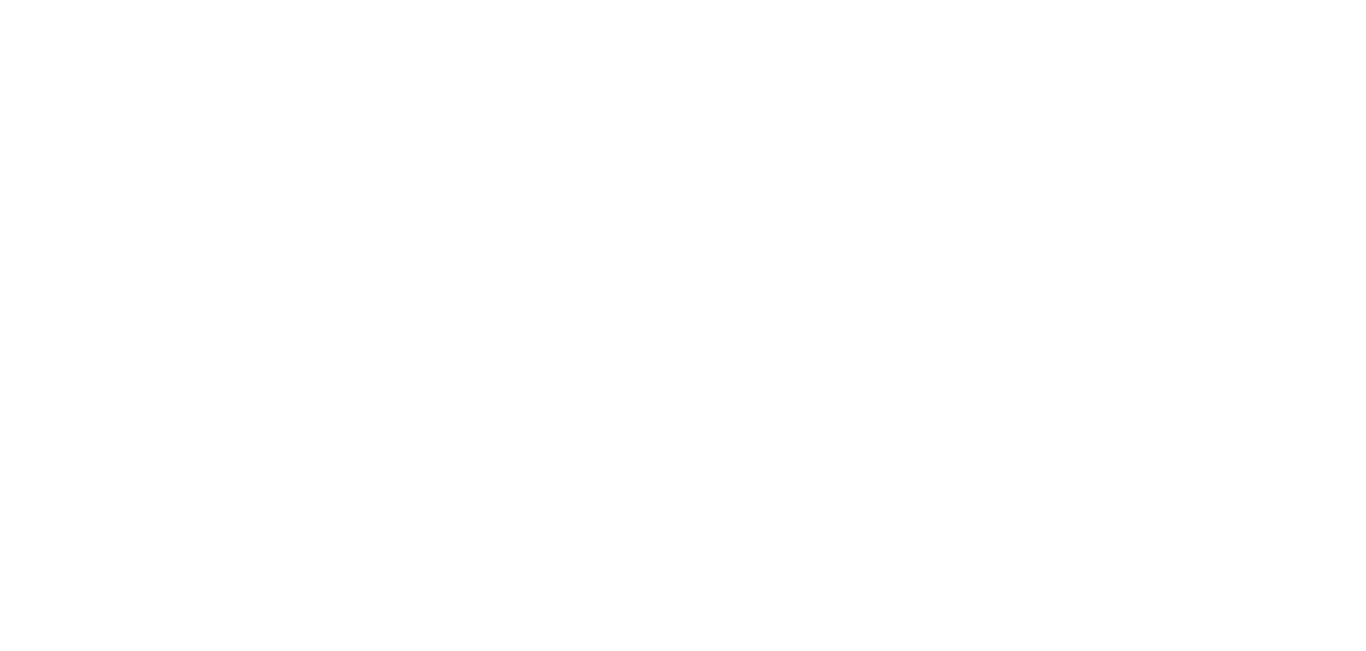 scroll, scrollTop: 0, scrollLeft: 0, axis: both 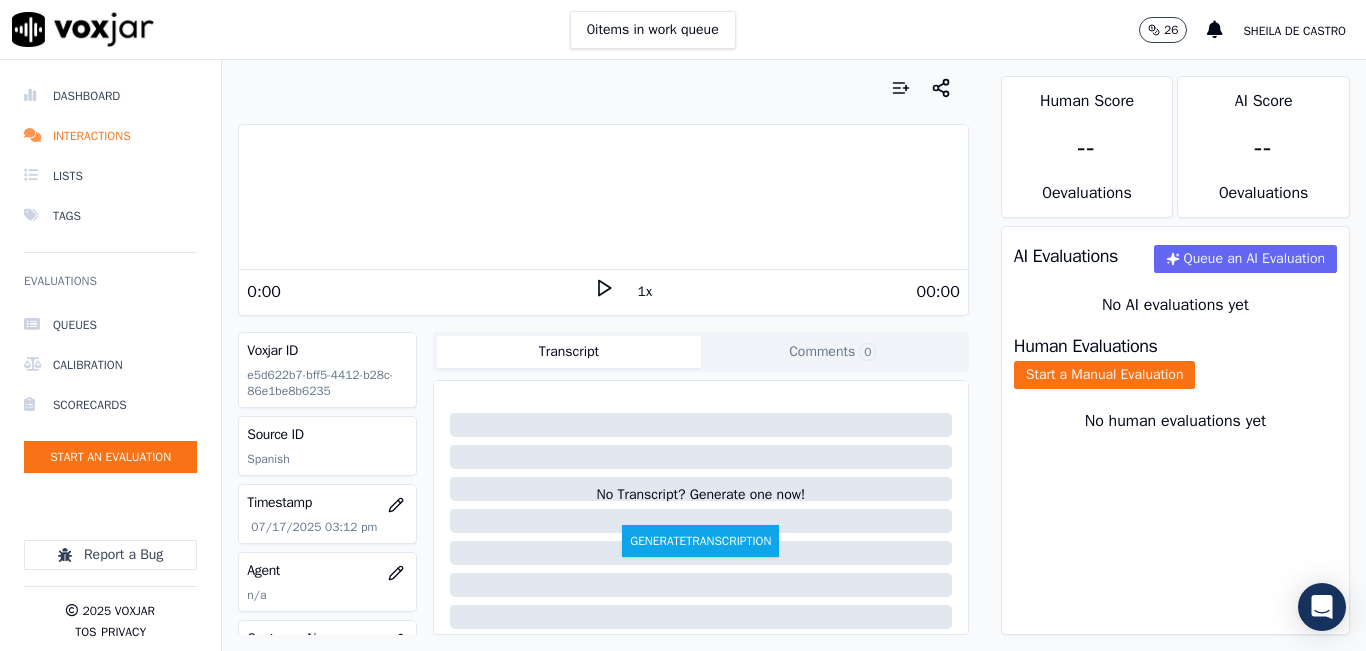 click on "0  items in work queue     26         [FIRST] [LAST]" at bounding box center (683, 30) 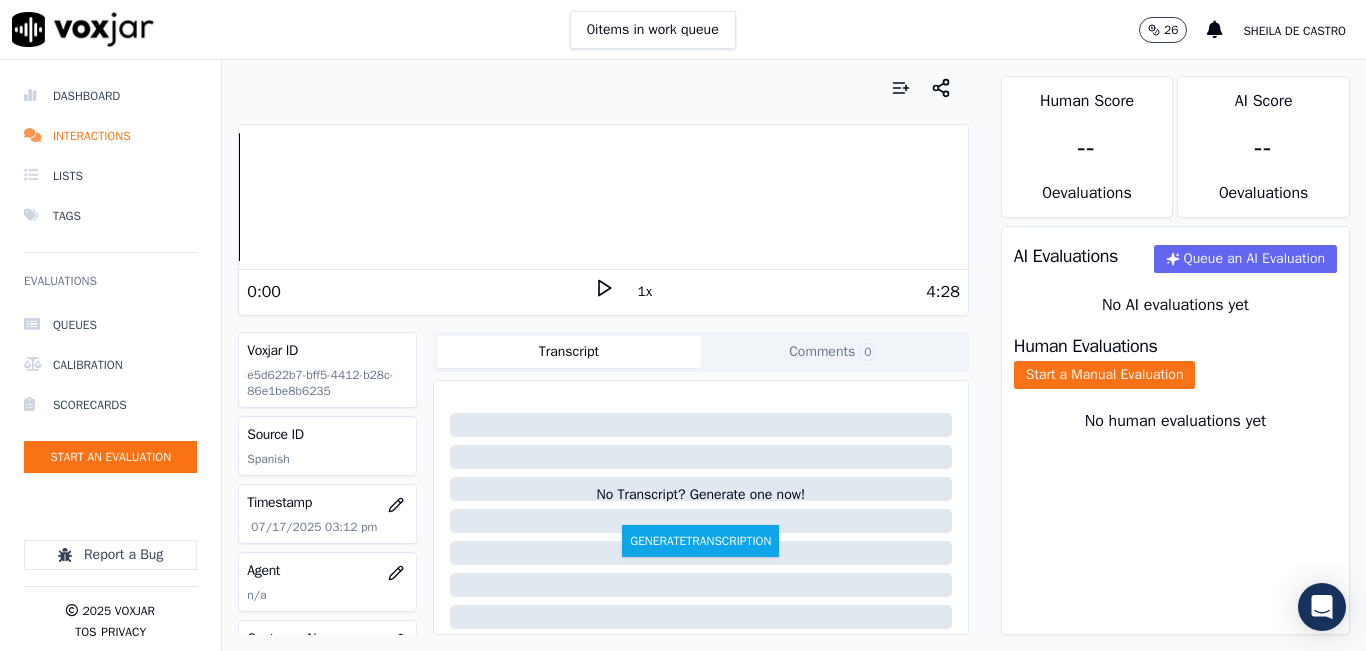 click 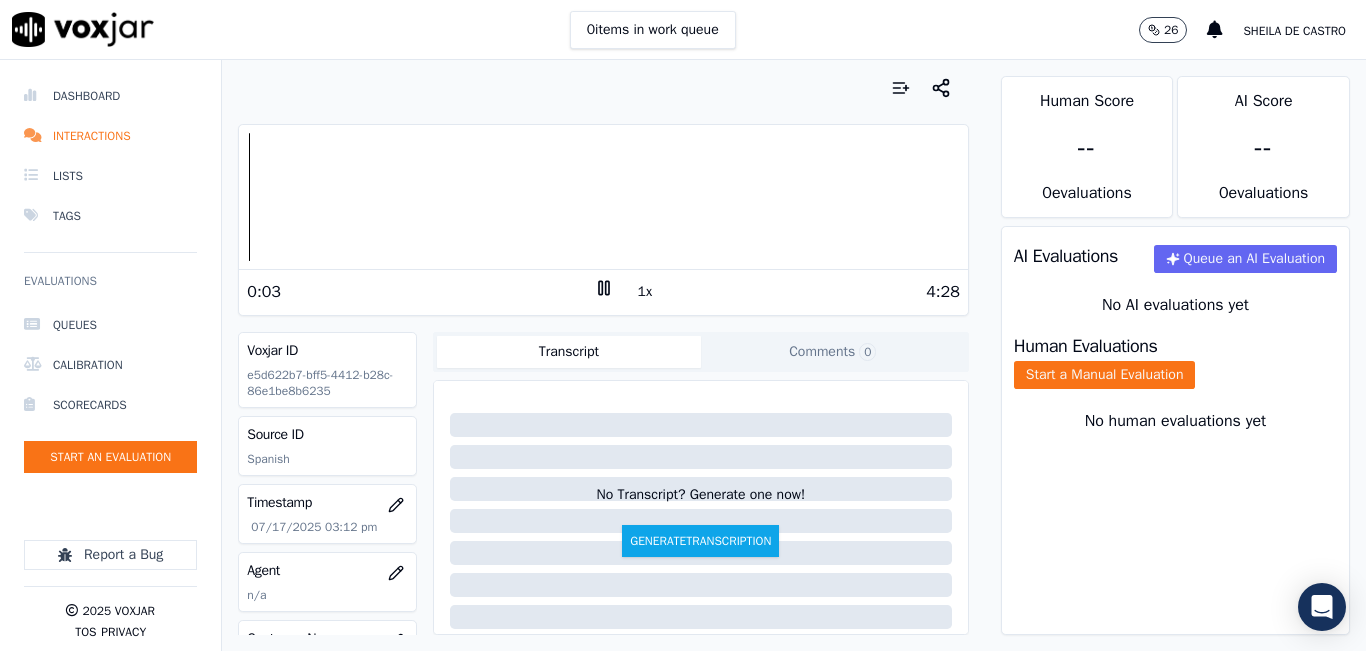 click 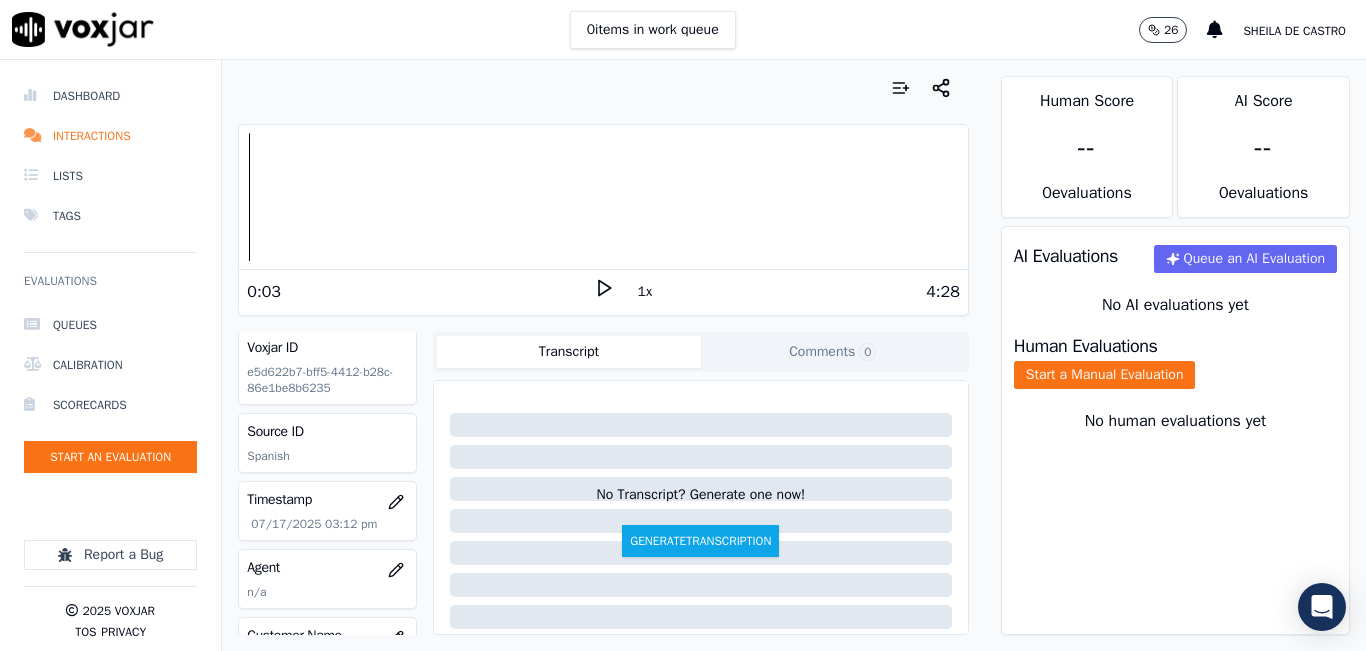 scroll, scrollTop: 0, scrollLeft: 0, axis: both 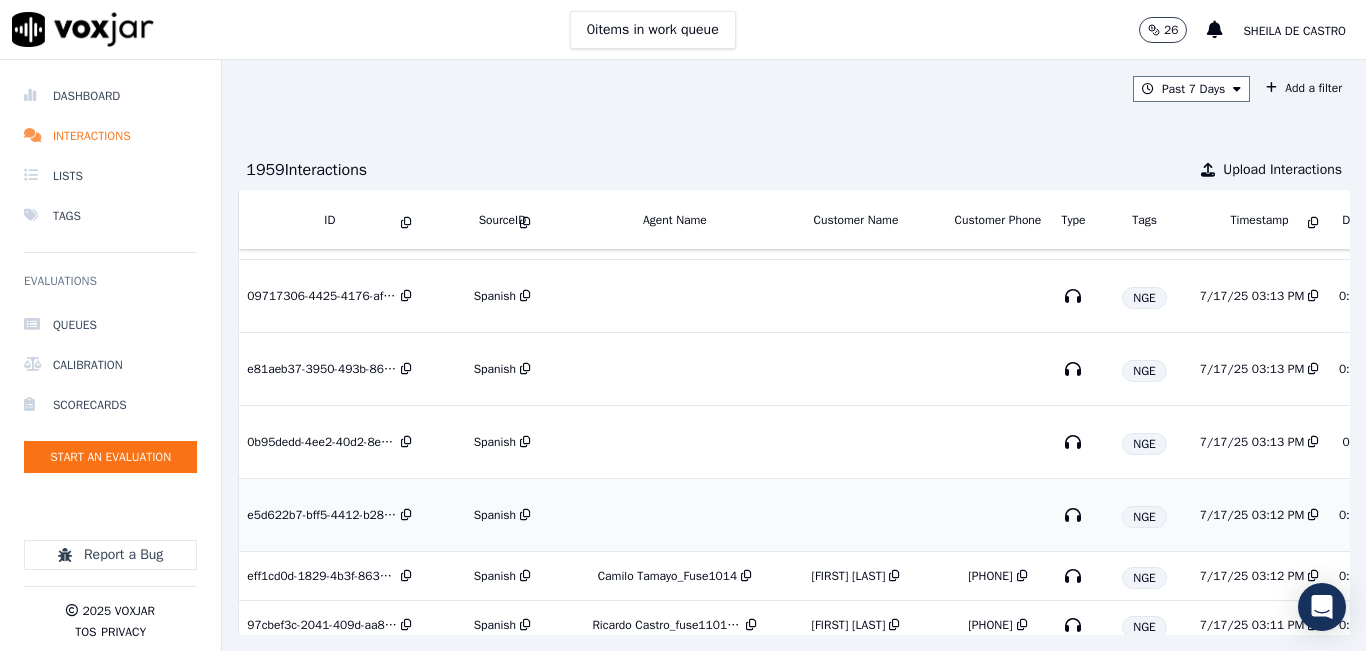 click on "Spanish" at bounding box center [495, 515] 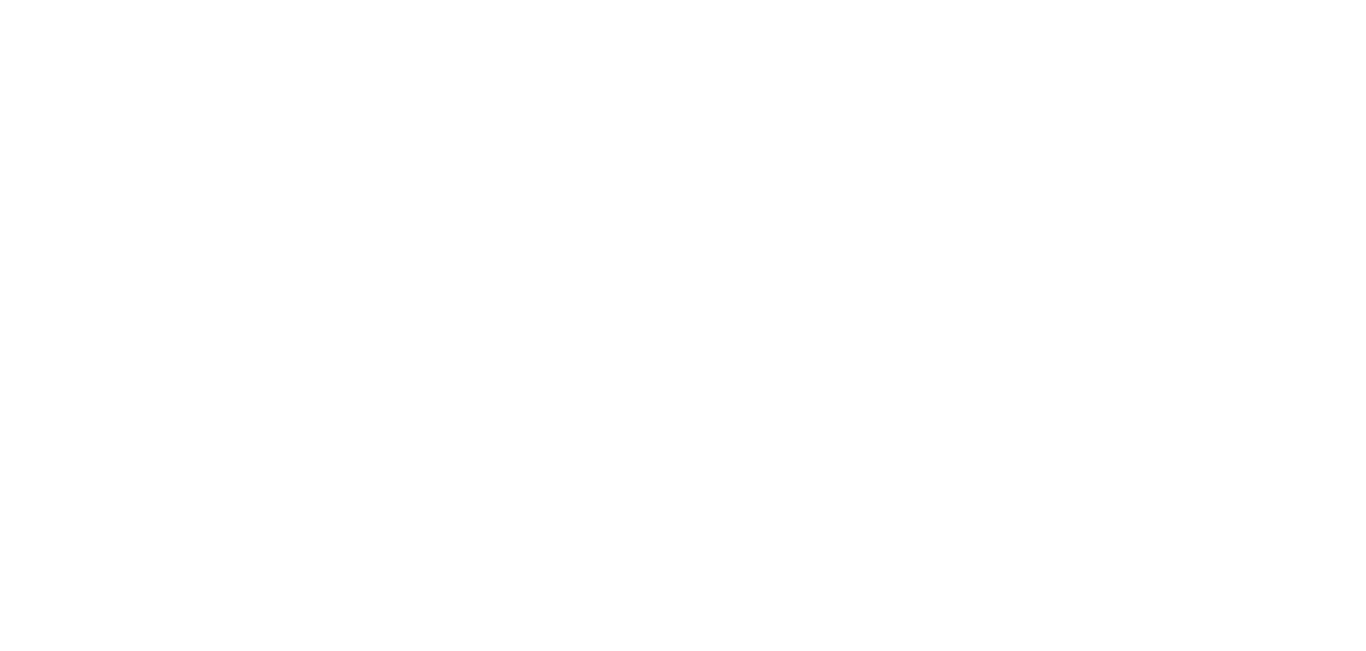 scroll, scrollTop: 0, scrollLeft: 0, axis: both 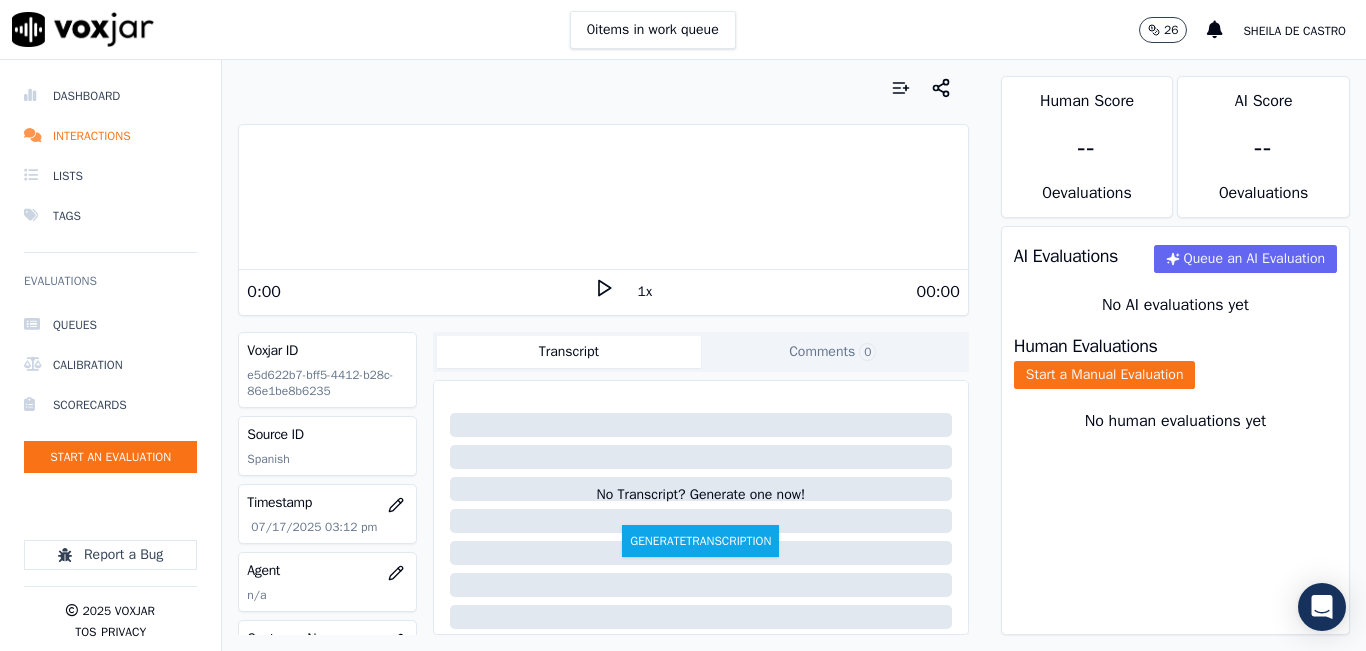 click on "0  items in work queue     26         [FIRST] [LAST]" at bounding box center (683, 30) 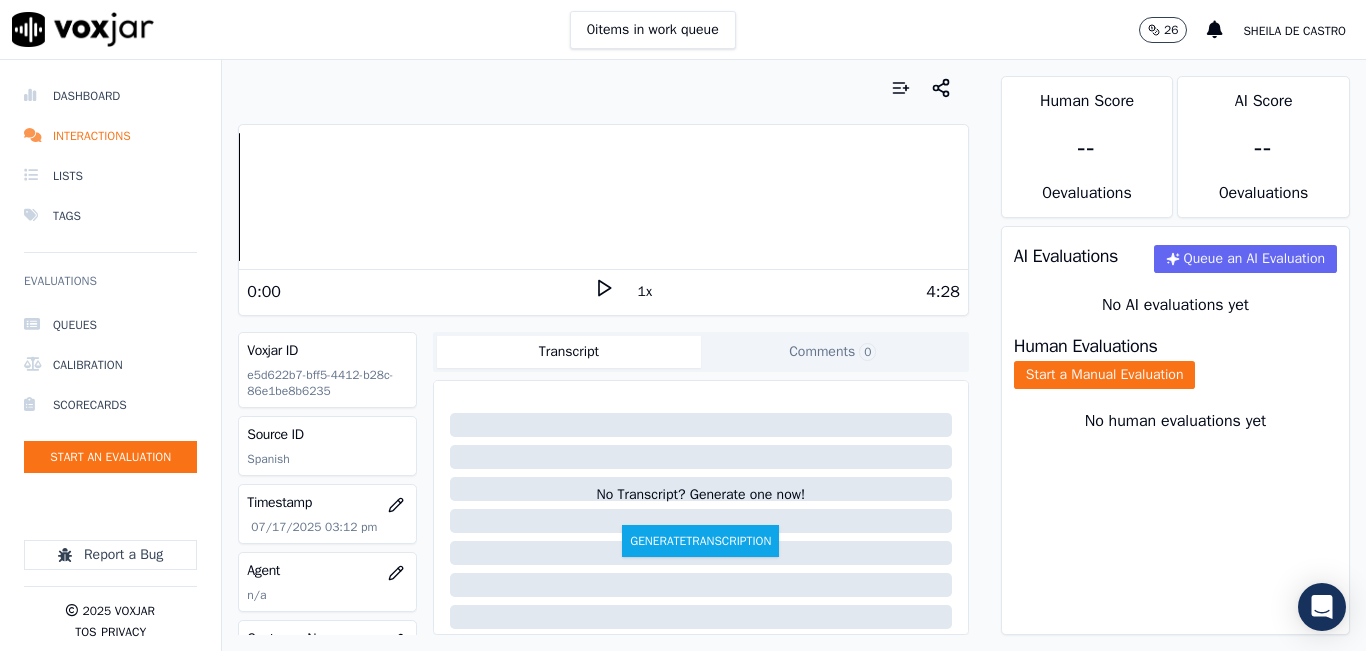 click 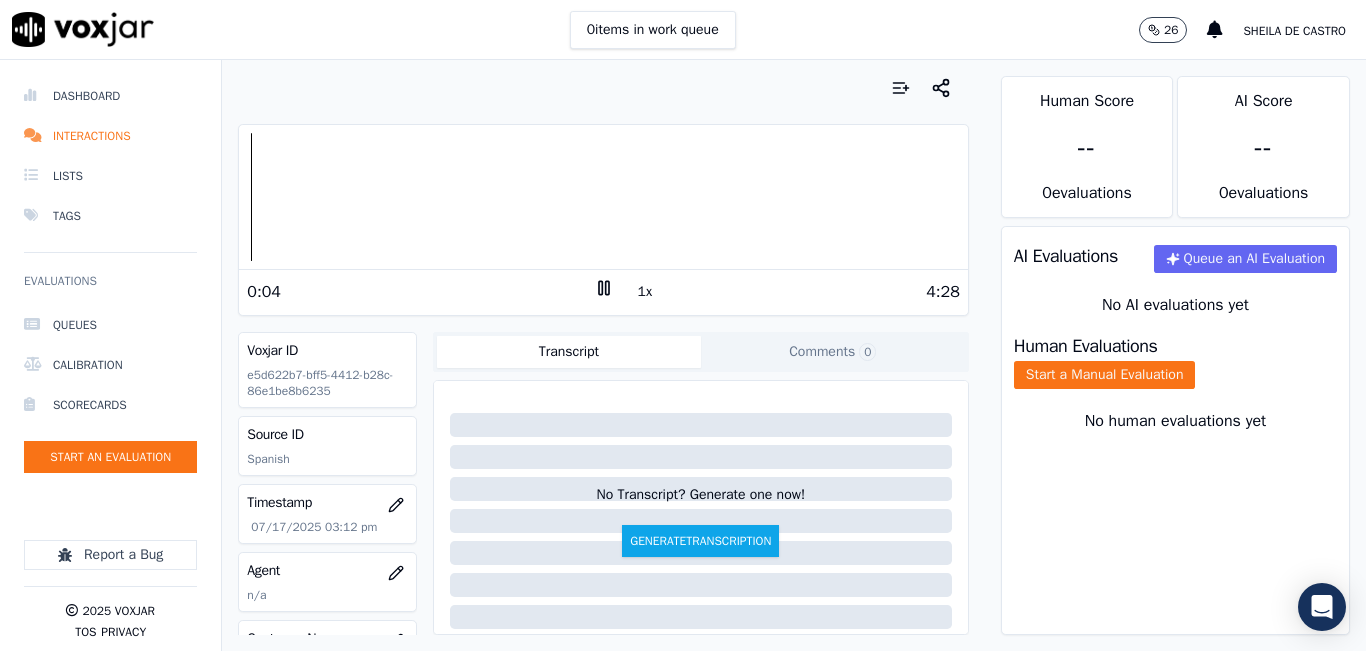 click 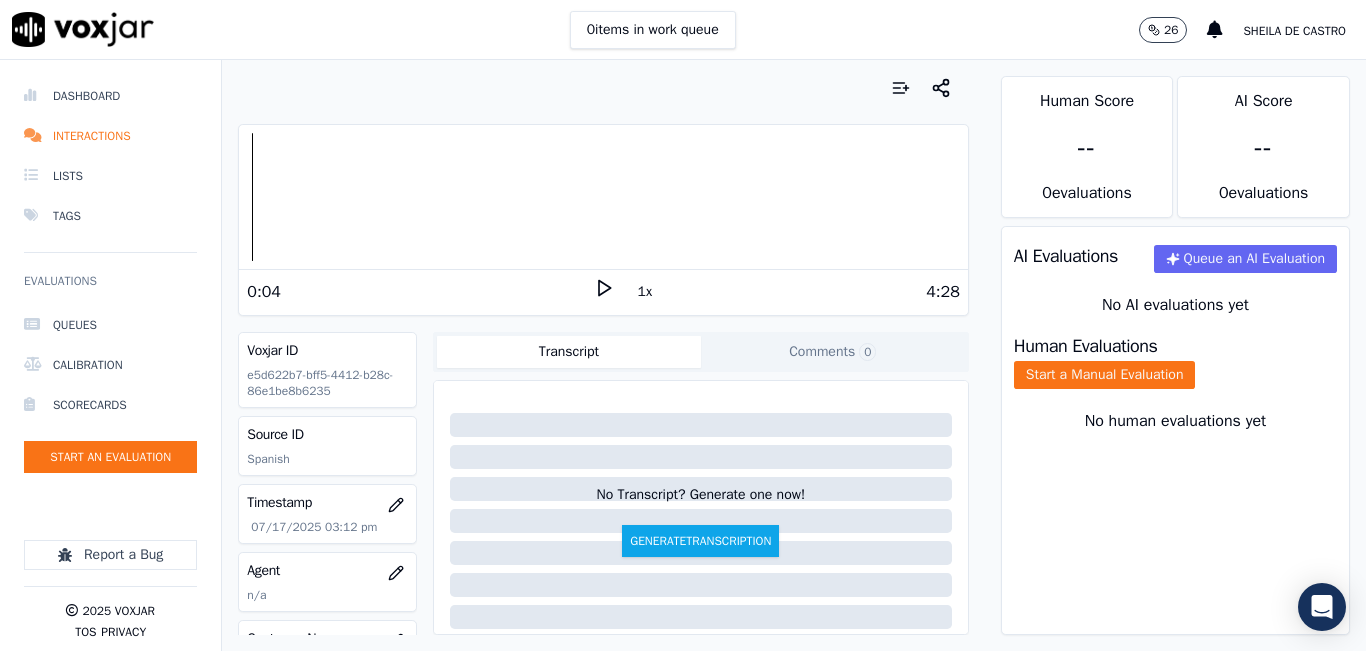click 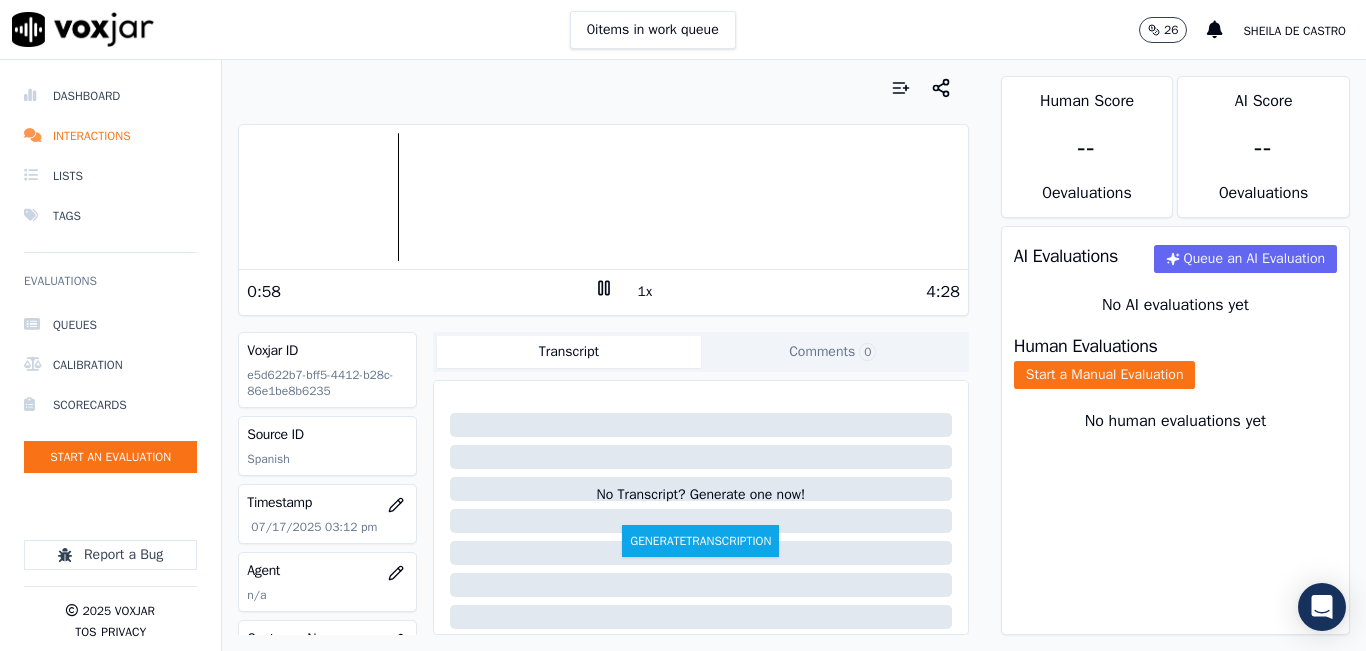 click 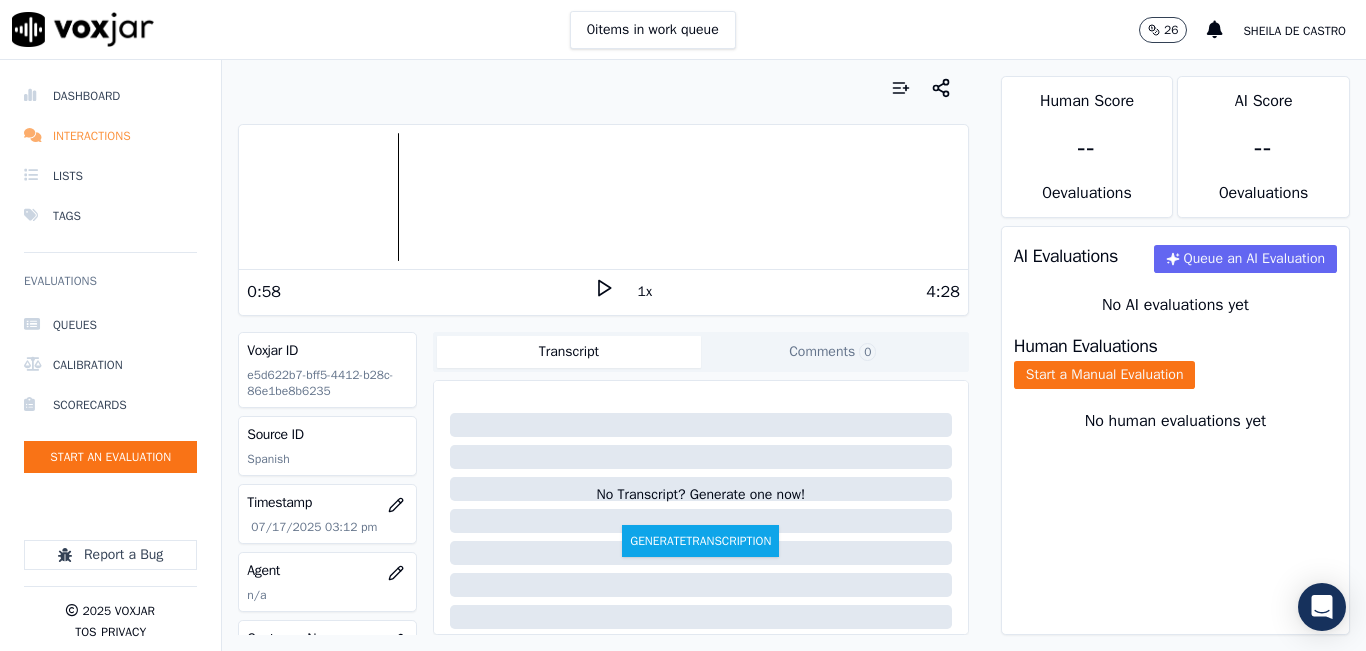 click on "Interactions" at bounding box center (110, 136) 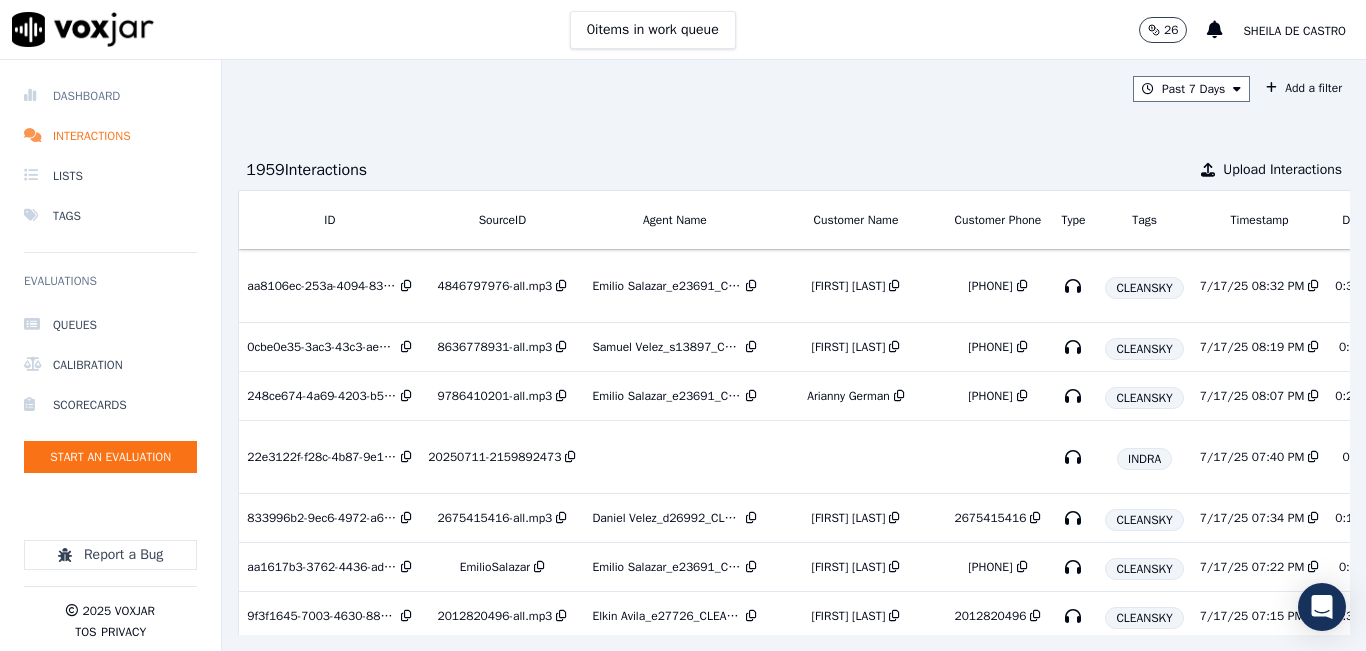 click on "Dashboard" at bounding box center [110, 96] 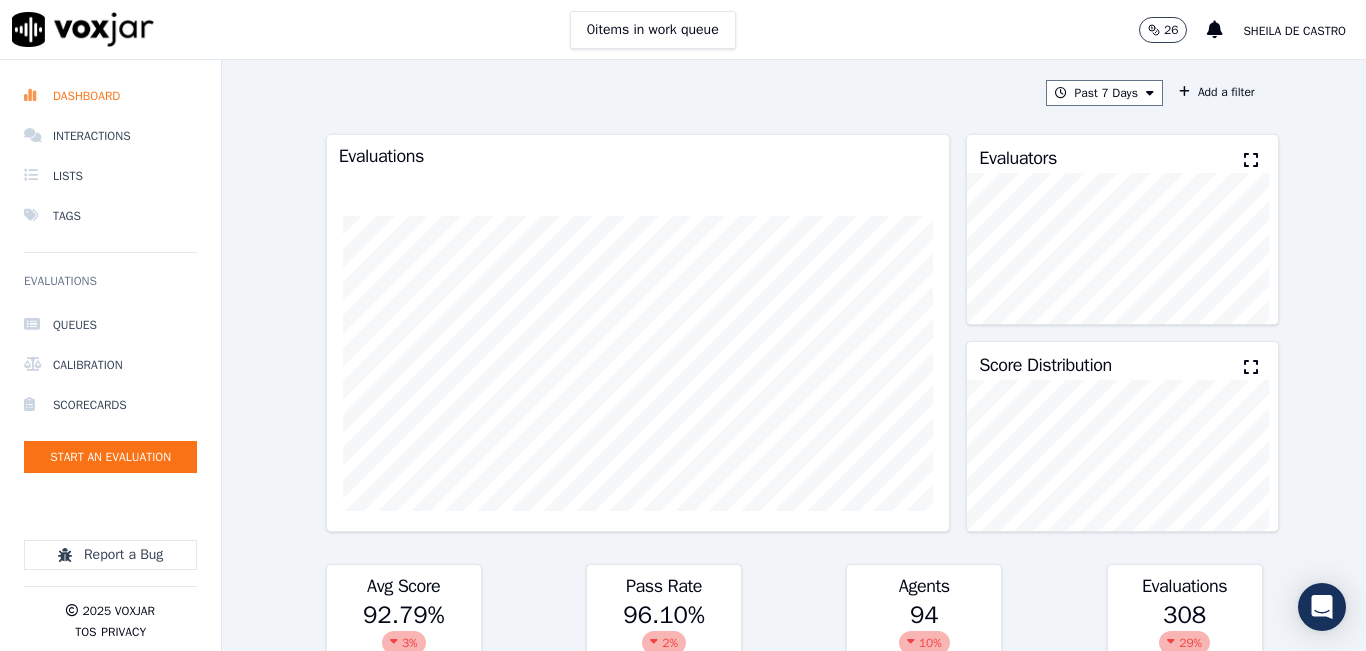 click at bounding box center [1251, 160] 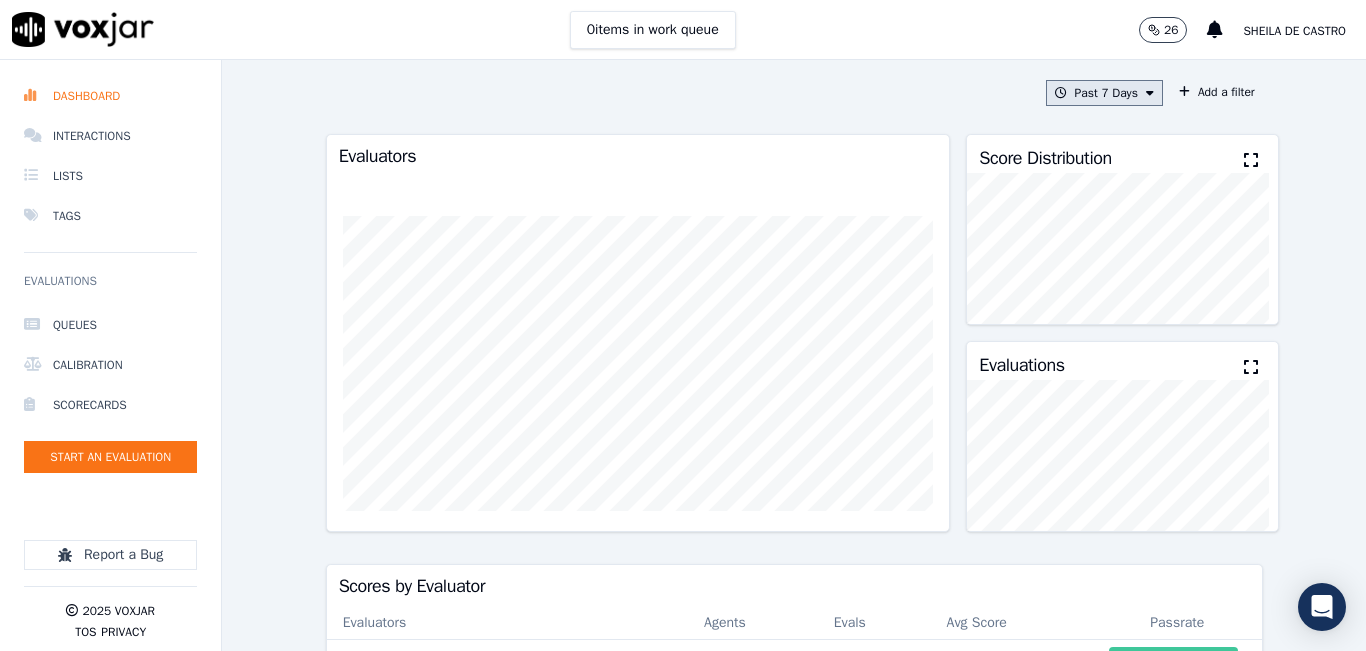 click on "Past 7 Days" at bounding box center (1104, 93) 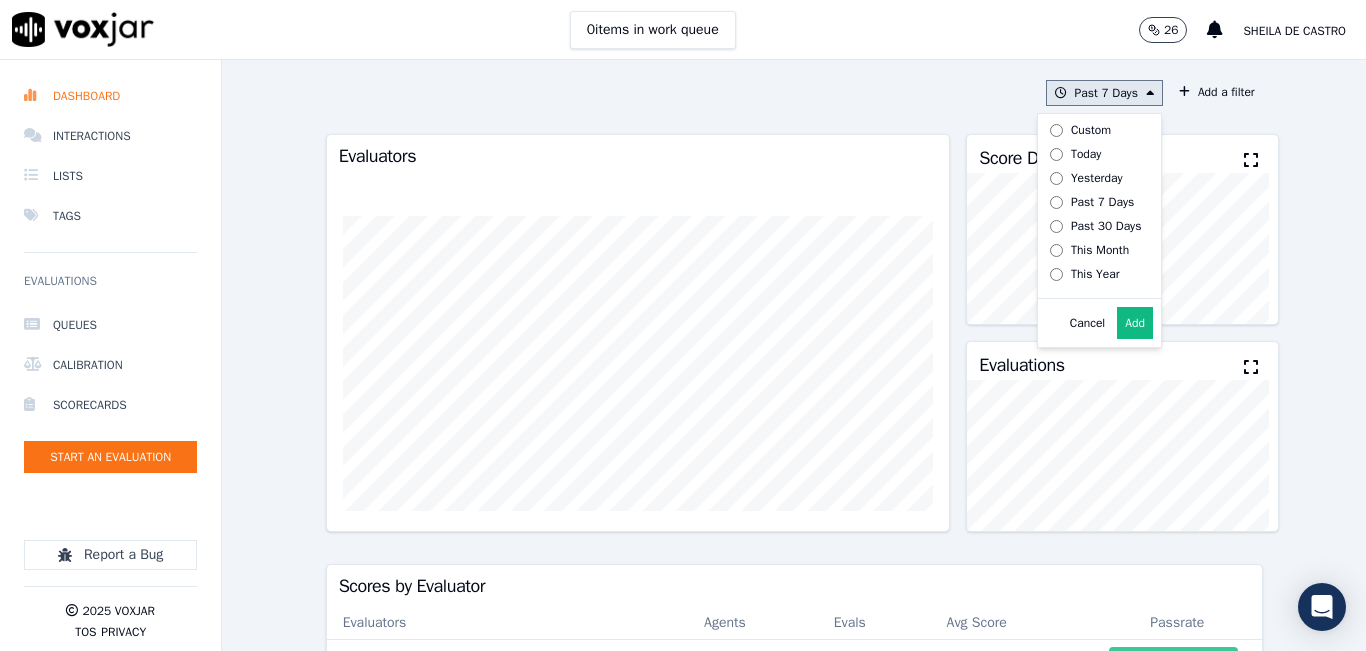 click on "Today" at bounding box center [1092, 154] 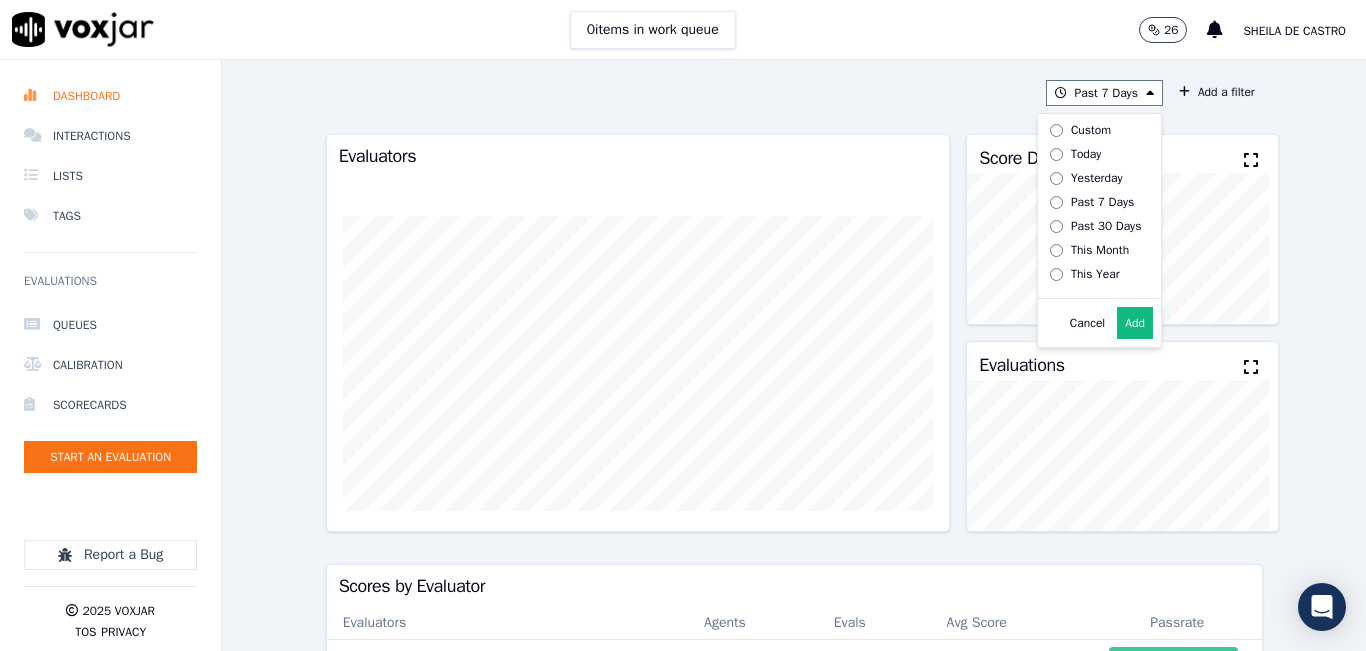 drag, startPoint x: 1099, startPoint y: 341, endPoint x: 1034, endPoint y: 348, distance: 65.37584 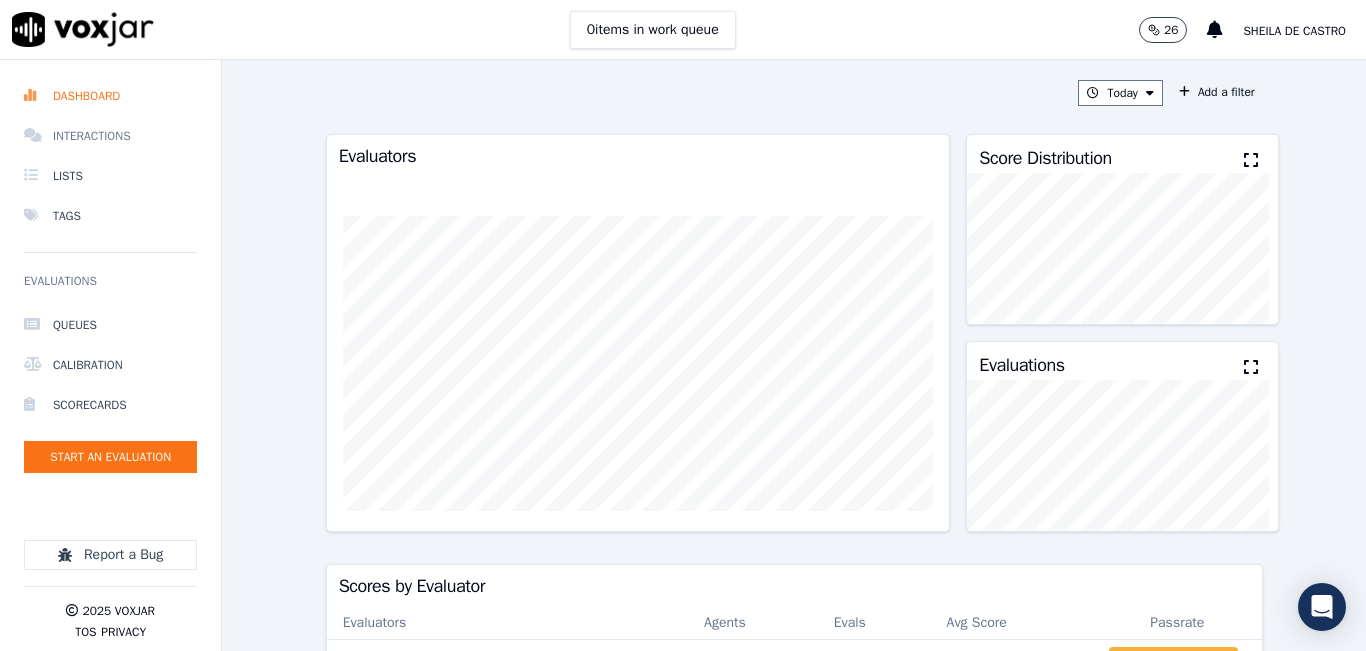 click on "Interactions" at bounding box center [110, 136] 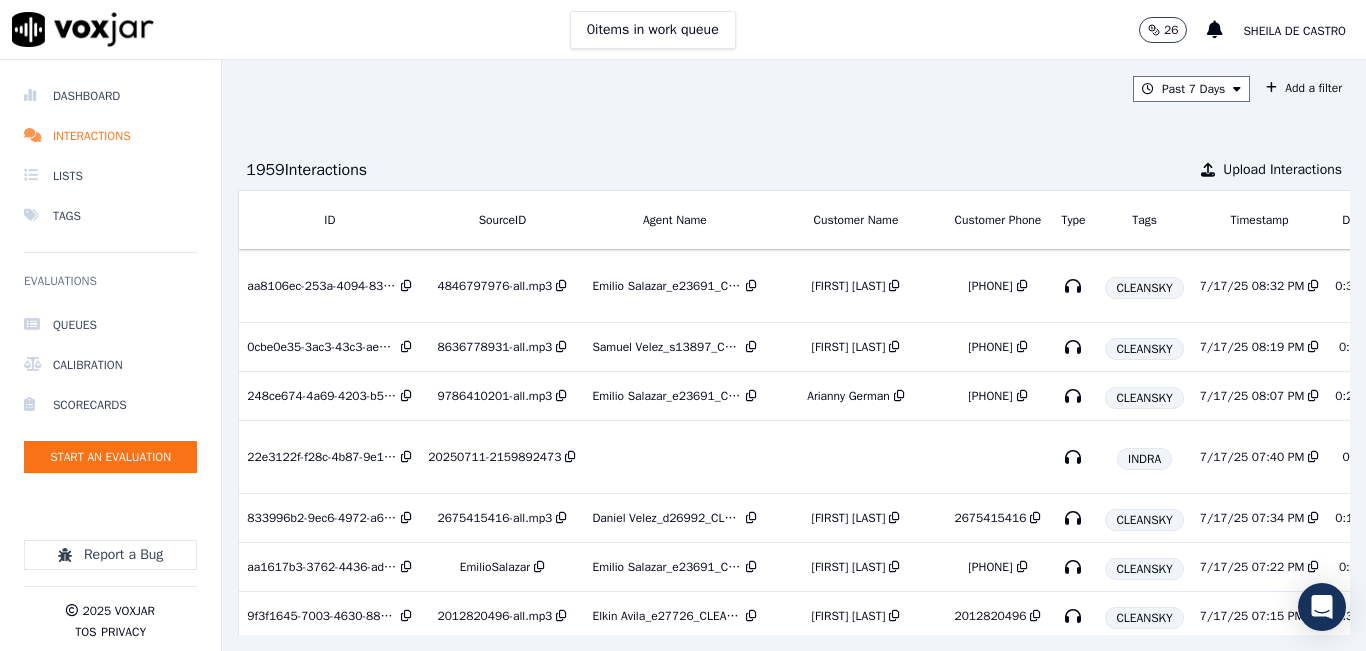 click on "Sheila De Castro" at bounding box center (1294, 31) 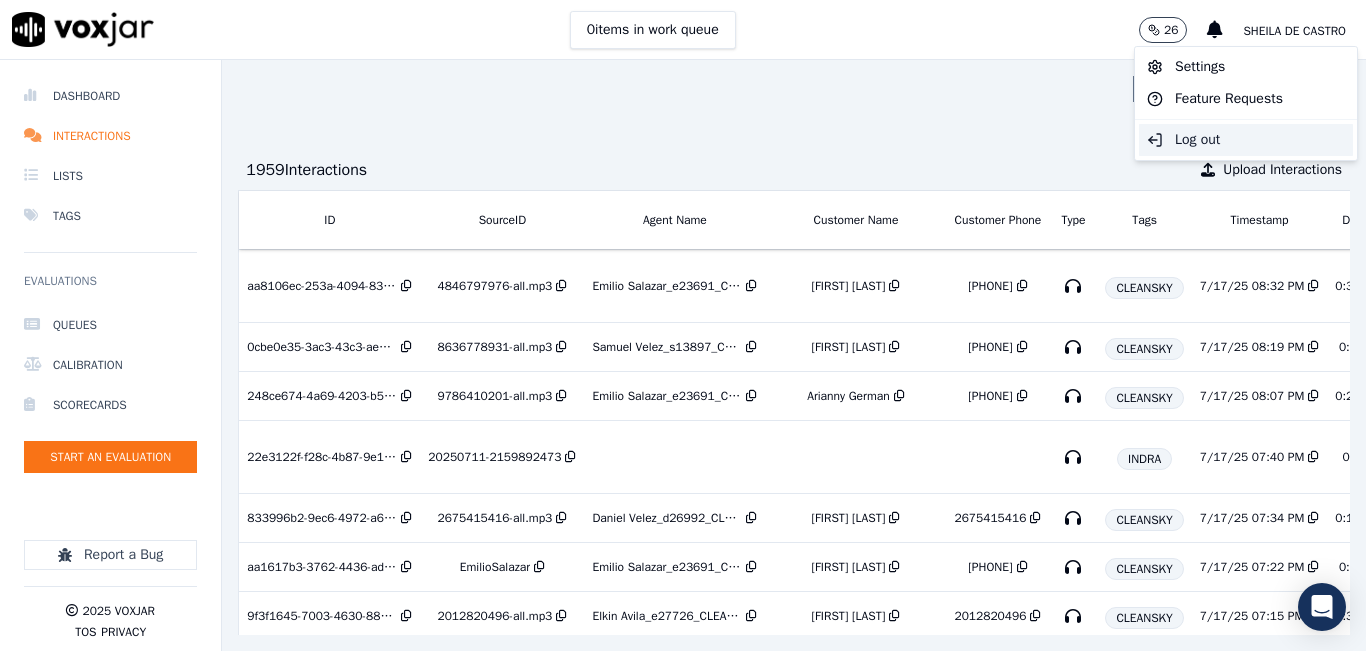 click on "Log out" at bounding box center (1246, 140) 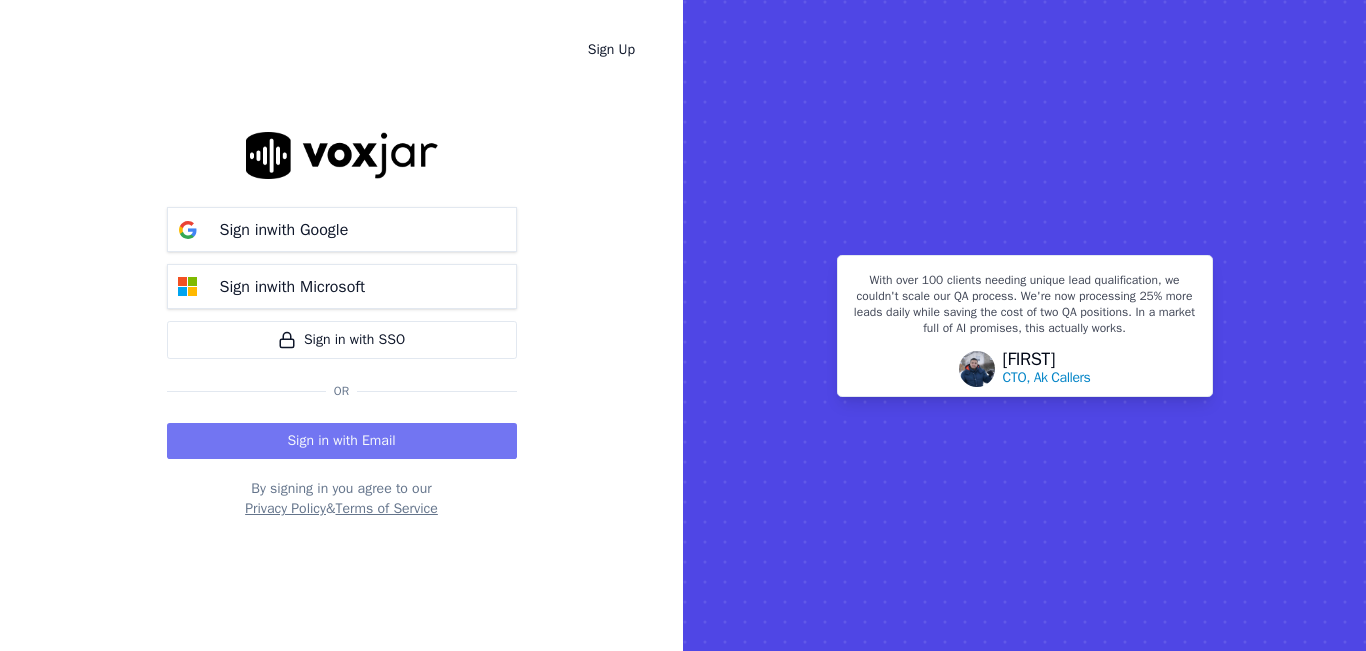 click on "Sign in with Email" at bounding box center [342, 441] 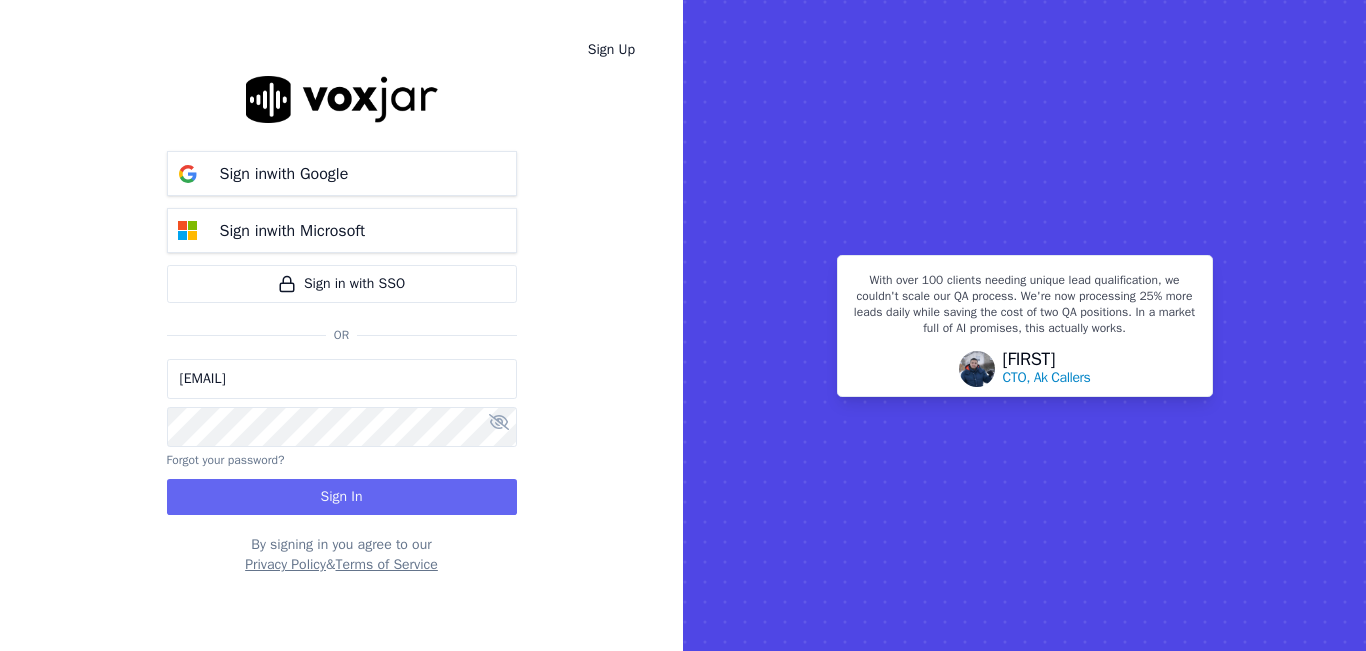 click on "[EMAIL]" at bounding box center (342, 379) 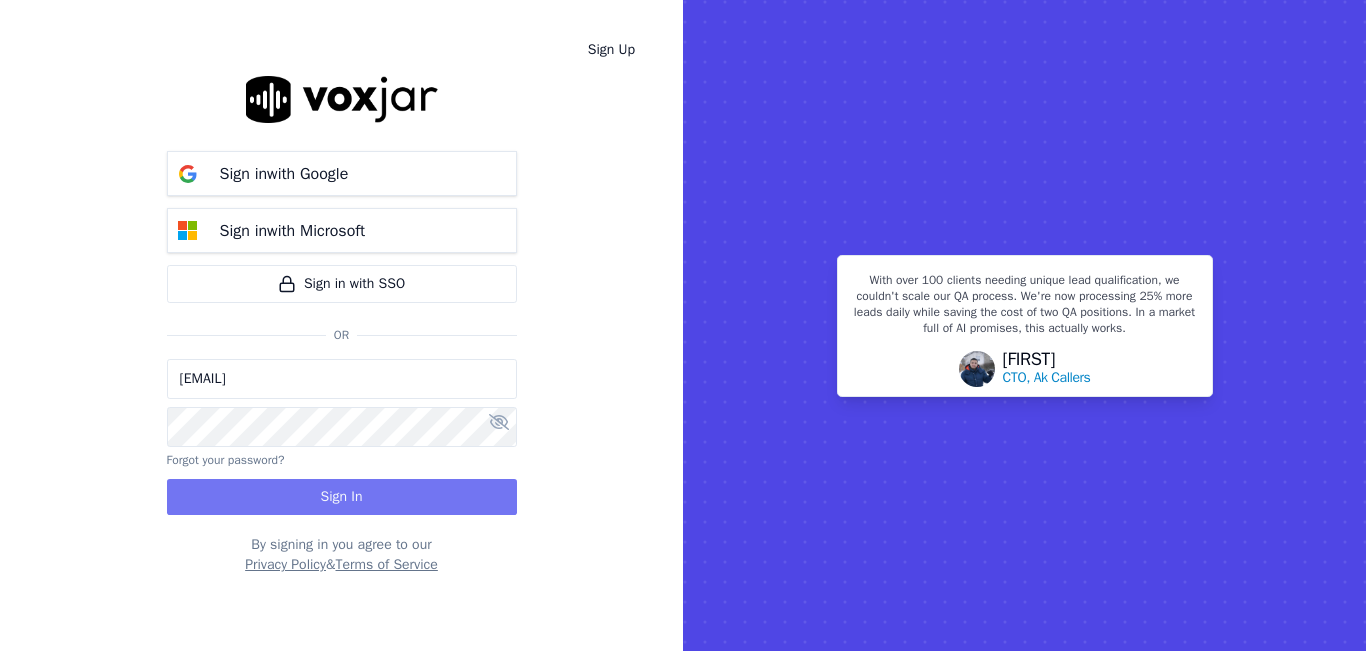click on "Sign In" at bounding box center [342, 497] 